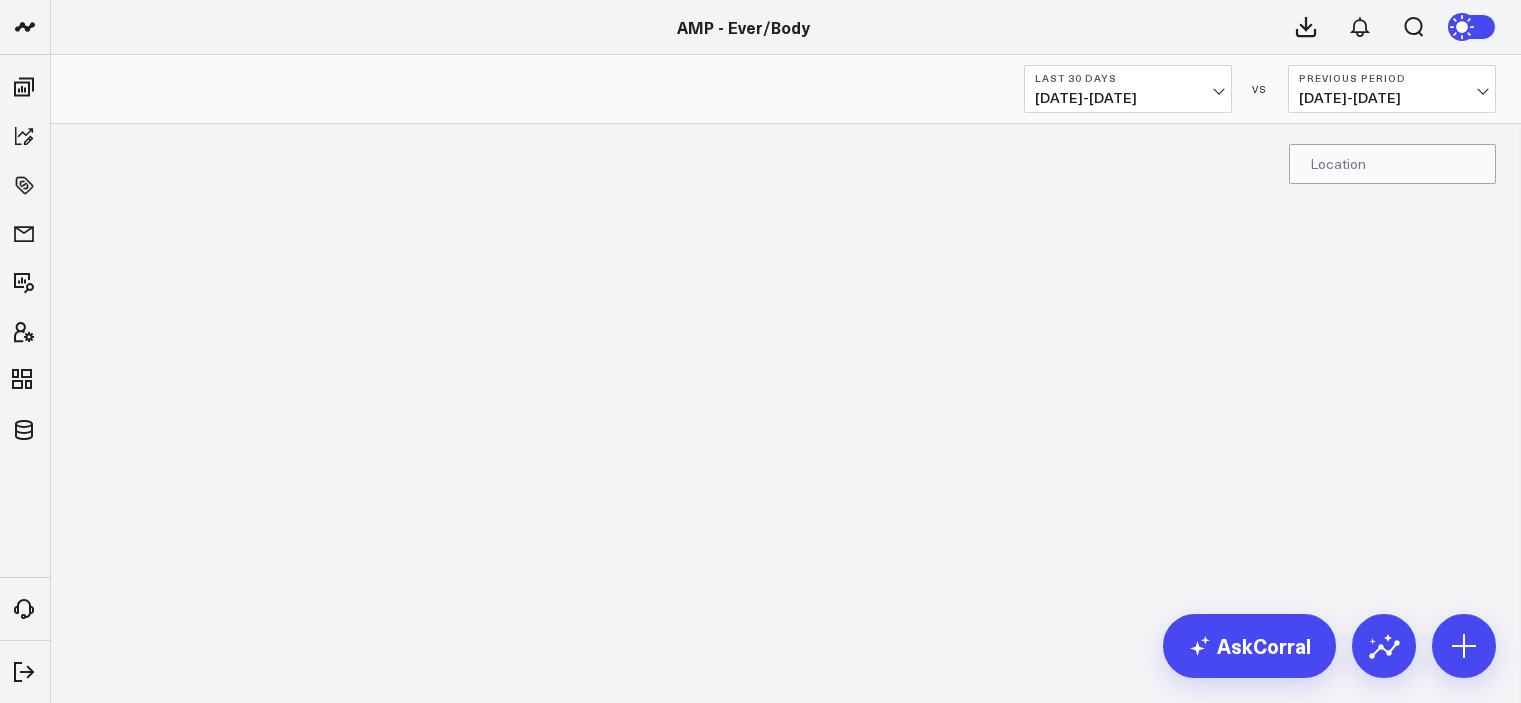 scroll, scrollTop: 0, scrollLeft: 0, axis: both 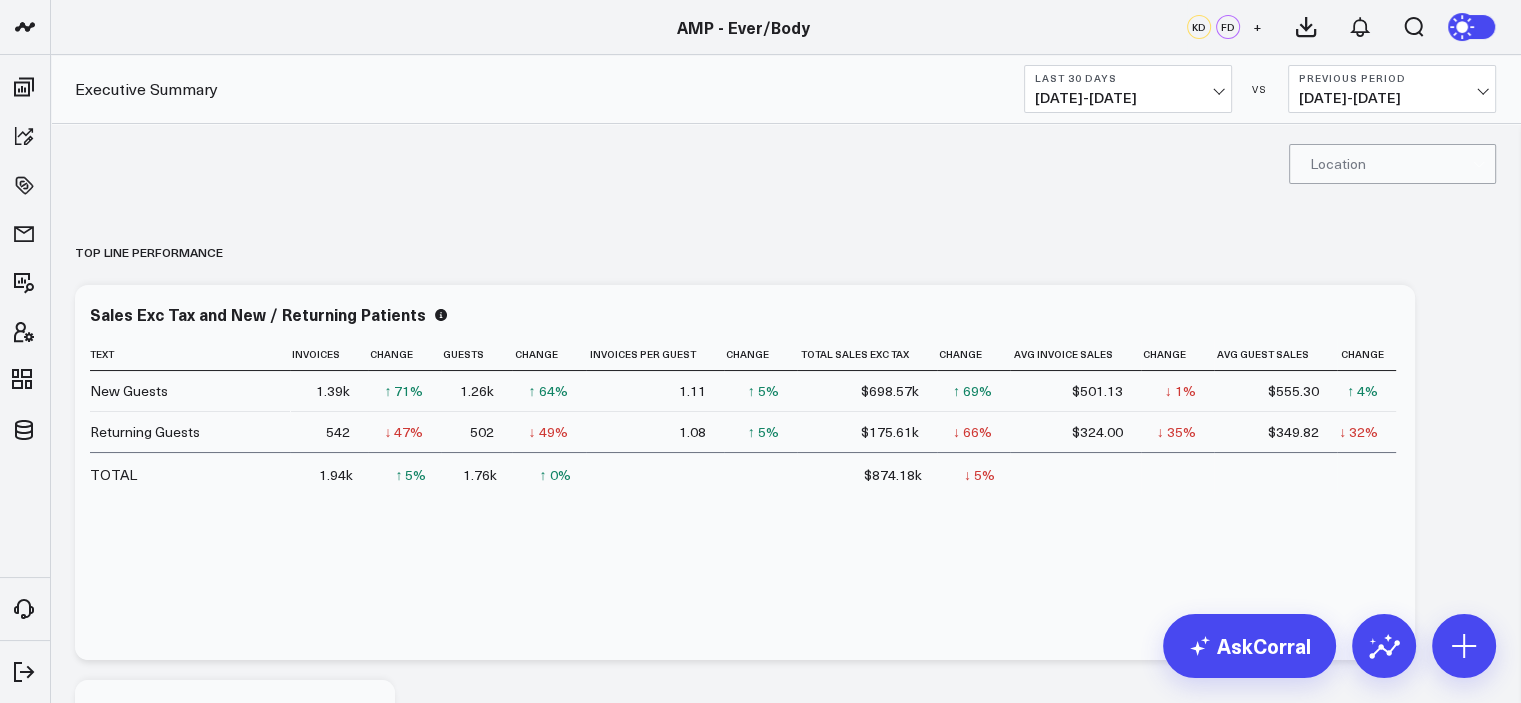 click on "06/12/25  -  07/11/25" at bounding box center [1128, 98] 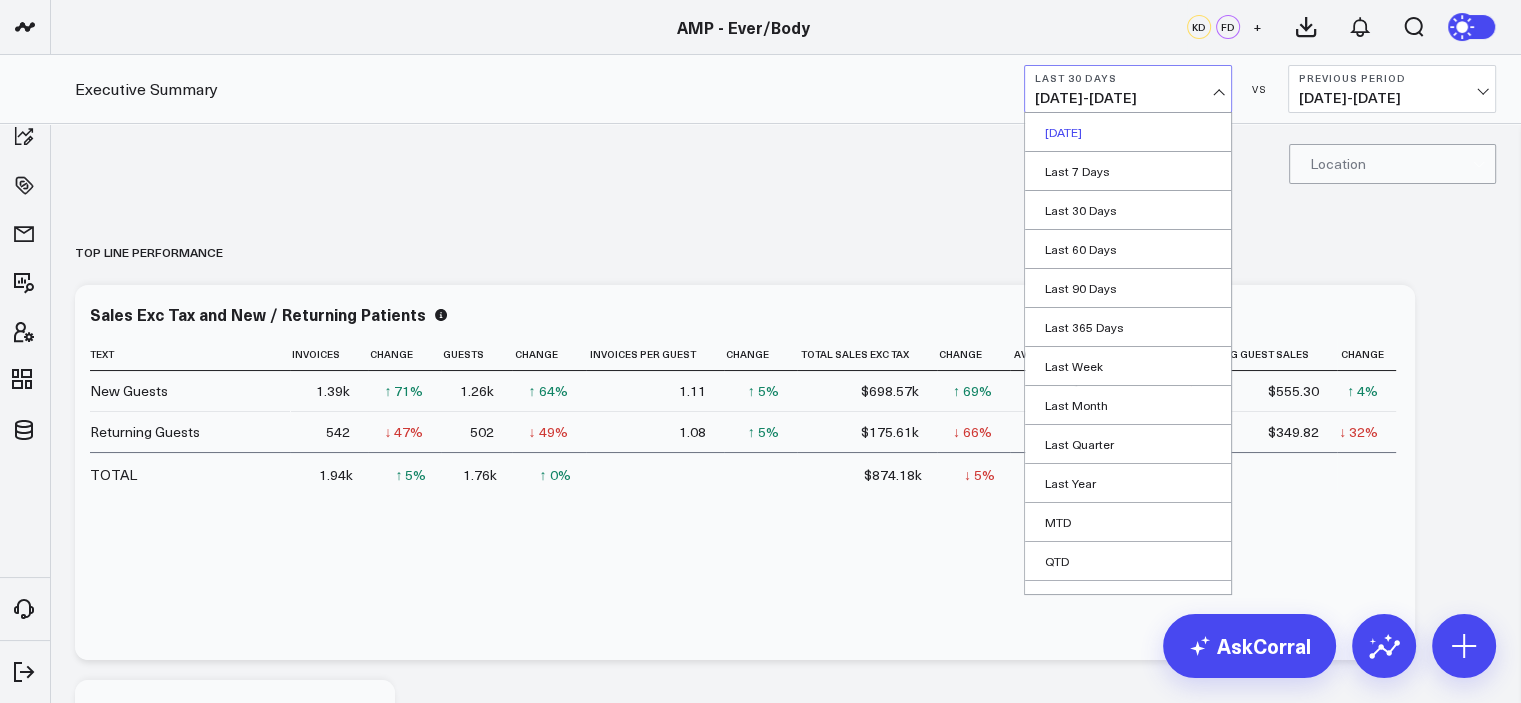 click on "Yesterday" at bounding box center [1128, 132] 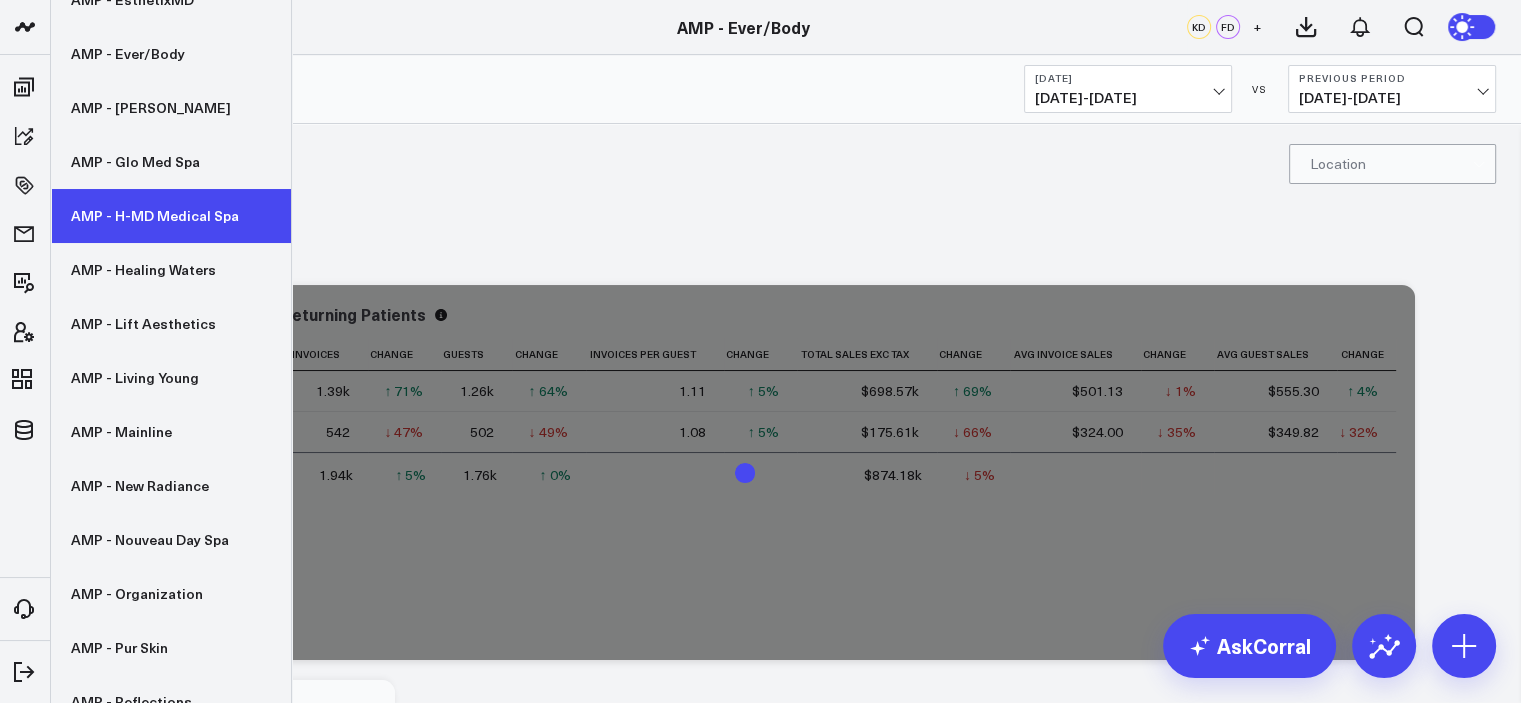 scroll, scrollTop: 476, scrollLeft: 0, axis: vertical 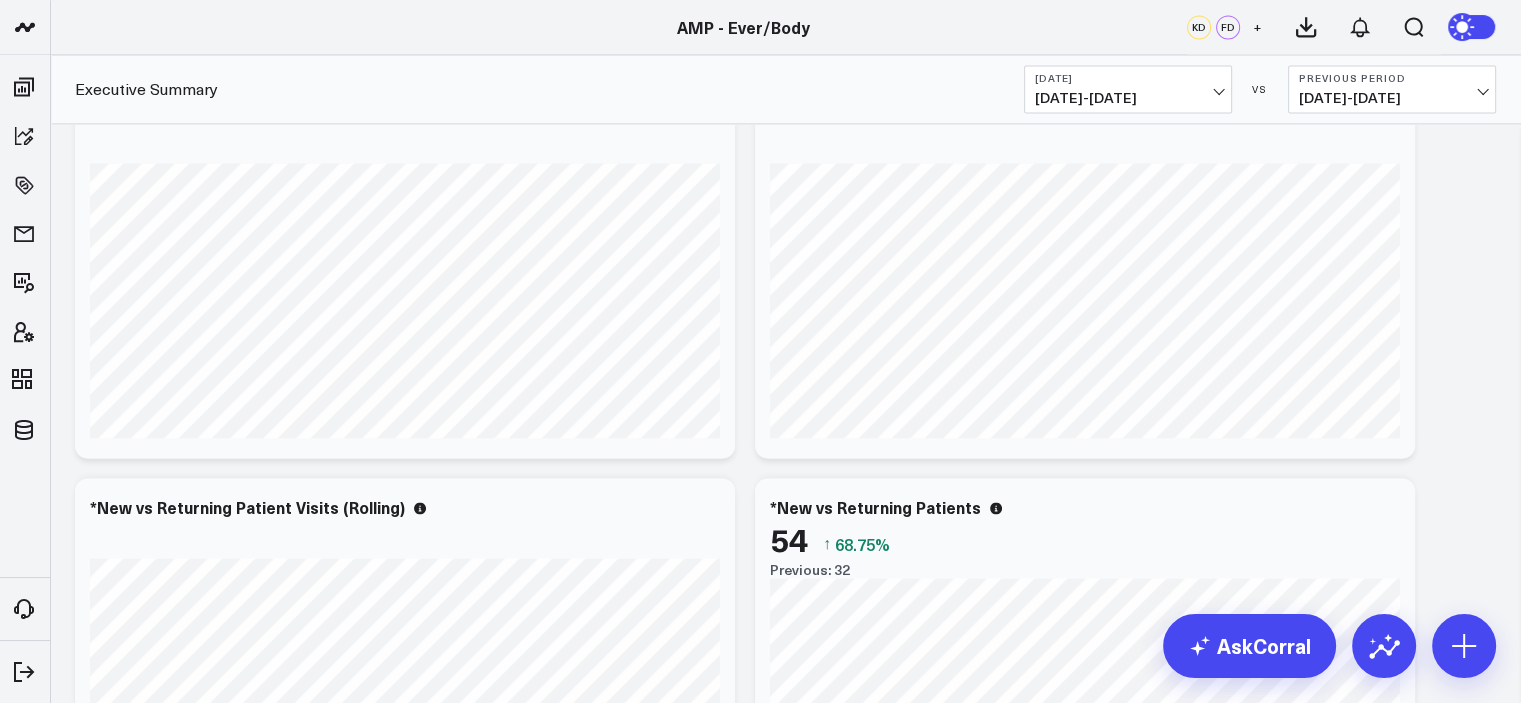 click on "Yesterday" at bounding box center [1128, 78] 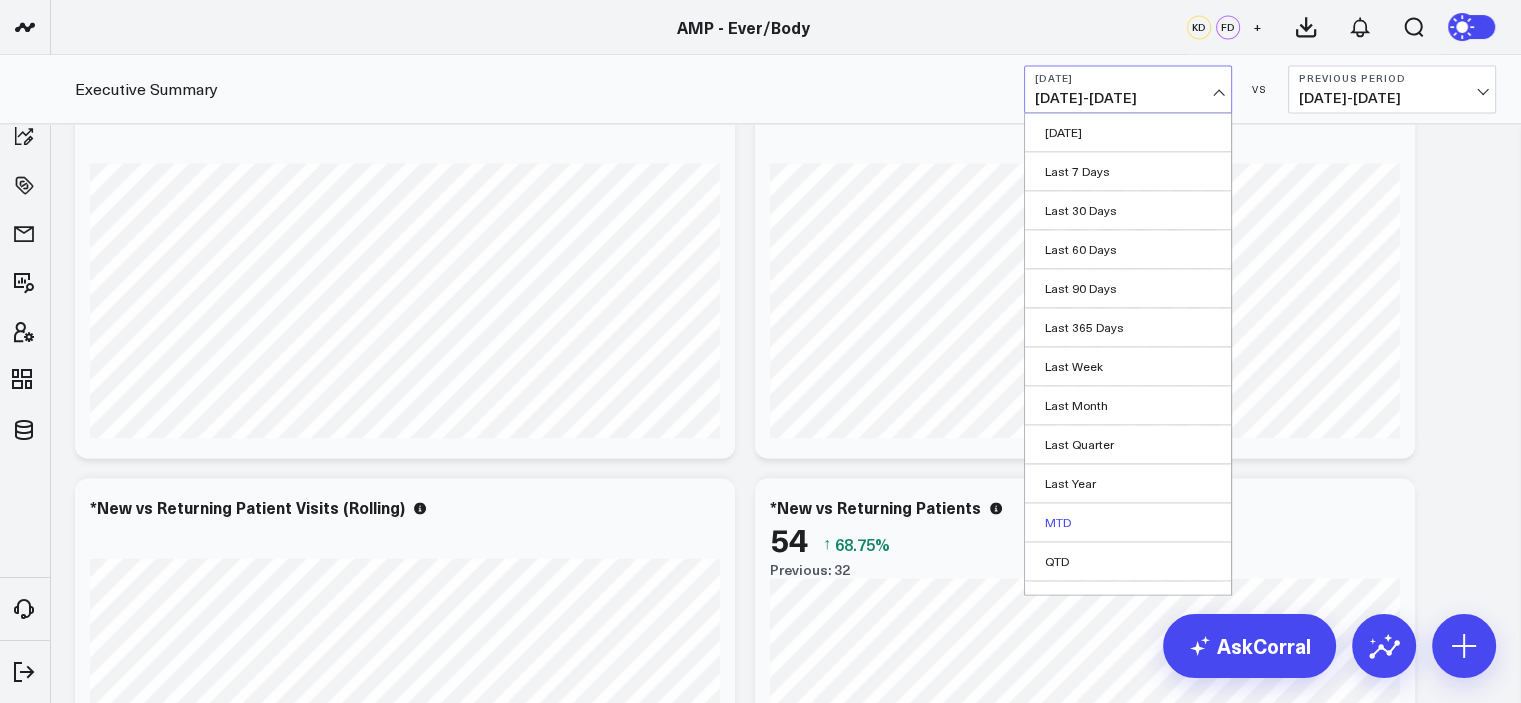 click on "MTD" at bounding box center (1128, 522) 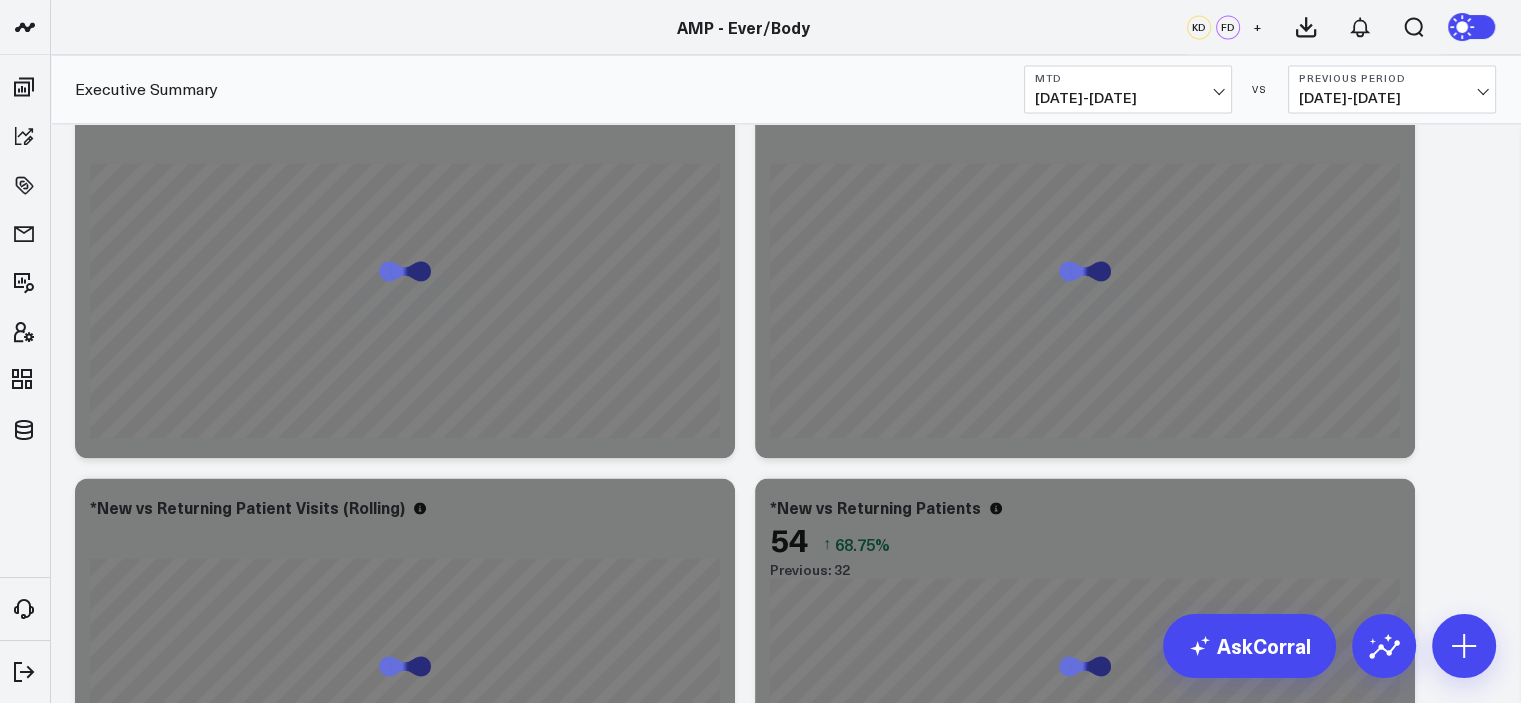 click on "06/20/25  -  06/30/25" at bounding box center (1392, 98) 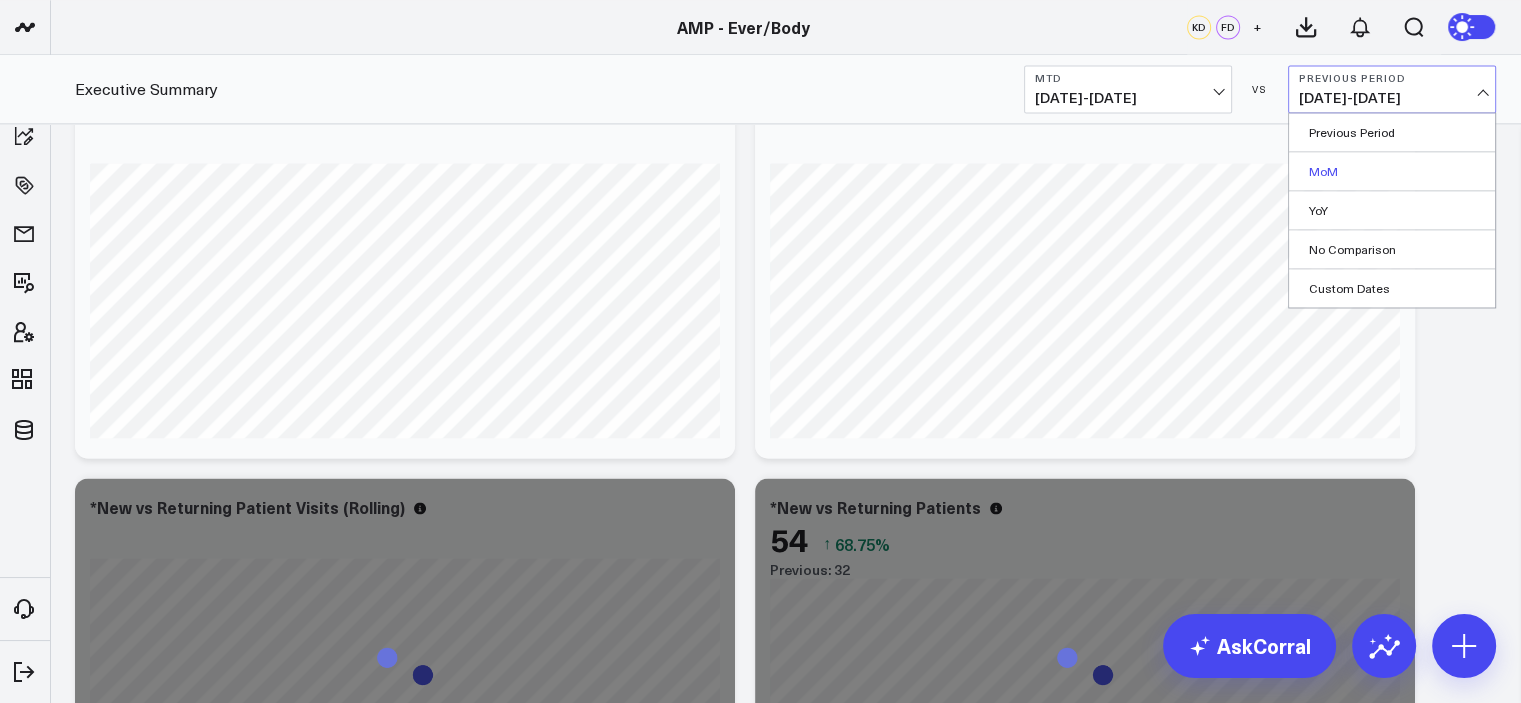 click on "MoM" at bounding box center [1392, 171] 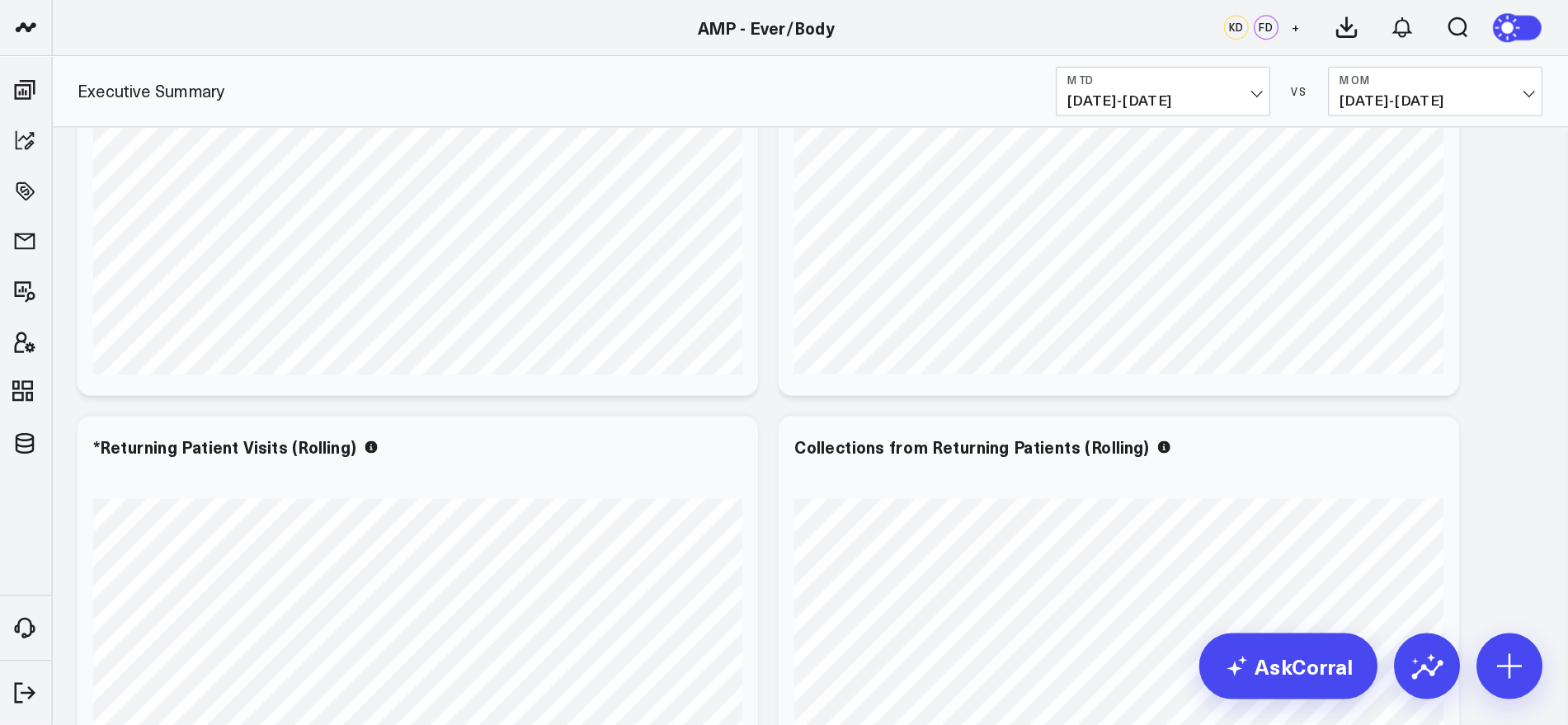 scroll, scrollTop: 2229, scrollLeft: 0, axis: vertical 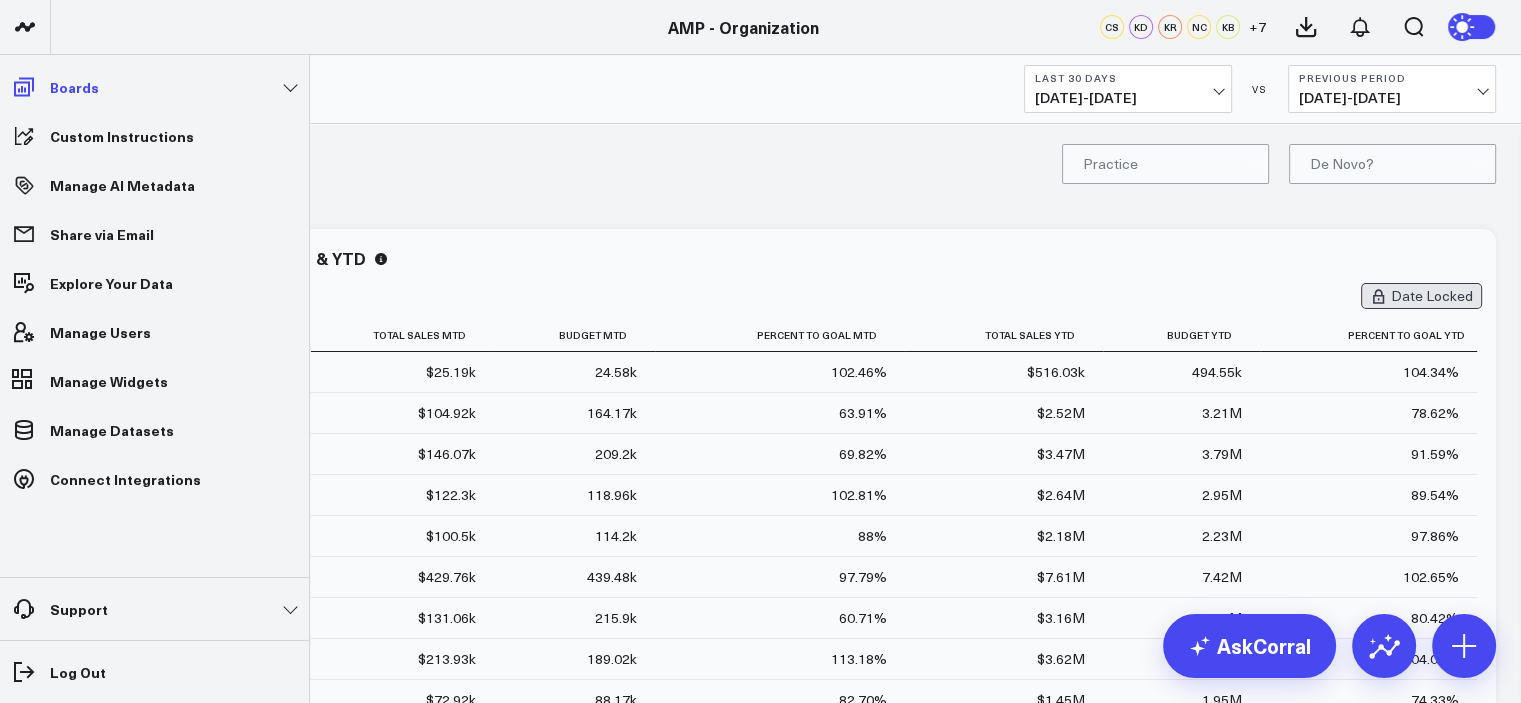 click on "Boards" at bounding box center (154, 87) 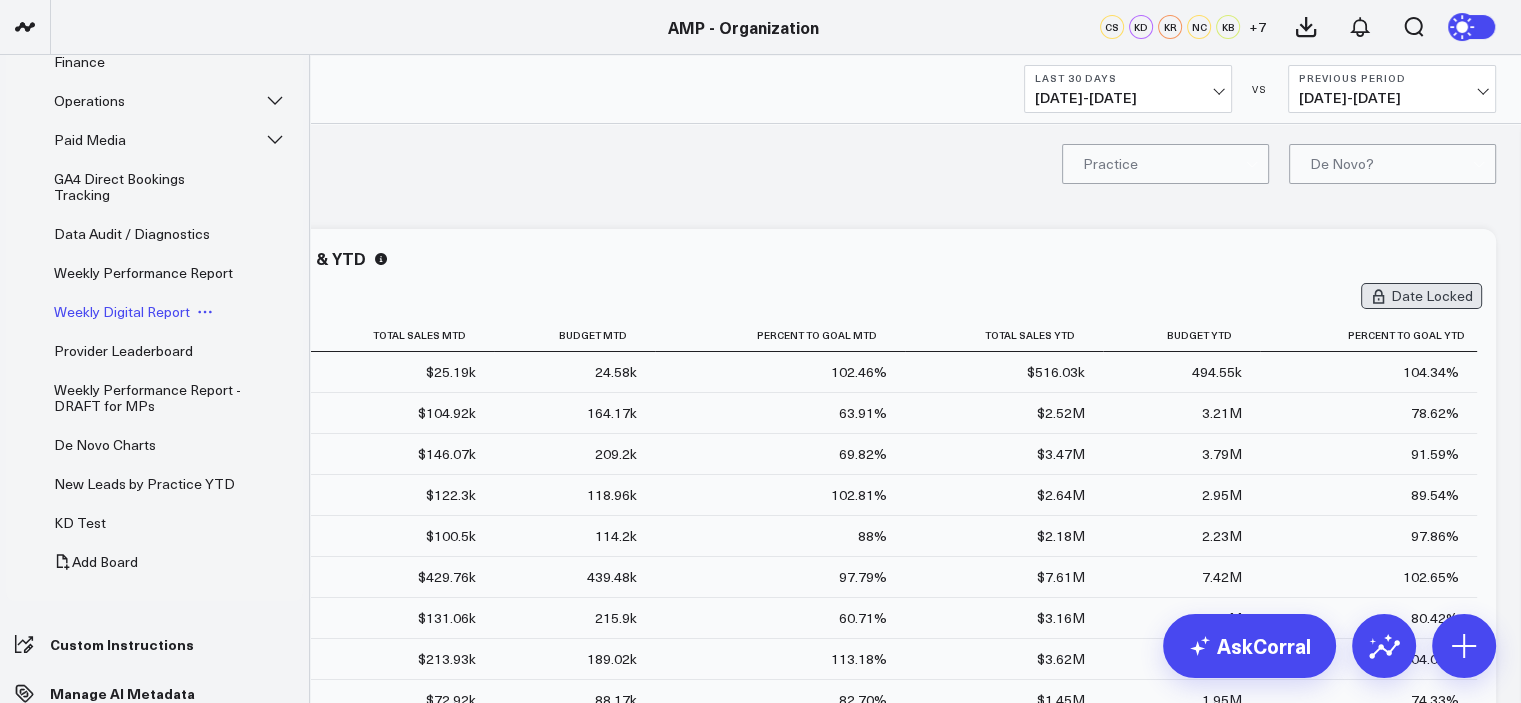 scroll, scrollTop: 186, scrollLeft: 0, axis: vertical 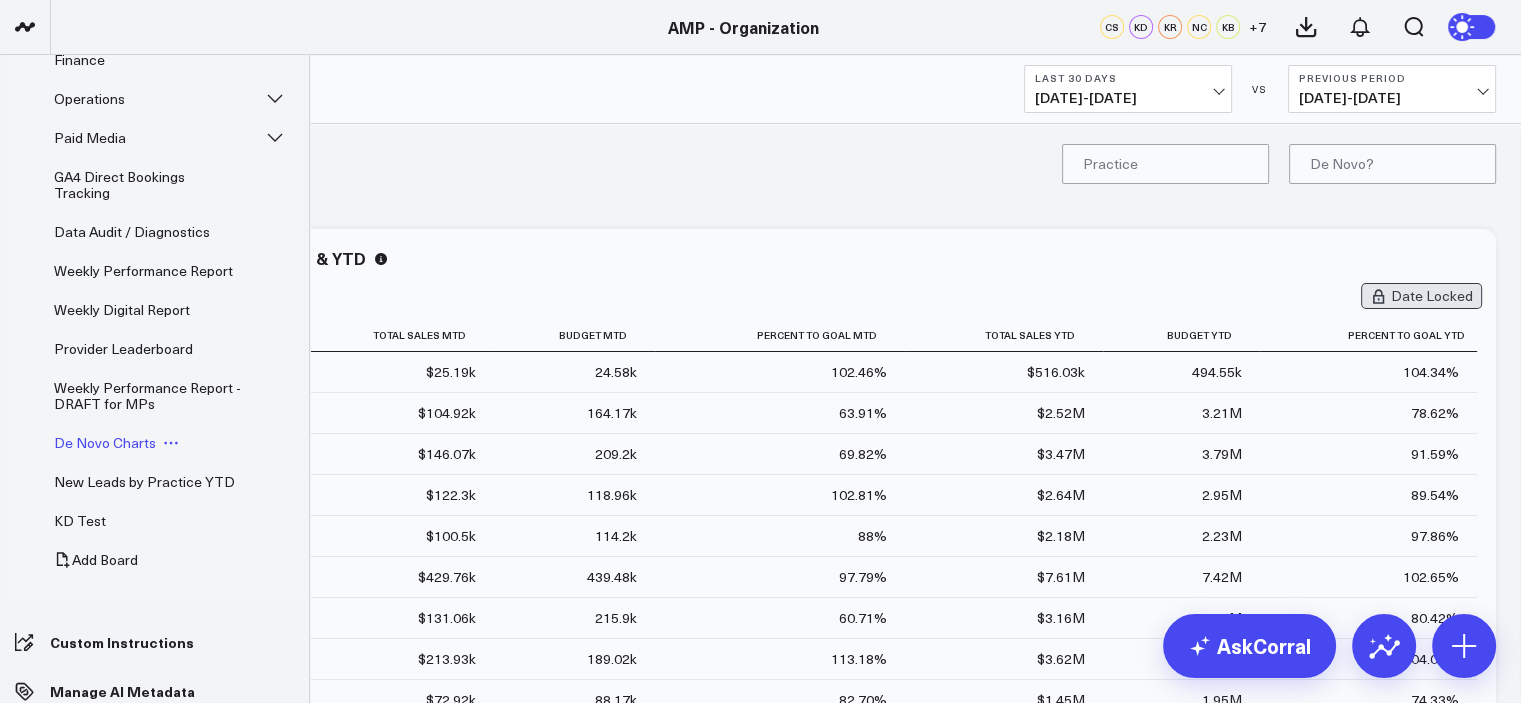 click on "De Novo Charts" at bounding box center (105, 442) 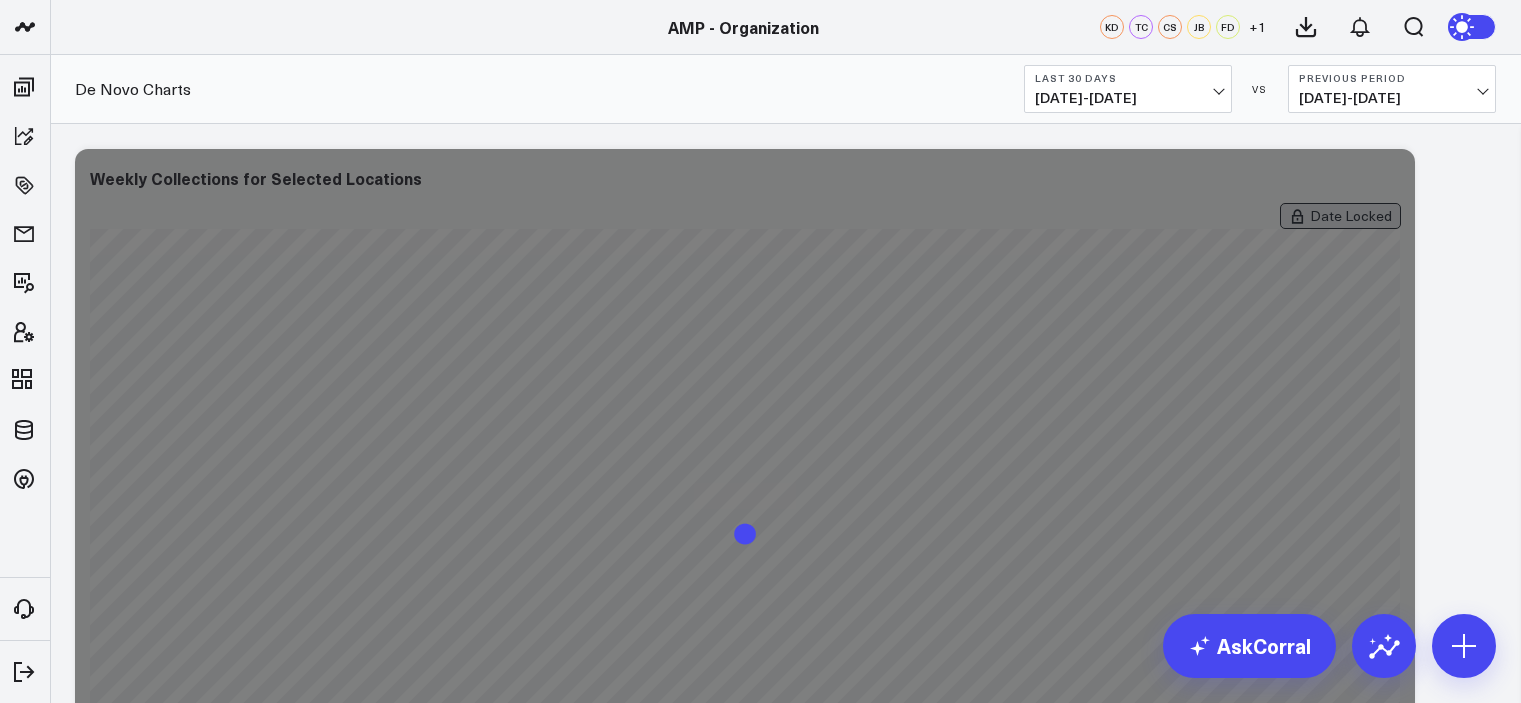 scroll, scrollTop: 0, scrollLeft: 0, axis: both 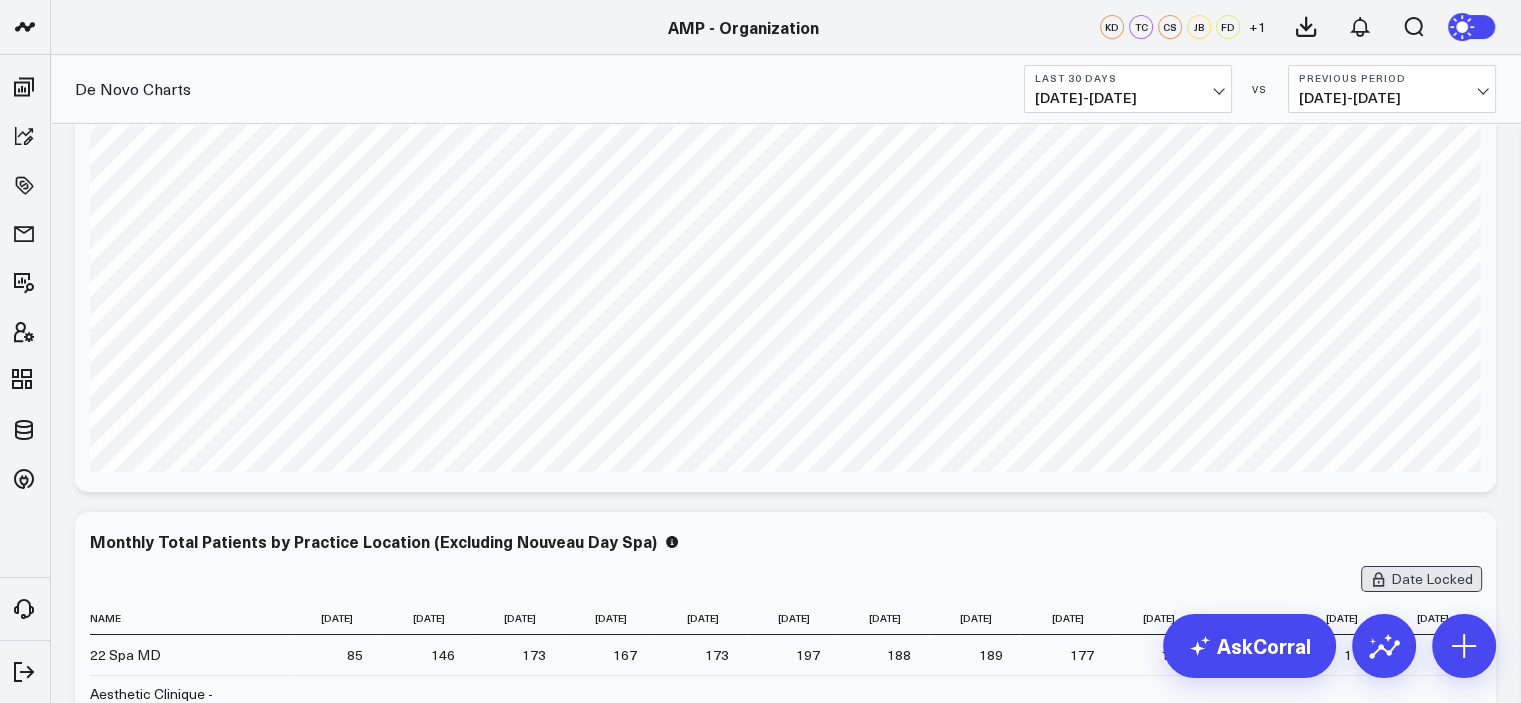 click on "Modify via AI Copy link to widget Ask support Remove Create linked copy Executive Summary Inside Sales Accounting - Expenses Finance Operations Providers Patient Details Re-Engagement Paid Media Google Ads Facebook Ads GA4 Direct Bookings Tracking Data Audit / Diagnostics Weekly Performance Report  Weekly Digital Report Provider Leaderboard  Weekly Performance Report - DRAFT for MPs De Novo Charts New Leads by Practice YTD KD Test Duplicate to Executive Summary Inside Sales Accounting - Expenses Finance Operations Providers Patient Details Re-Engagement Paid Media Google Ads Facebook Ads GA4 Direct Bookings Tracking Data Audit / Diagnostics Weekly Performance Report  Weekly Digital Report Provider Leaderboard  Weekly Performance Report - DRAFT for MPs De Novo Charts New Leads by Practice YTD KD Test Move to Executive Summary Inside Sales Accounting - Expenses Finance Operations Providers Patient Details Re-Engagement Paid Media Google Ads Facebook Ads GA4 Direct Bookings Tracking Data Audit / Diagnostics Name" at bounding box center [760, 159] 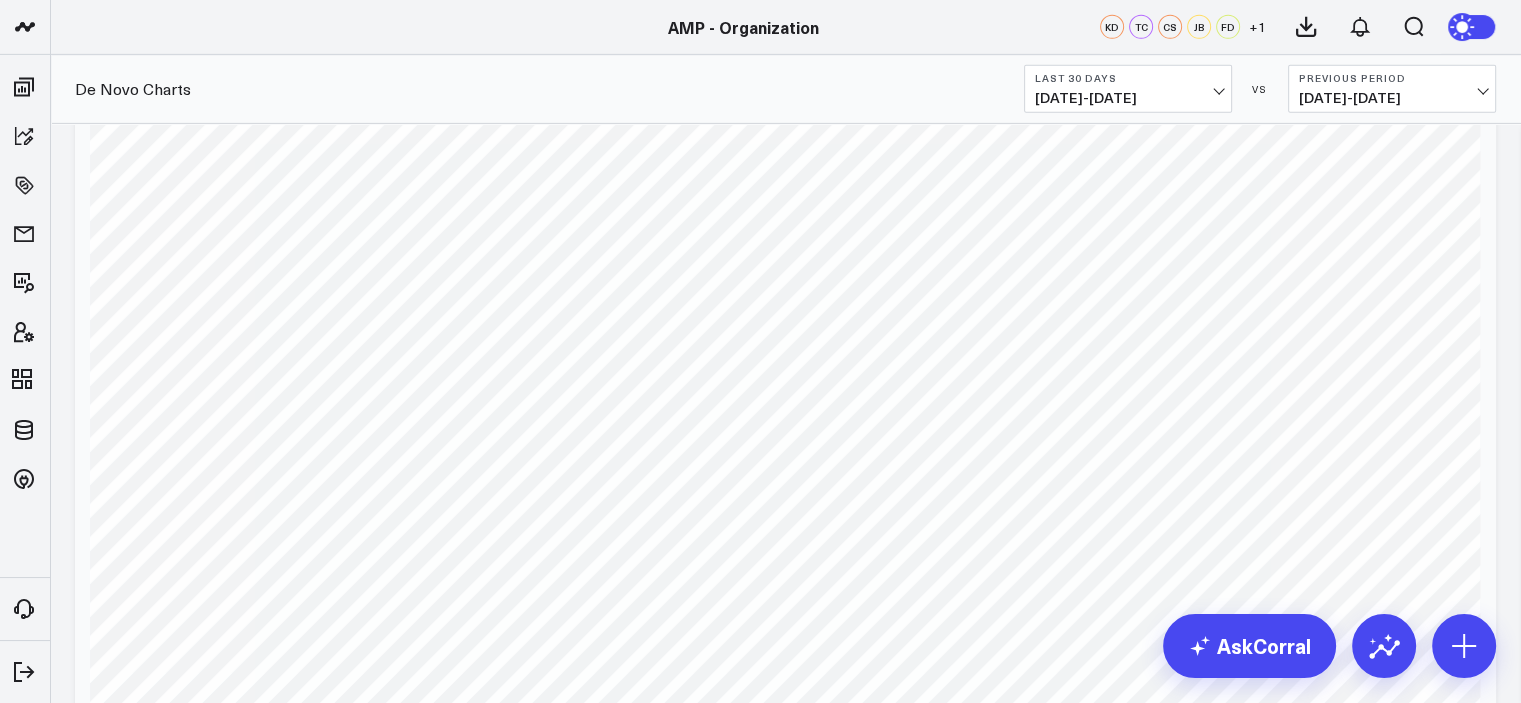 scroll, scrollTop: 6360, scrollLeft: 0, axis: vertical 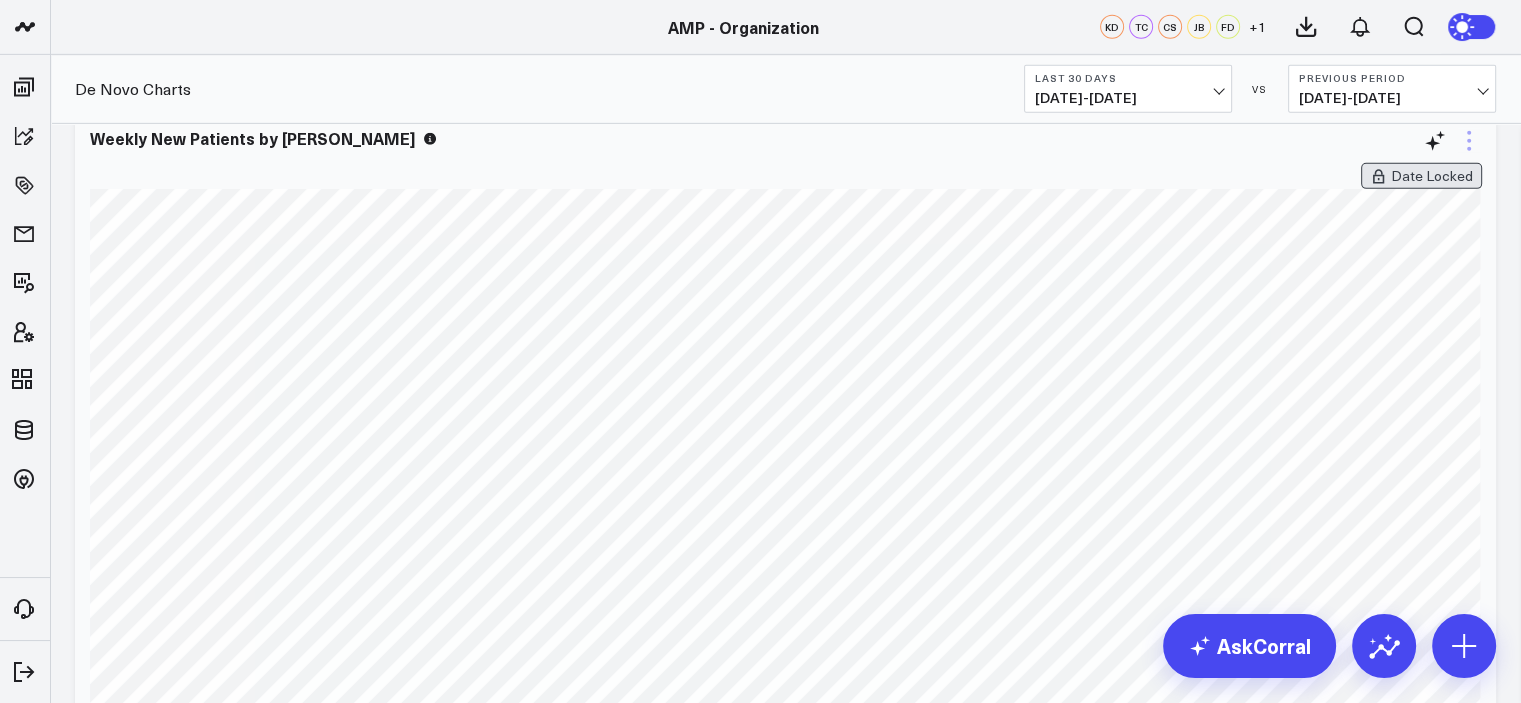 click 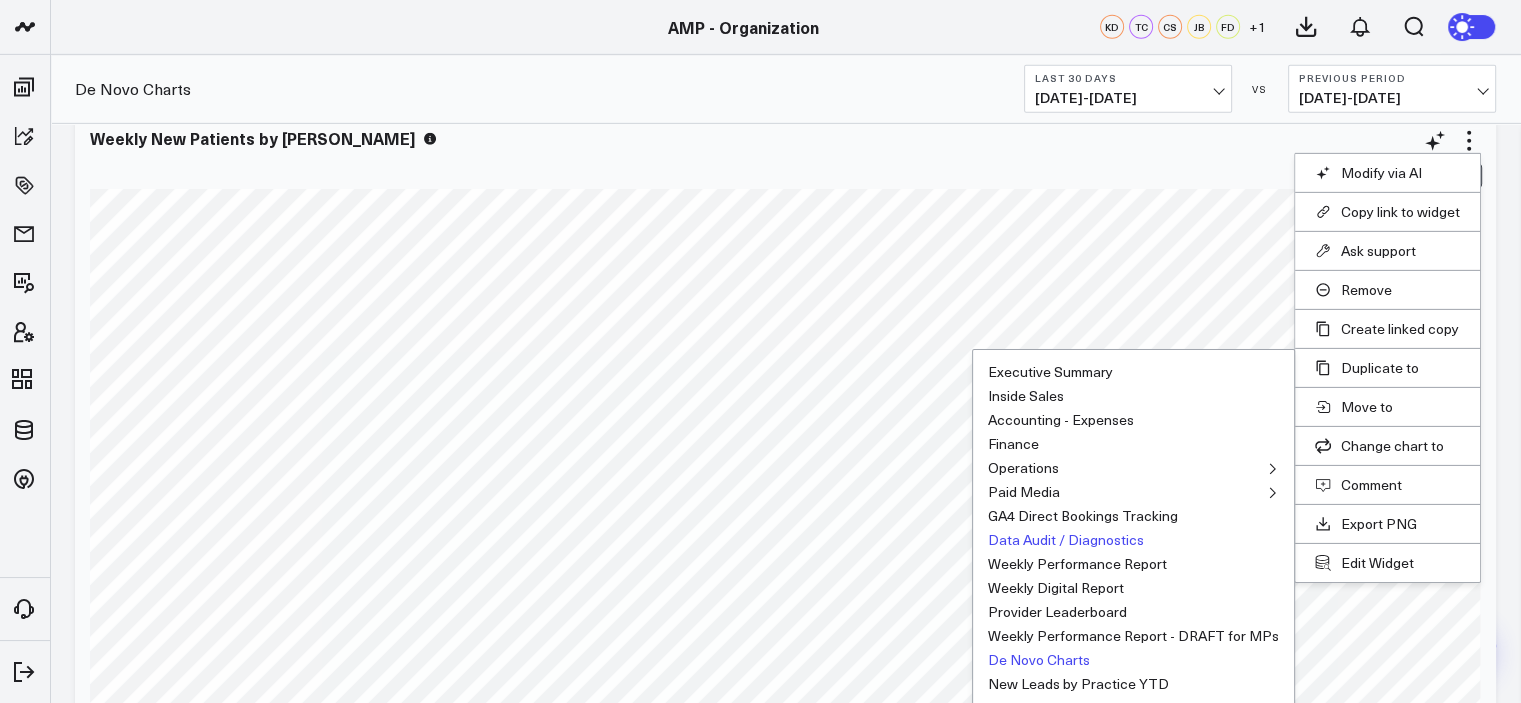 scroll, scrollTop: 6496, scrollLeft: 0, axis: vertical 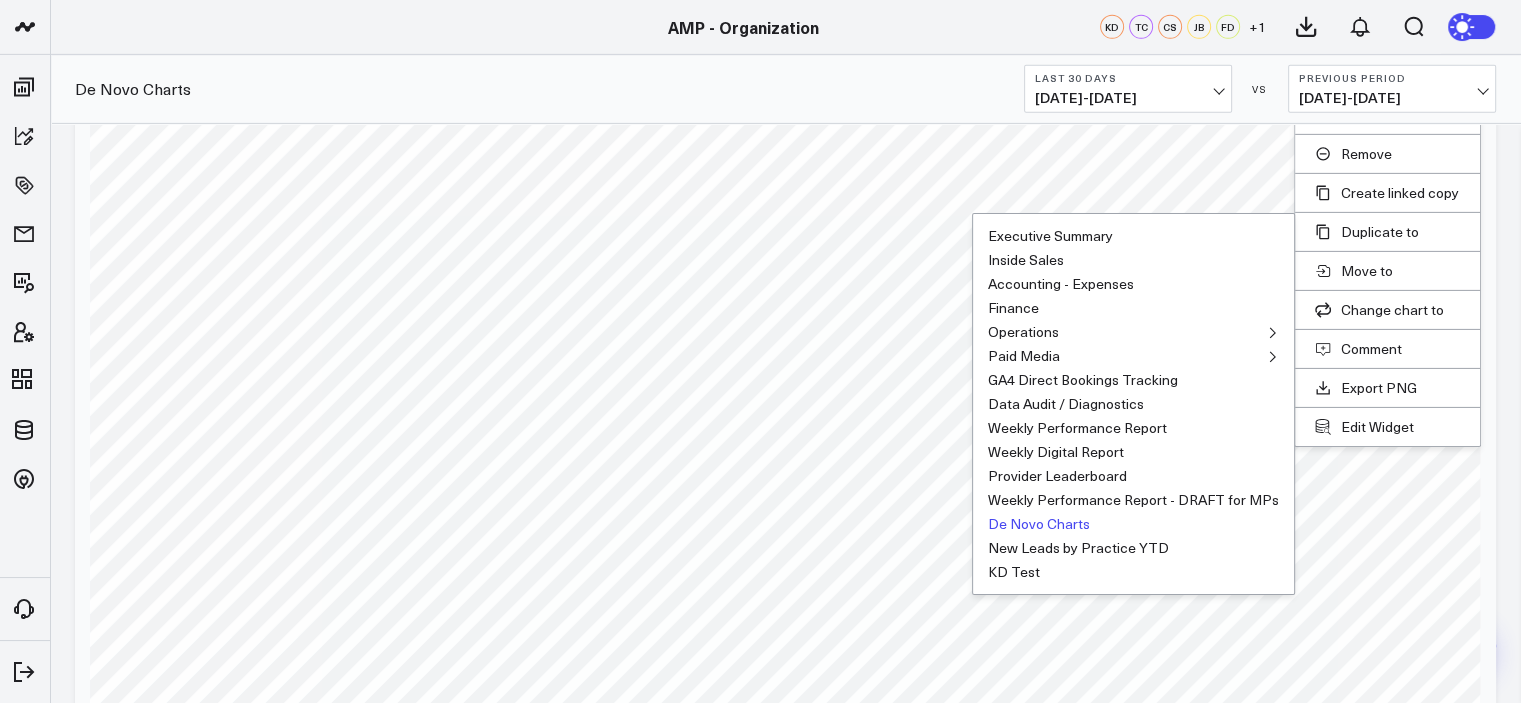 click on "De Novo Charts" at bounding box center [1039, 524] 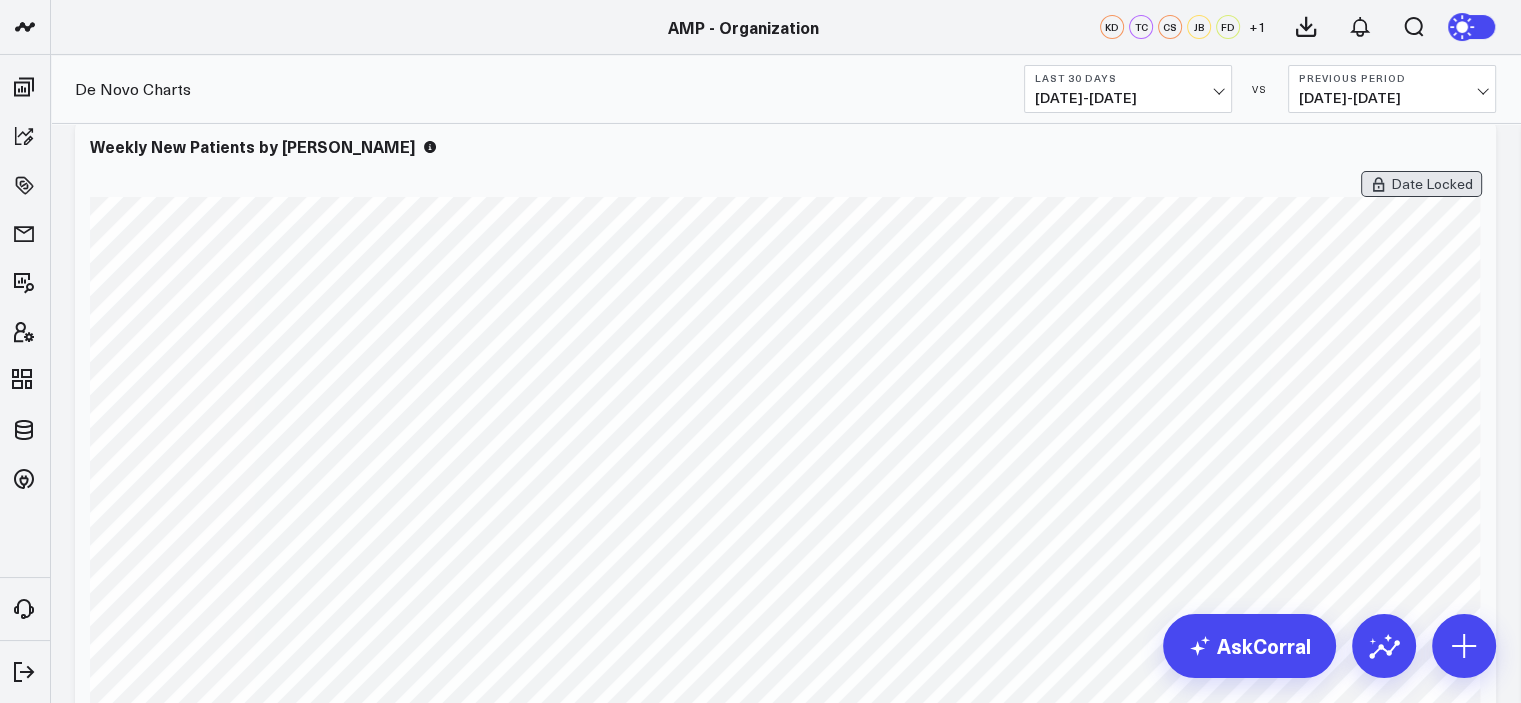 scroll, scrollTop: 7144, scrollLeft: 0, axis: vertical 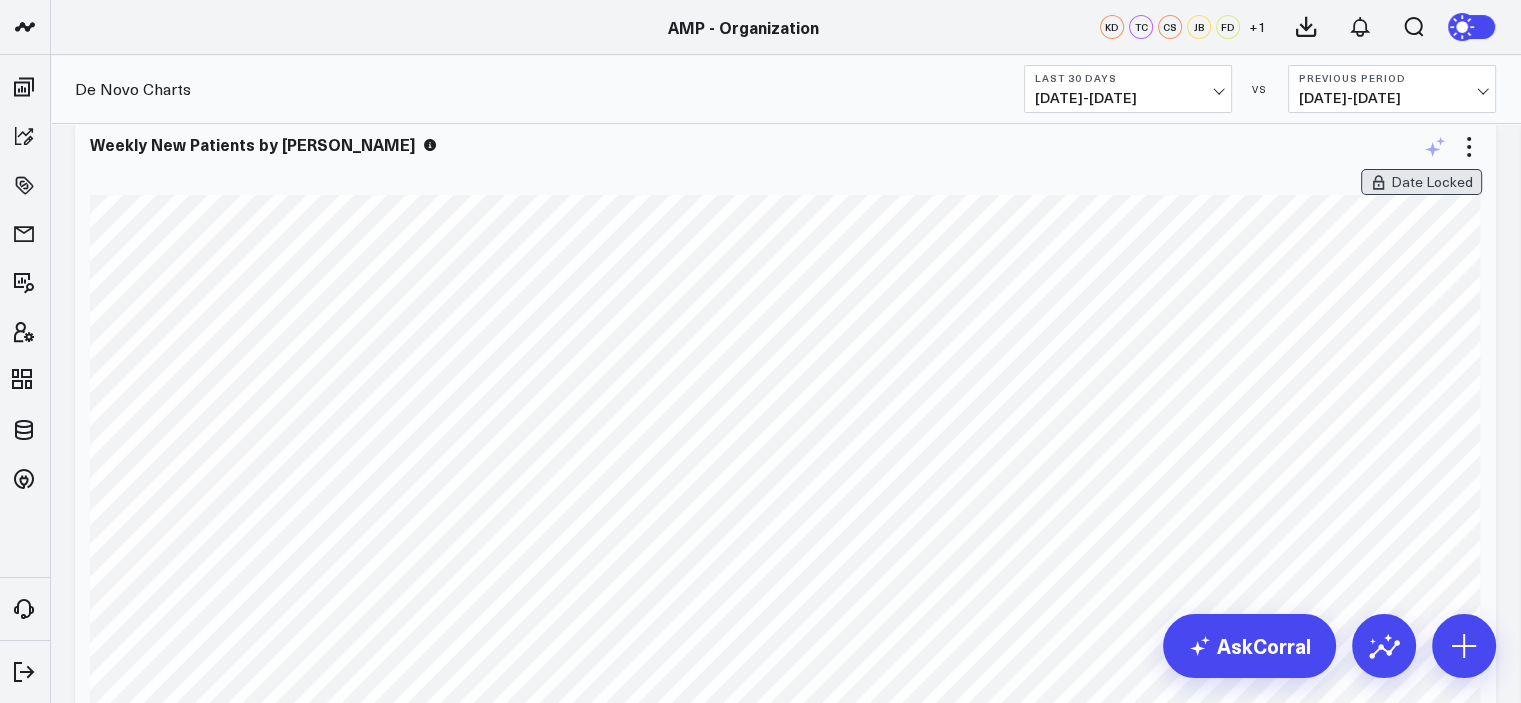 click 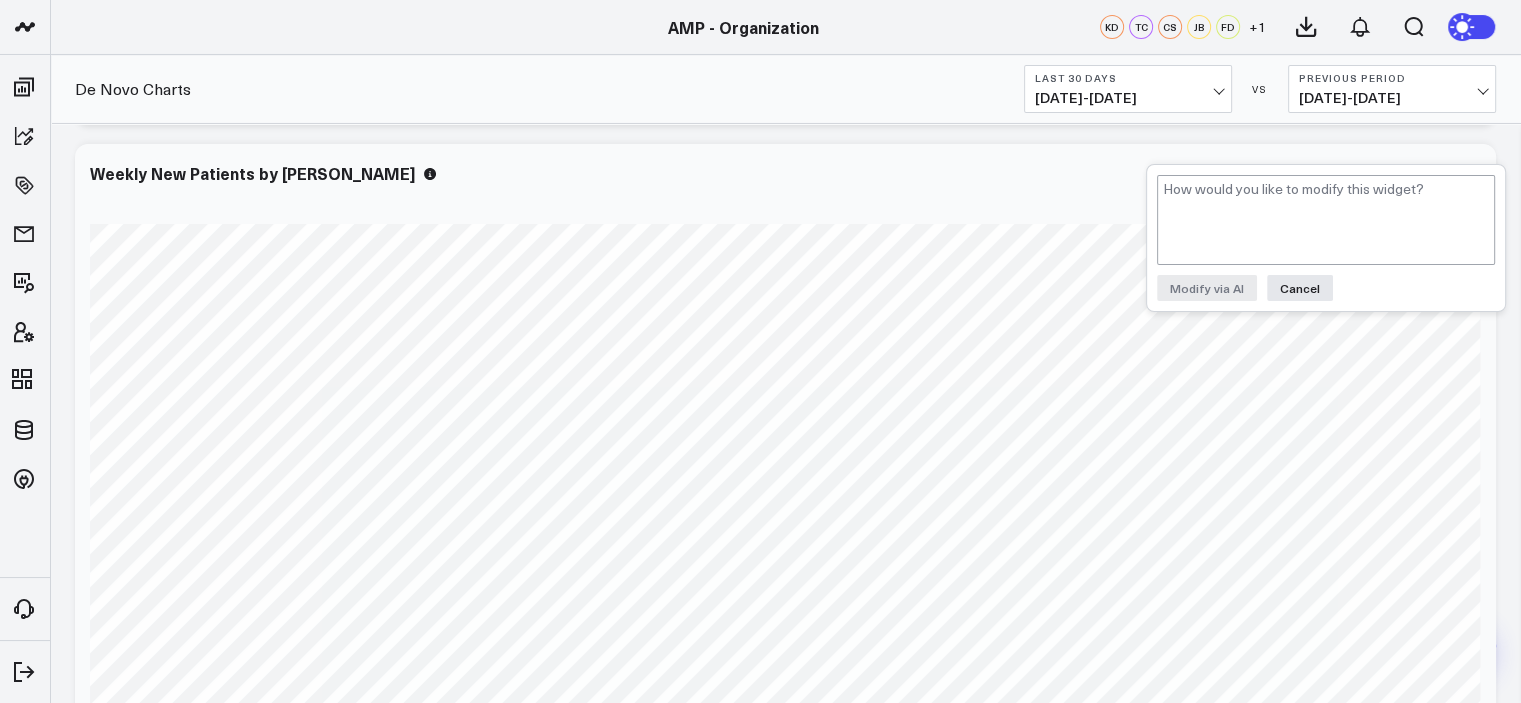 scroll, scrollTop: 7114, scrollLeft: 0, axis: vertical 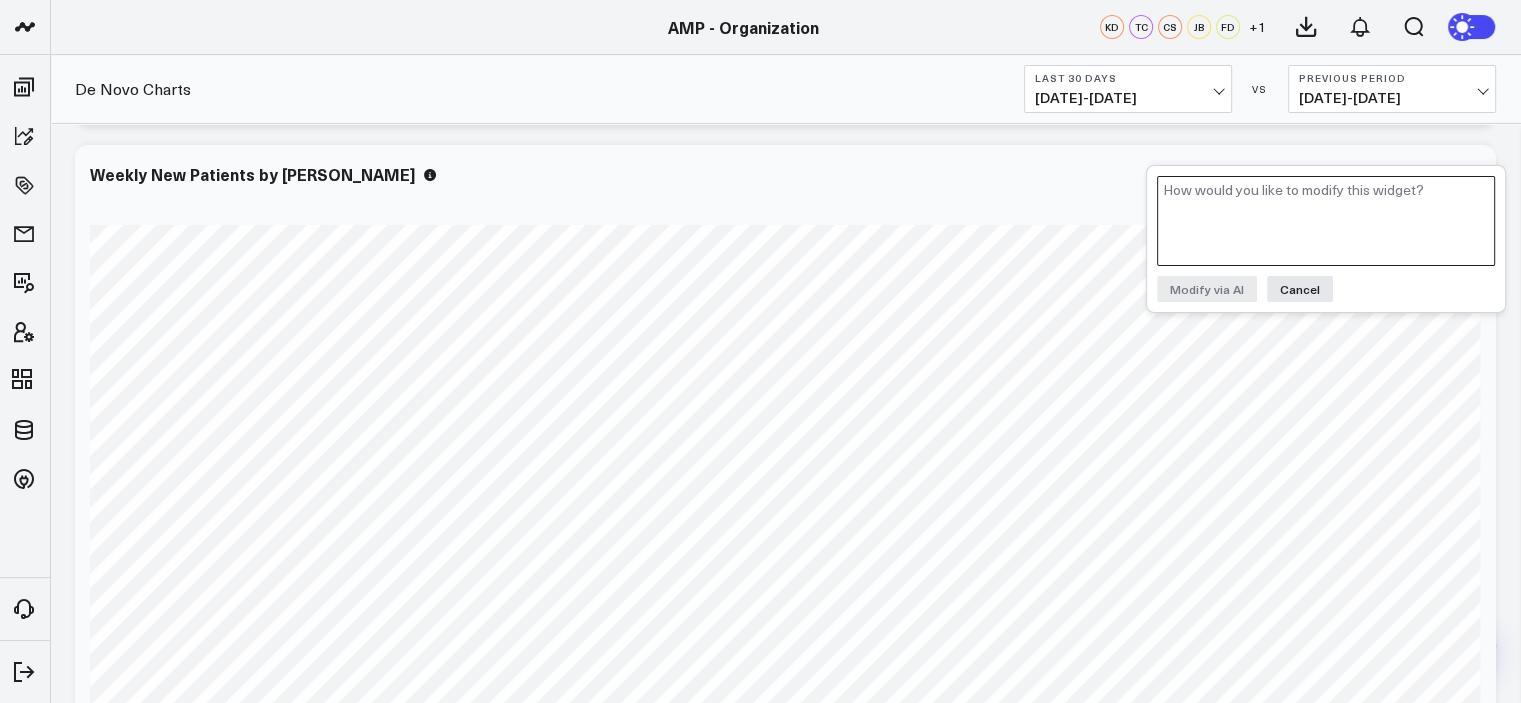 click at bounding box center [1326, 221] 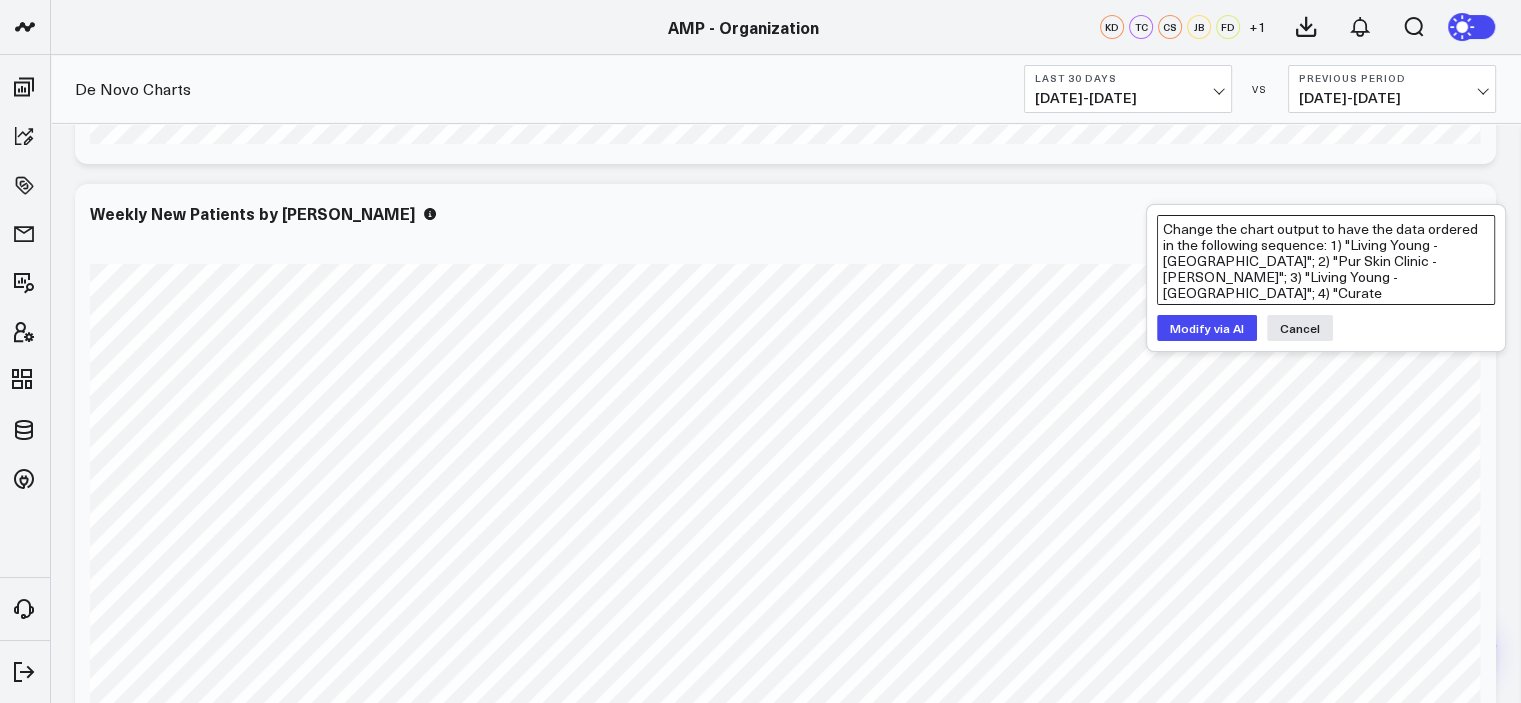 scroll, scrollTop: 7072, scrollLeft: 0, axis: vertical 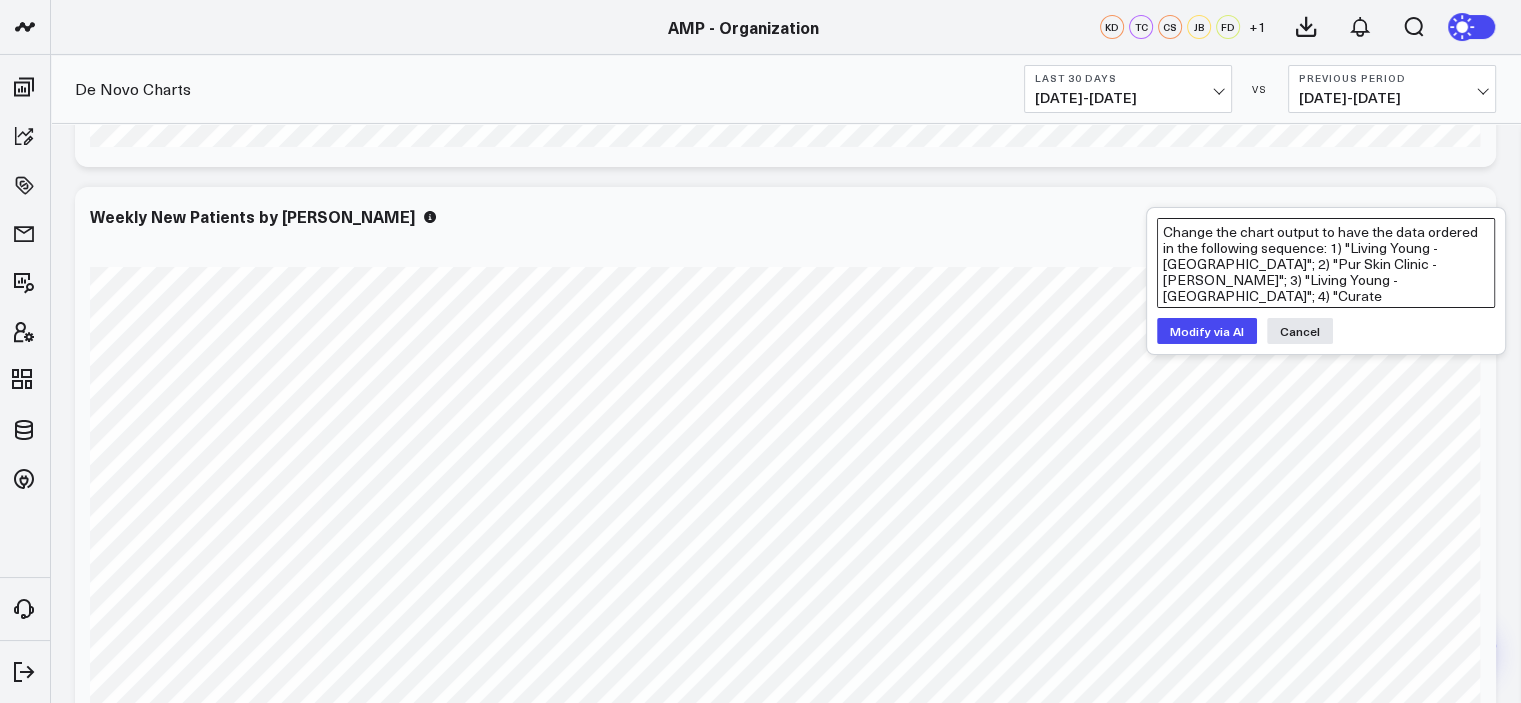 type on "Change the chart output to have the data ordered in the following sequence: 1) "Living Young - [GEOGRAPHIC_DATA]"; 2) "Pur Skin Clinic - [PERSON_NAME]"; 3) "Living Young - [GEOGRAPHIC_DATA]"; 4) "Curate [GEOGRAPHIC_DATA]"; 5) "Glo - [GEOGRAPHIC_DATA]"; 6) "Blush - Orange"" 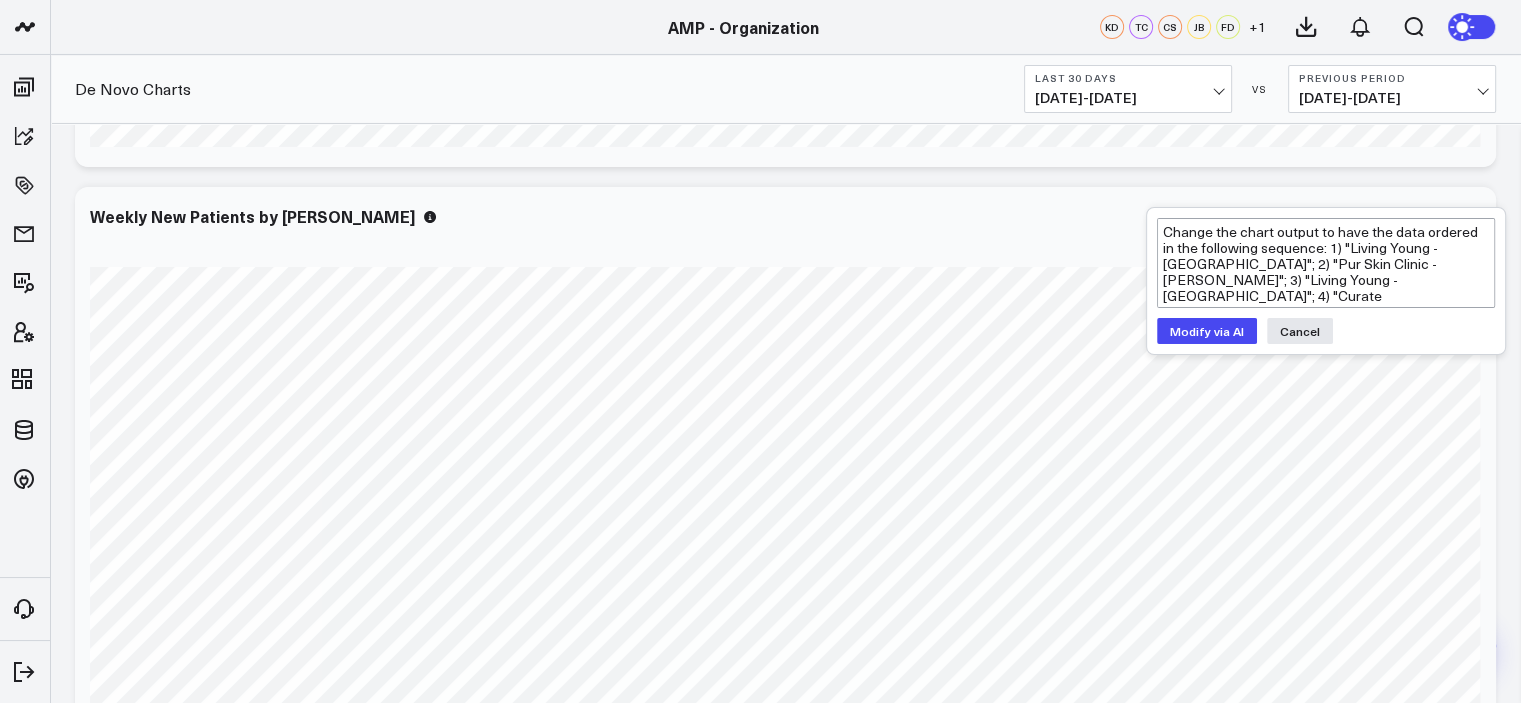 click on "Modify via AI" at bounding box center [1207, 331] 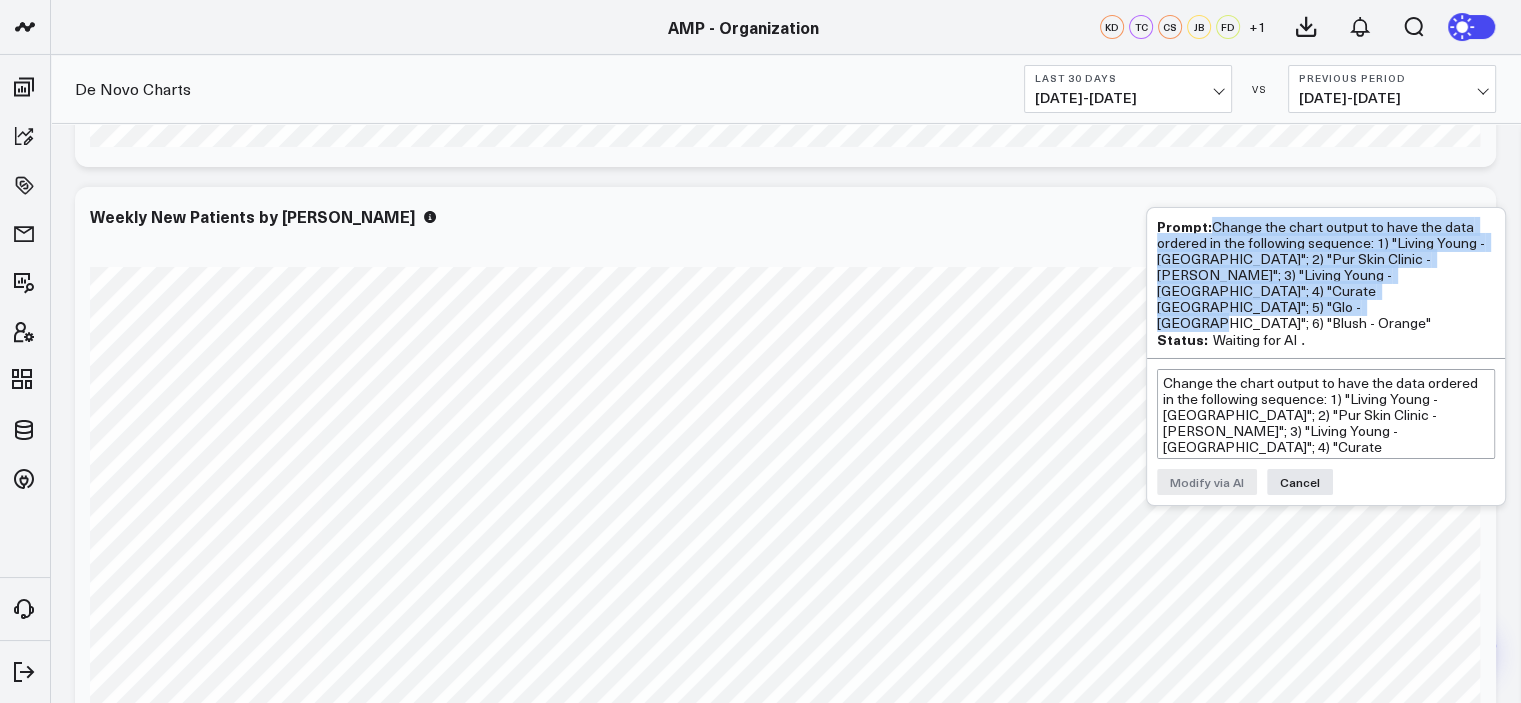 drag, startPoint x: 1394, startPoint y: 288, endPoint x: 1208, endPoint y: 227, distance: 195.74728 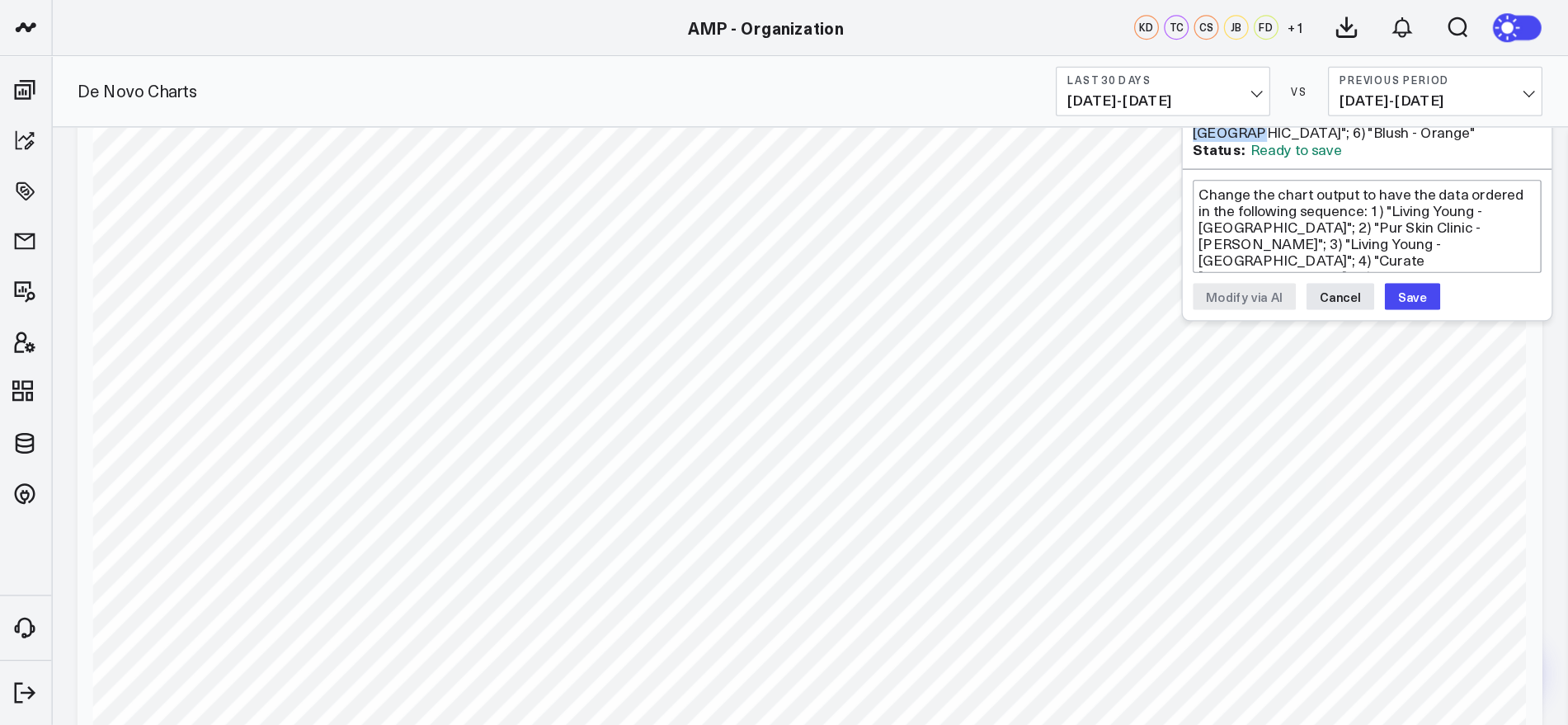 scroll, scrollTop: 5968, scrollLeft: 0, axis: vertical 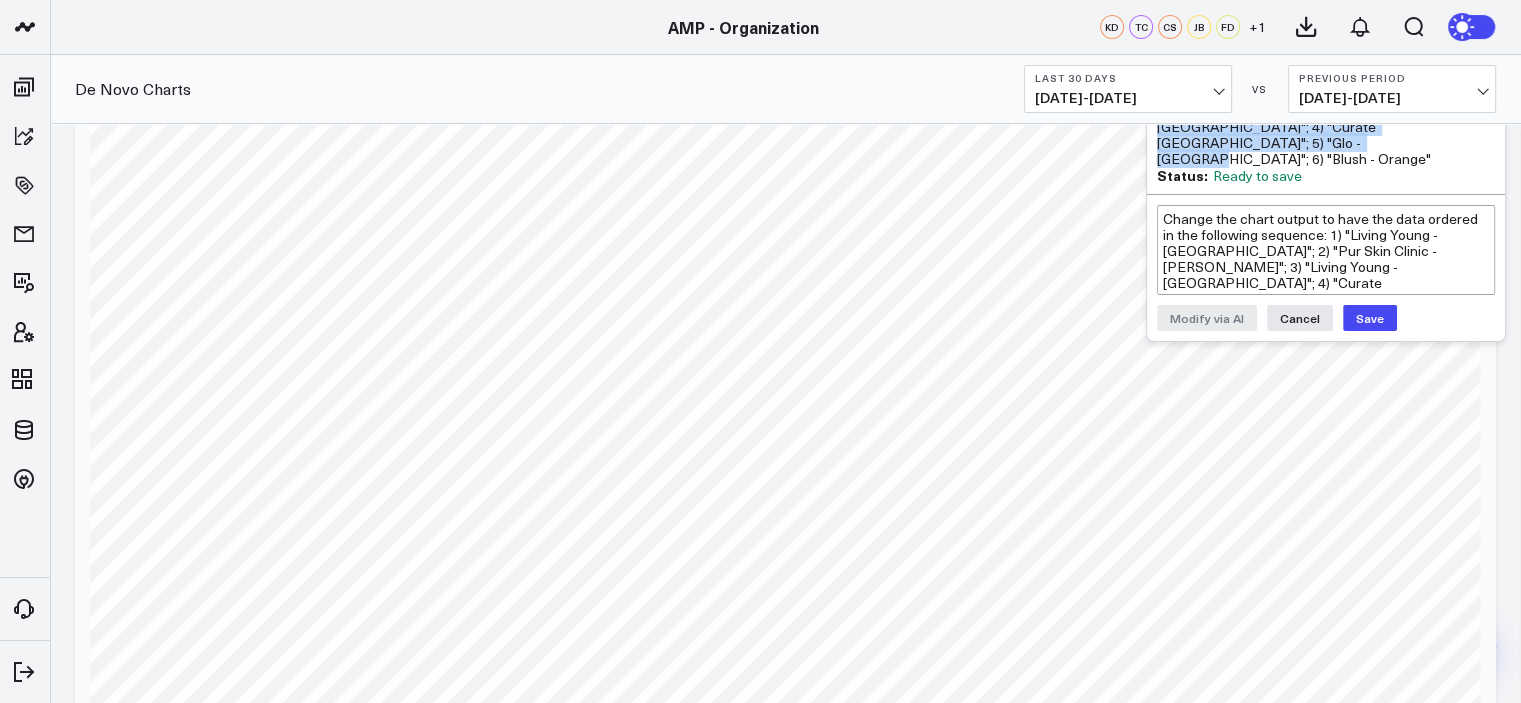 click on "Save" at bounding box center (1370, 318) 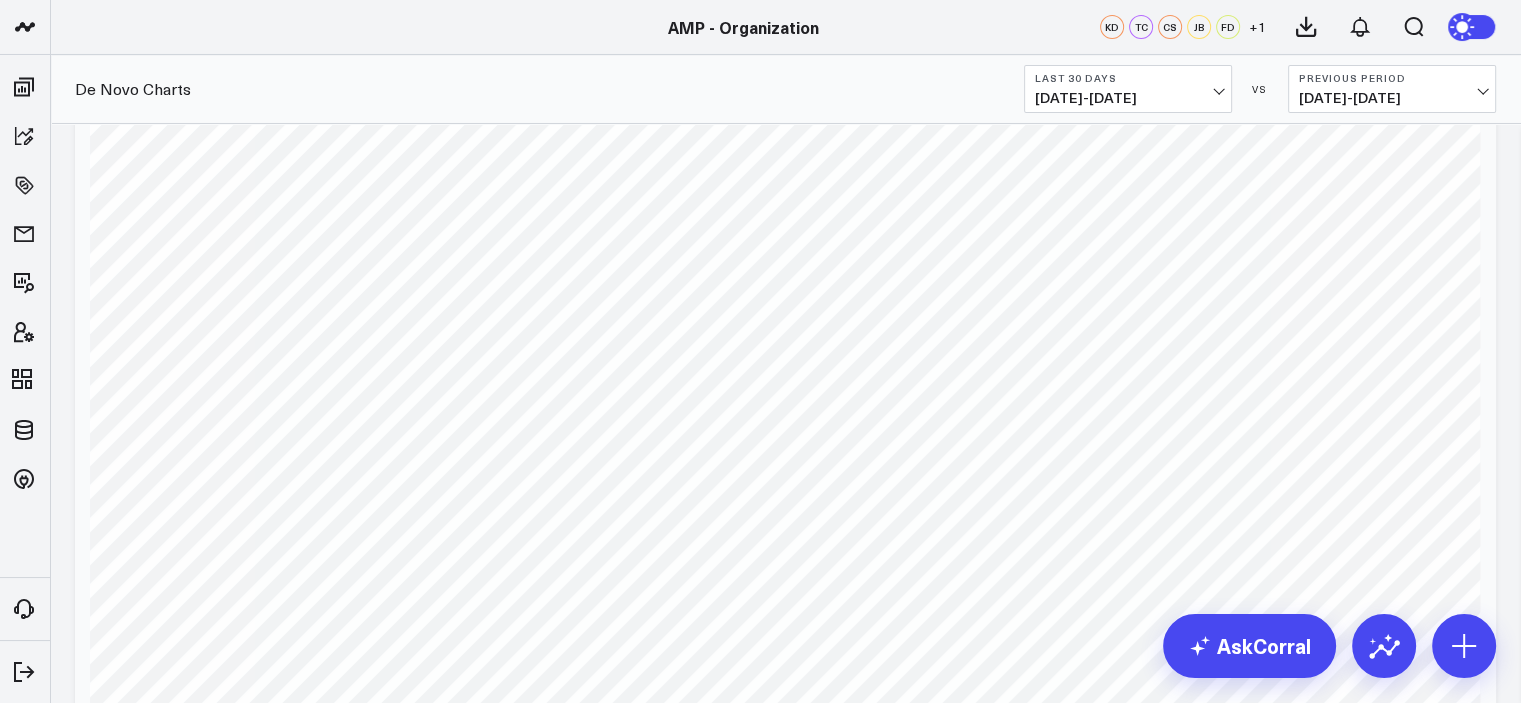 click on "Modify via AI Copy link to widget Ask support Remove Create linked copy Executive Summary Inside Sales Accounting - Expenses Finance Operations Providers Patient Details Re-Engagement Paid Media Google Ads Facebook Ads GA4 Direct Bookings Tracking Data Audit / Diagnostics Weekly Performance Report  Weekly Digital Report Provider Leaderboard  Weekly Performance Report - DRAFT for MPs De Novo Charts New Leads by Practice YTD KD Test Duplicate to Executive Summary Inside Sales Accounting - Expenses Finance Operations Providers Patient Details Re-Engagement Paid Media Google Ads Facebook Ads GA4 Direct Bookings Tracking Data Audit / Diagnostics Weekly Performance Report  Weekly Digital Report Provider Leaderboard  Weekly Performance Report - DRAFT for MPs De Novo Charts New Leads by Practice YTD KD Test Move to Executive Summary Inside Sales Accounting - Expenses Finance Operations Providers Patient Details Re-Engagement Paid Media Google Ads Facebook Ads GA4 Direct Bookings Tracking Data Audit / Diagnostics Name" at bounding box center (760, 65) 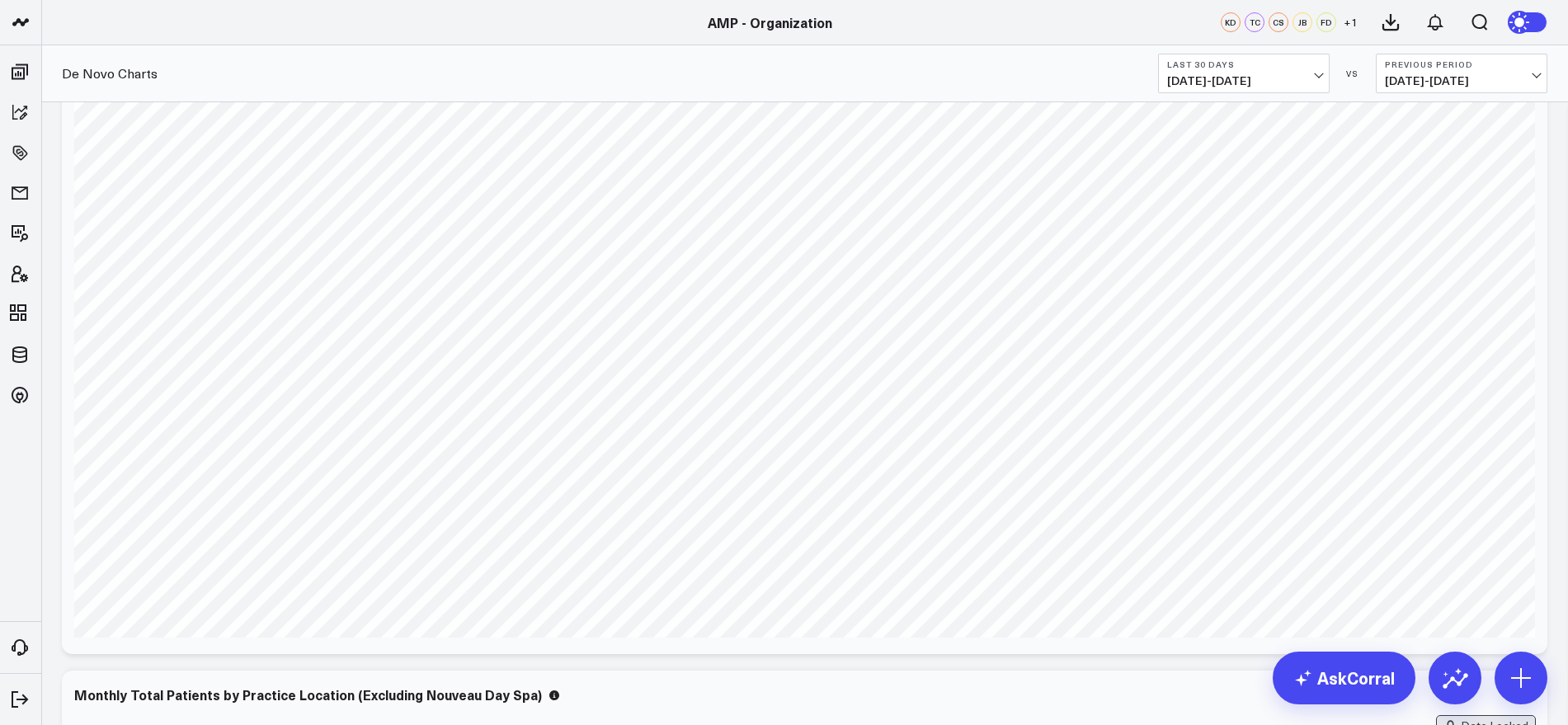 drag, startPoint x: 1249, startPoint y: 2, endPoint x: 1047, endPoint y: 665, distance: 693.0895 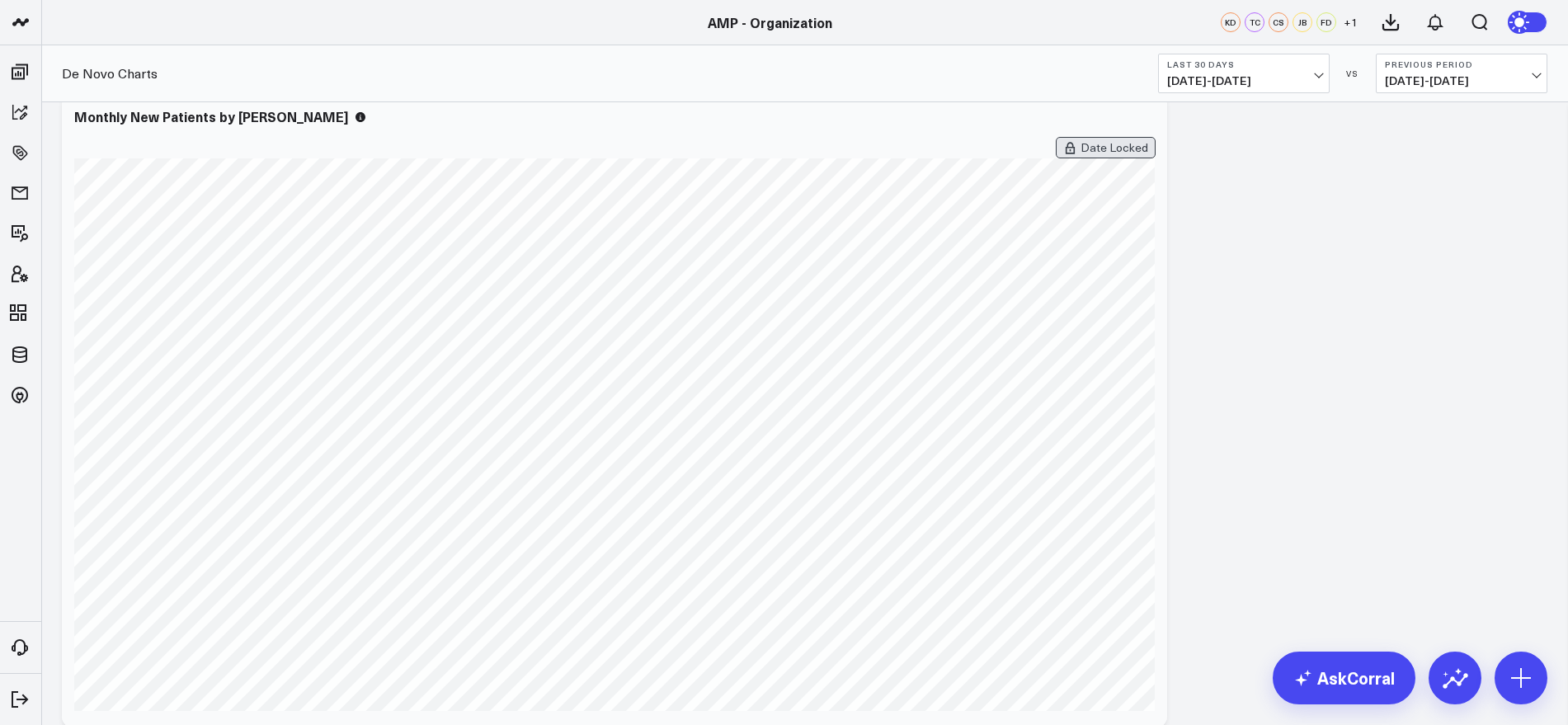 scroll, scrollTop: 4549, scrollLeft: 0, axis: vertical 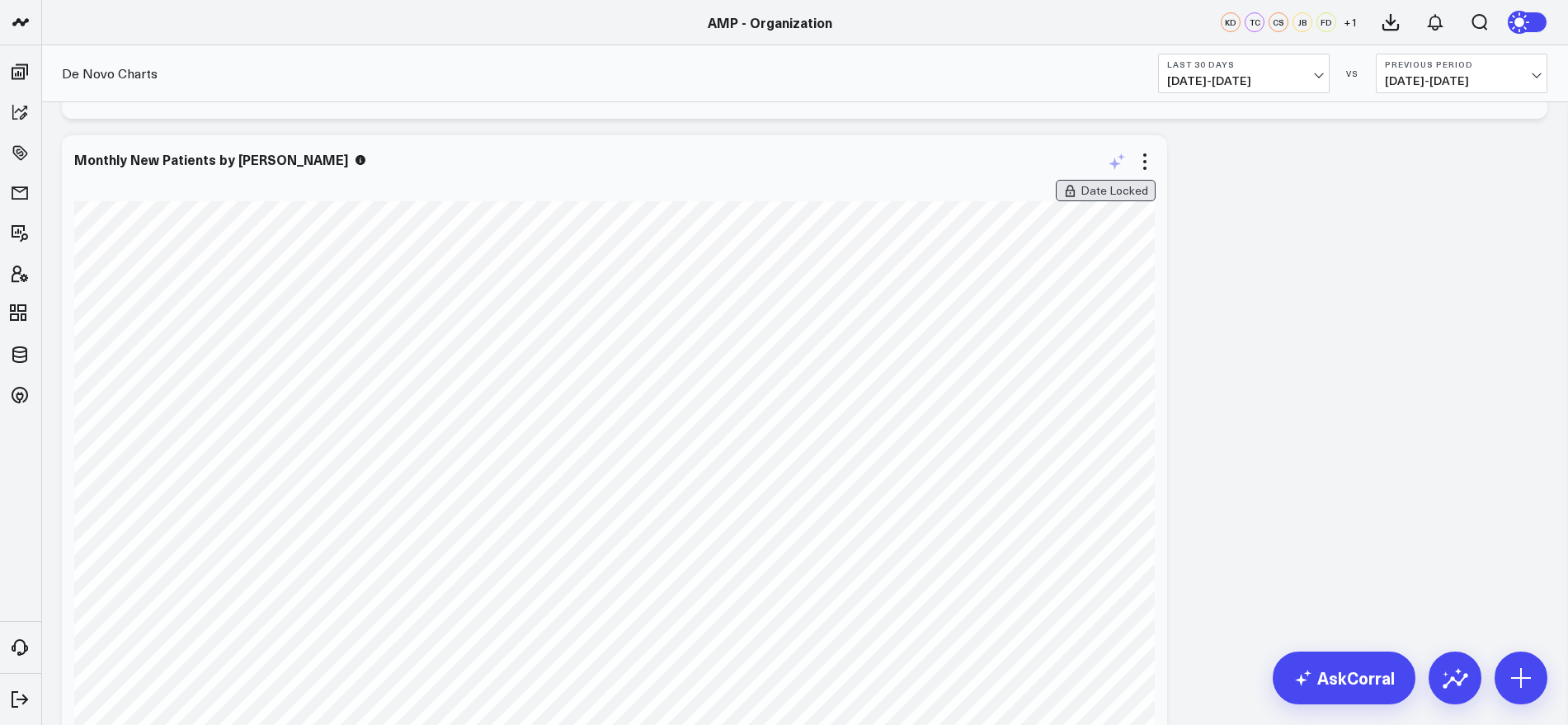 click 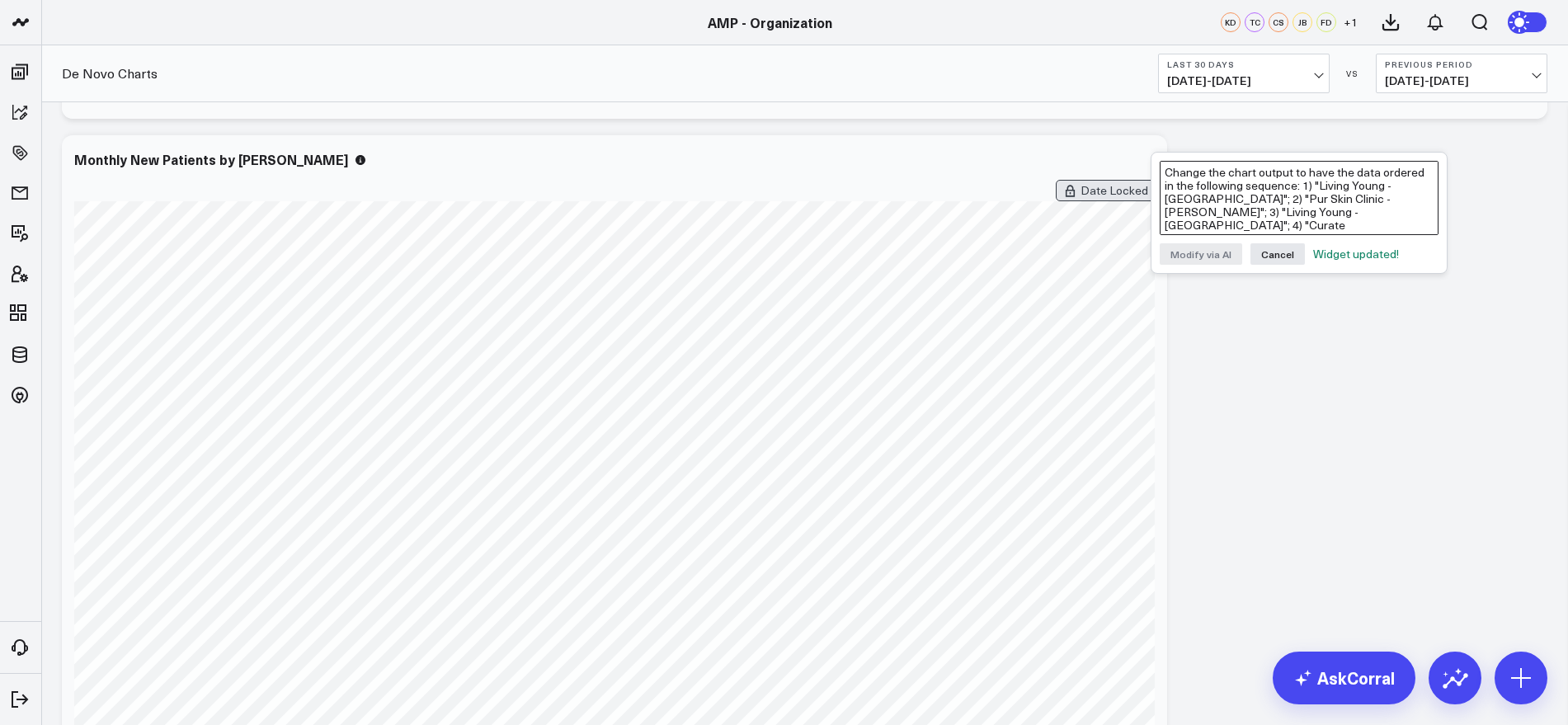 click on "Change the chart output to have the data ordered in the following sequence: 1) "Living Young - [GEOGRAPHIC_DATA]"; 2) "Pur Skin Clinic - [PERSON_NAME]"; 3) "Living Young - [GEOGRAPHIC_DATA]"; 4) "Curate [GEOGRAPHIC_DATA]"; 5) "Glo - [GEOGRAPHIC_DATA]"; 6) "Blush - Orange"" at bounding box center (1299, 198) 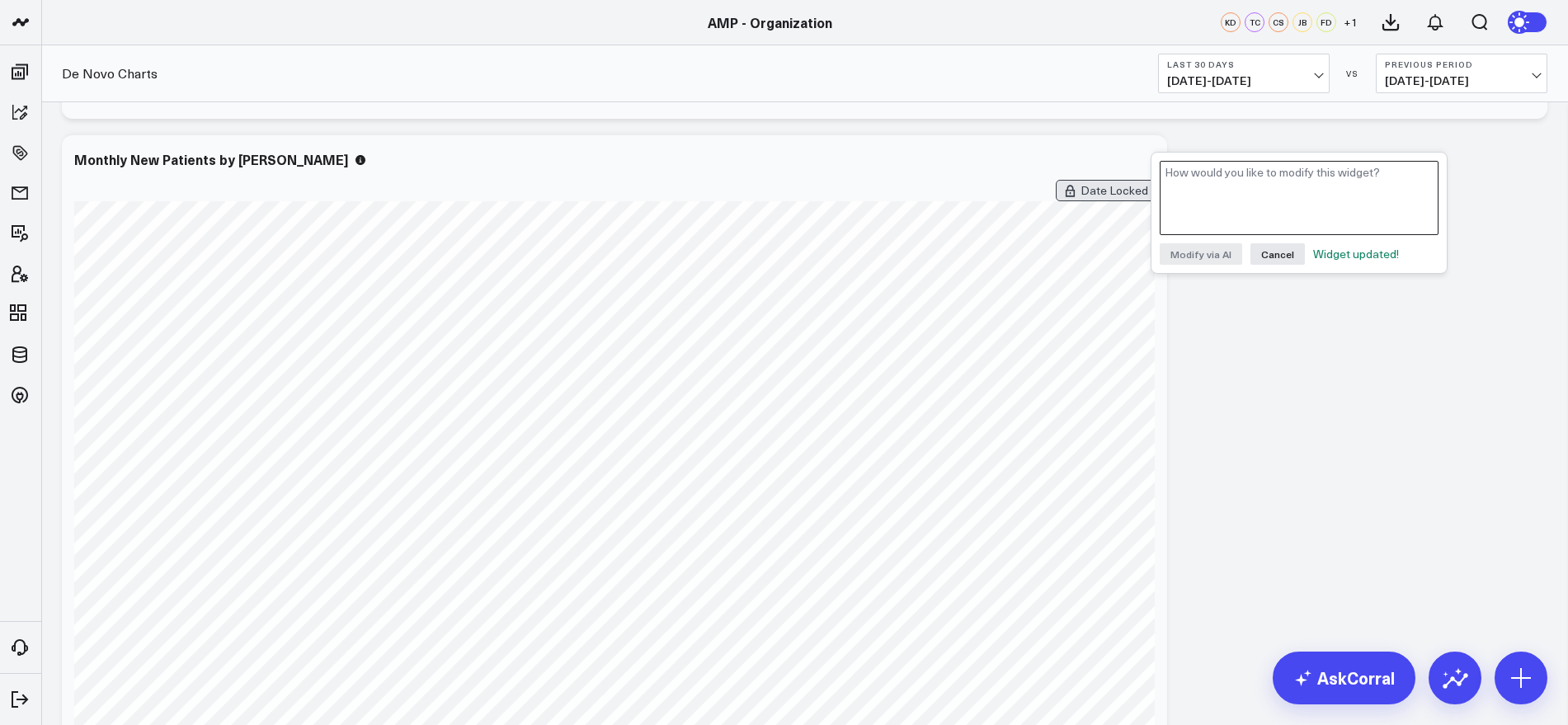 paste on "Change the chart output to have the data ordered in the following sequence: 1) "Living Young - [GEOGRAPHIC_DATA]"; 2) "Pur Skin Clinic - [PERSON_NAME]"; 3) "Living Young - [GEOGRAPHIC_DATA]"; 4) "Curate [GEOGRAPHIC_DATA]"; 5) "Glo - [GEOGRAPHIC_DATA]"; 6) "Blush - Orange"" 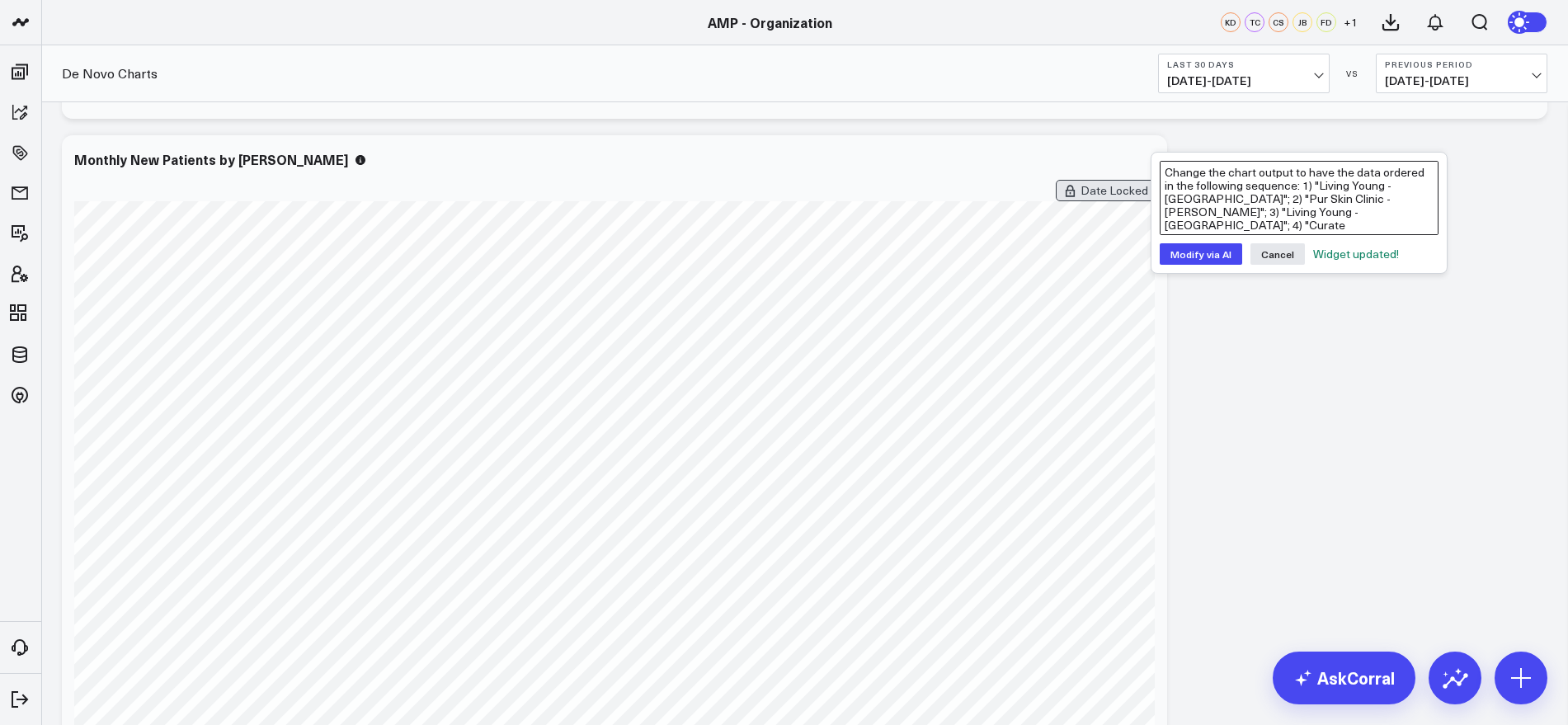 type on "Change the chart output to have the data ordered in the following sequence: 1) "Living Young - [GEOGRAPHIC_DATA]"; 2) "Pur Skin Clinic - [PERSON_NAME]"; 3) "Living Young - [GEOGRAPHIC_DATA]"; 4) "Curate [GEOGRAPHIC_DATA]"; 5) "Glo - [GEOGRAPHIC_DATA]"; 6) "Blush - Orange"" 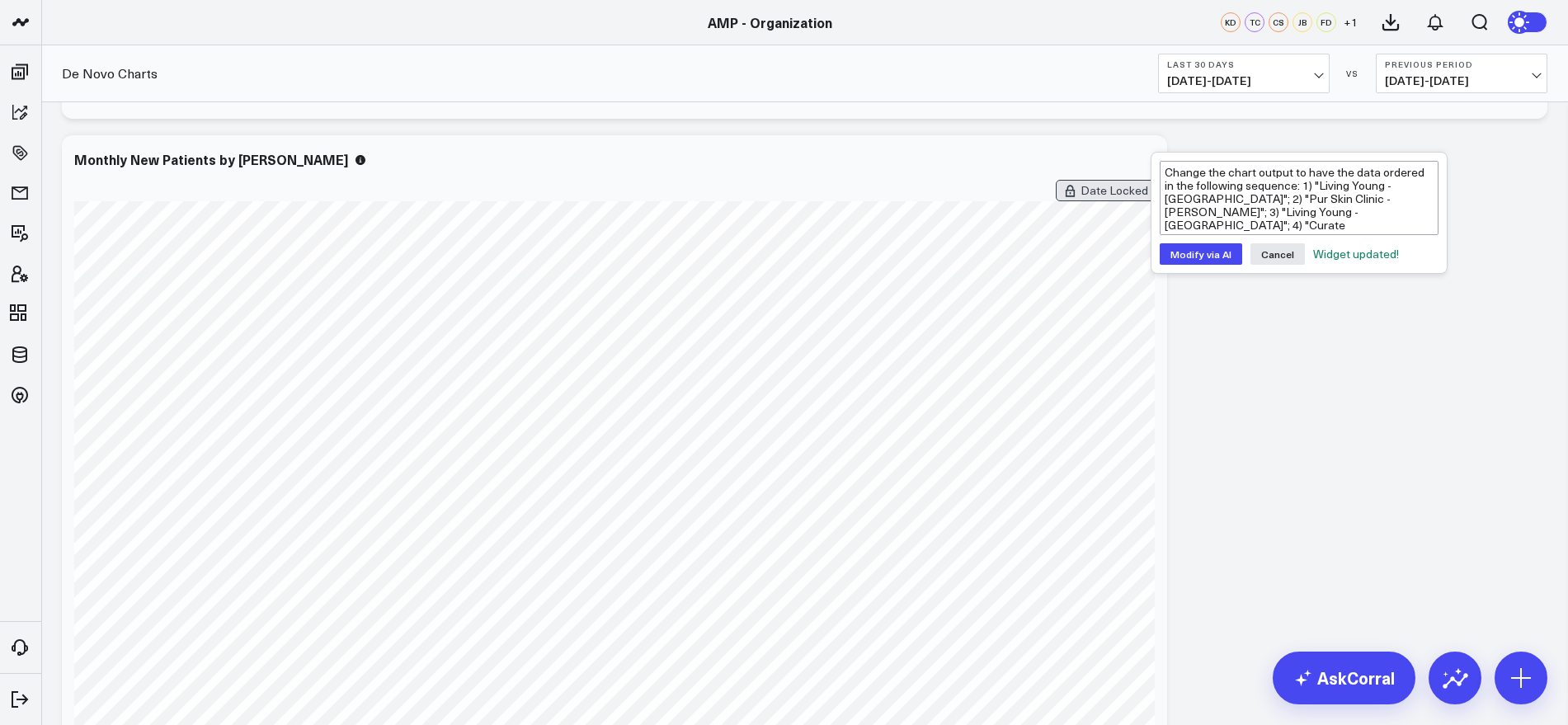 click on "Modify via AI" at bounding box center [1201, 254] 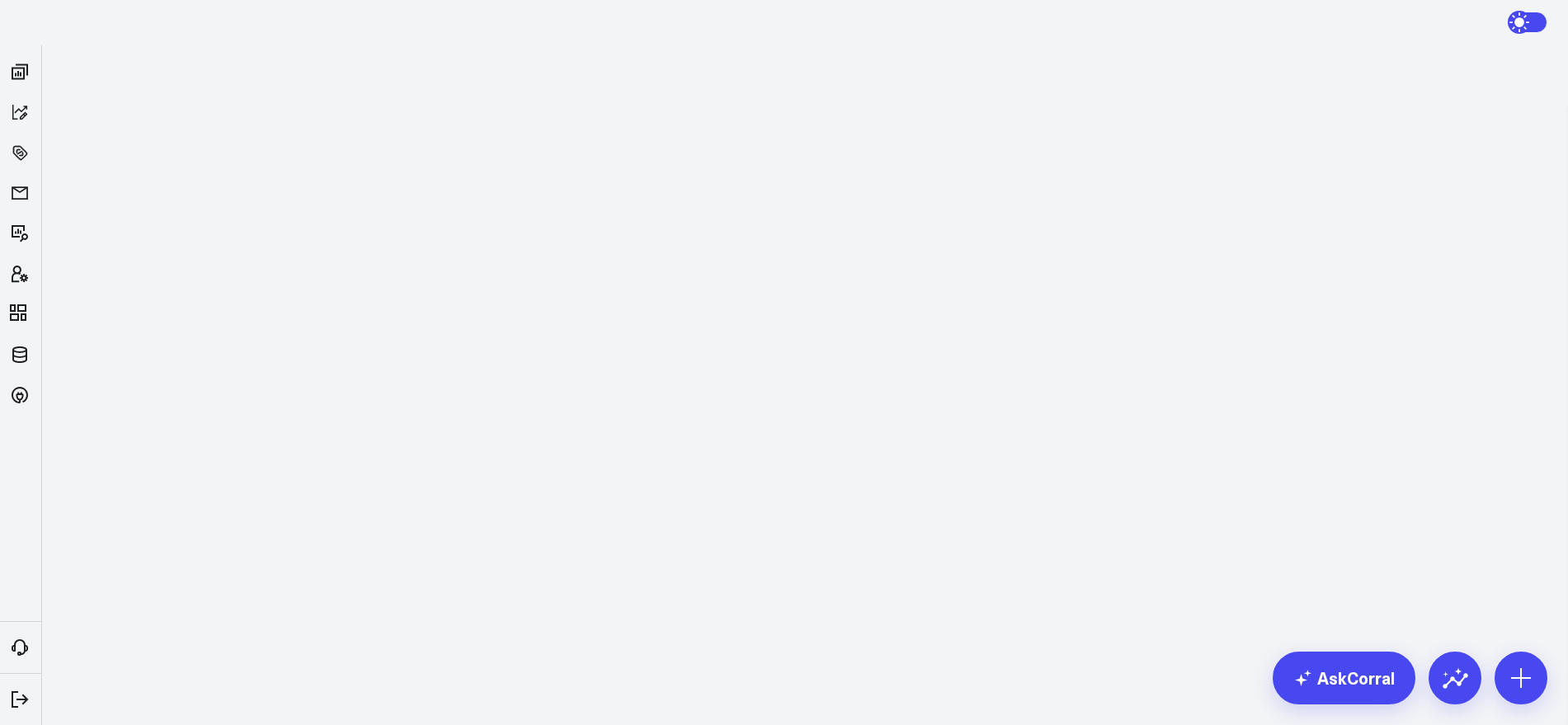scroll, scrollTop: 4196, scrollLeft: 0, axis: vertical 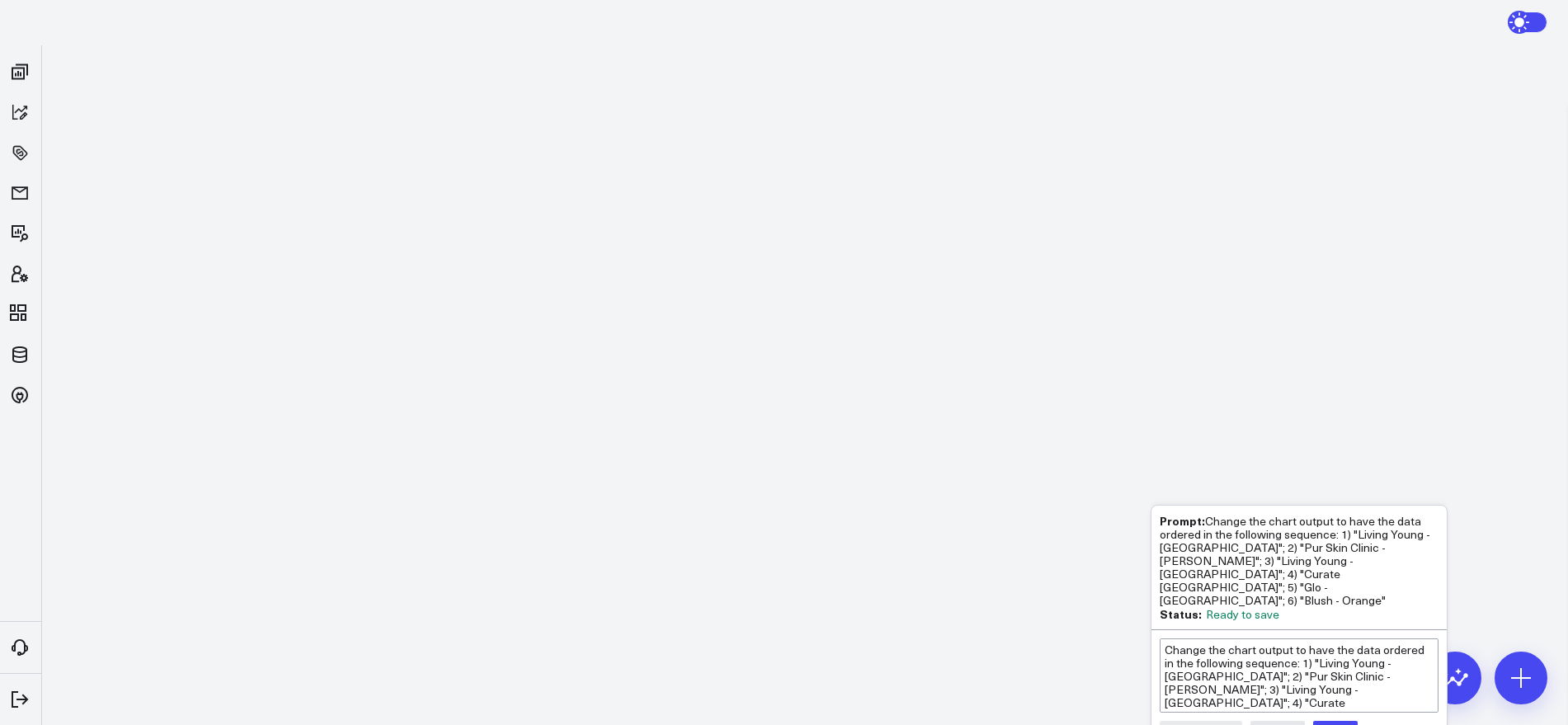 click on "Save" at bounding box center (1335, 732) 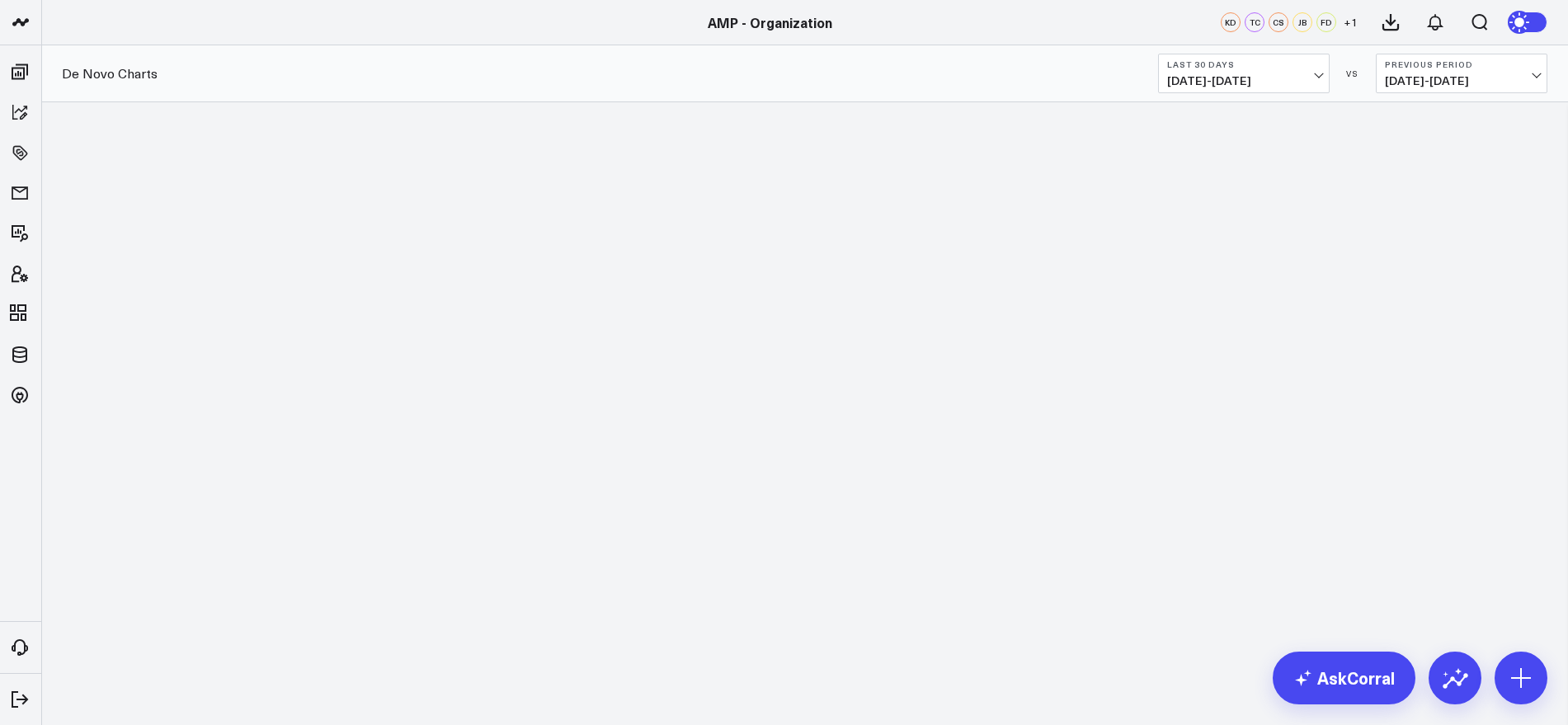 scroll, scrollTop: 0, scrollLeft: 0, axis: both 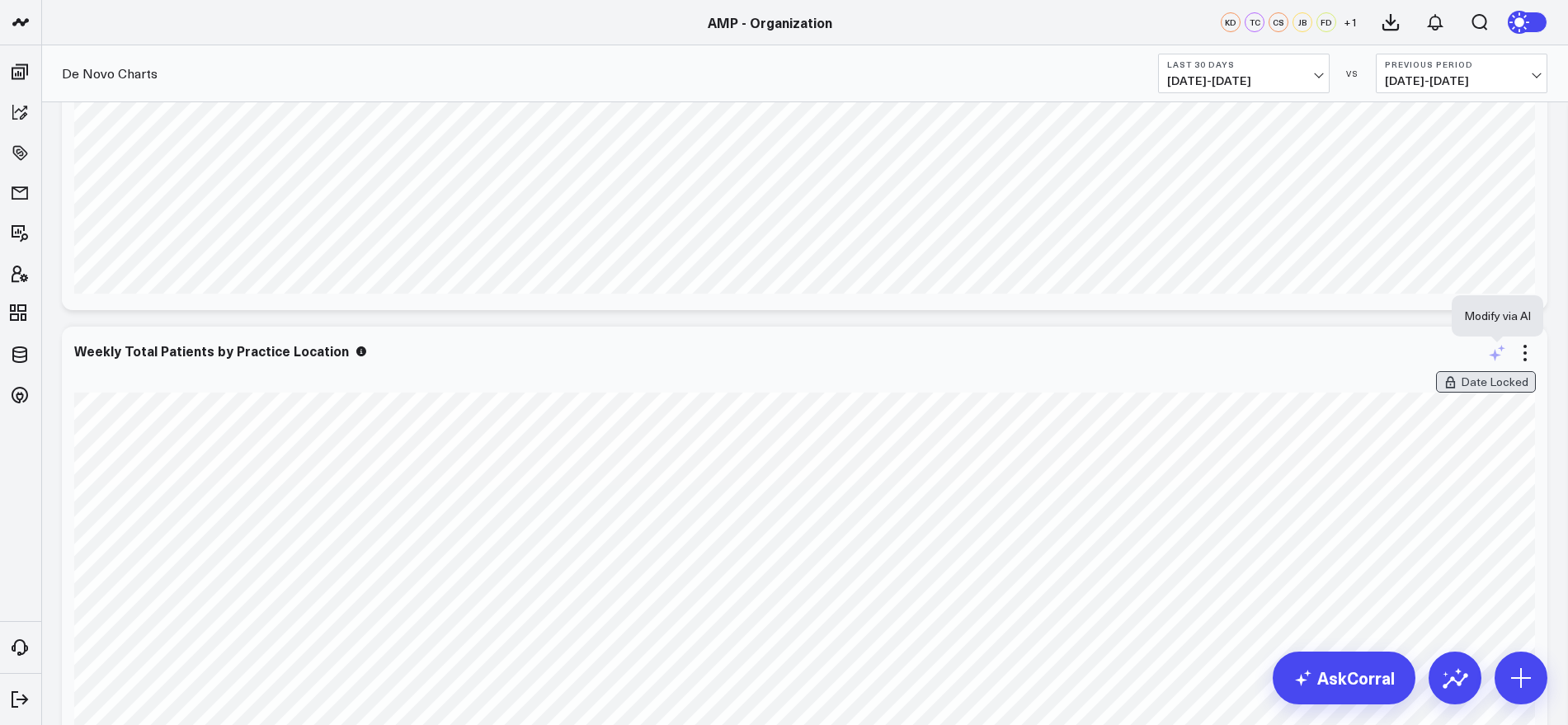 click 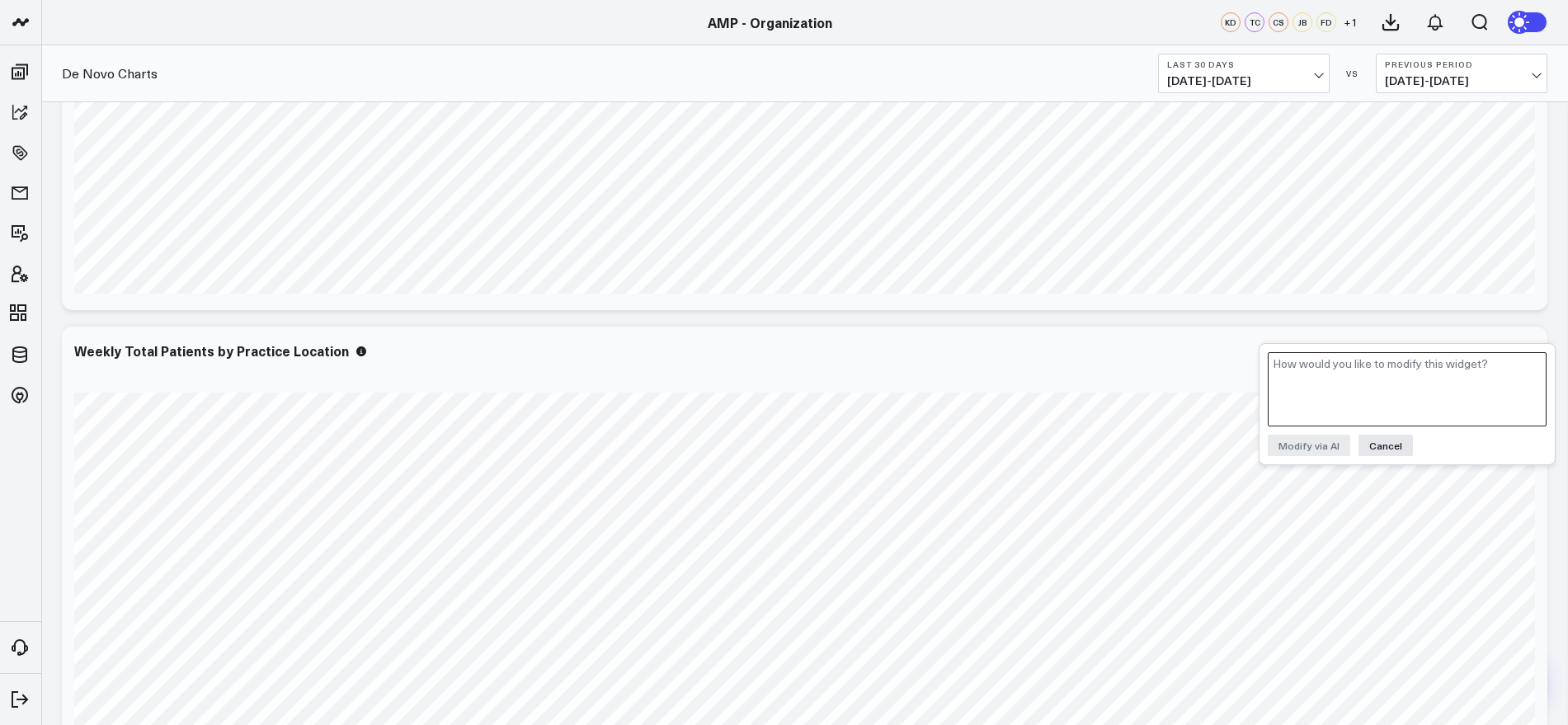 click at bounding box center [1407, 389] 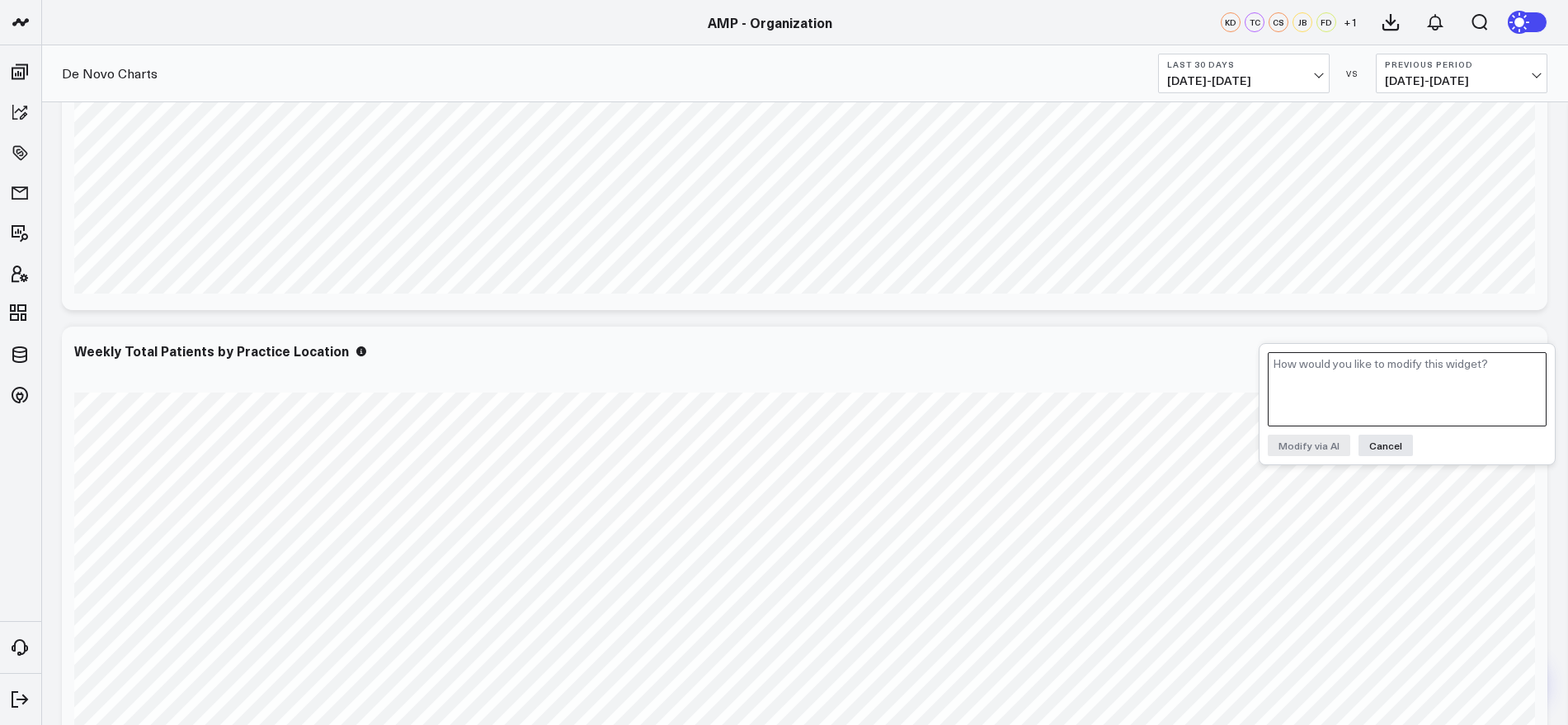paste on "Change the chart output to have the data ordered in the following sequence: 1) "Living Young - St. Petersburg"; 2) "Pur Skin Clinic - Kirkland"; 3) "Living Young - Odessa"; 4) "Curate Chattanooga"; 5) "Glo - Winterville"; 6) "Blush - Orange"" 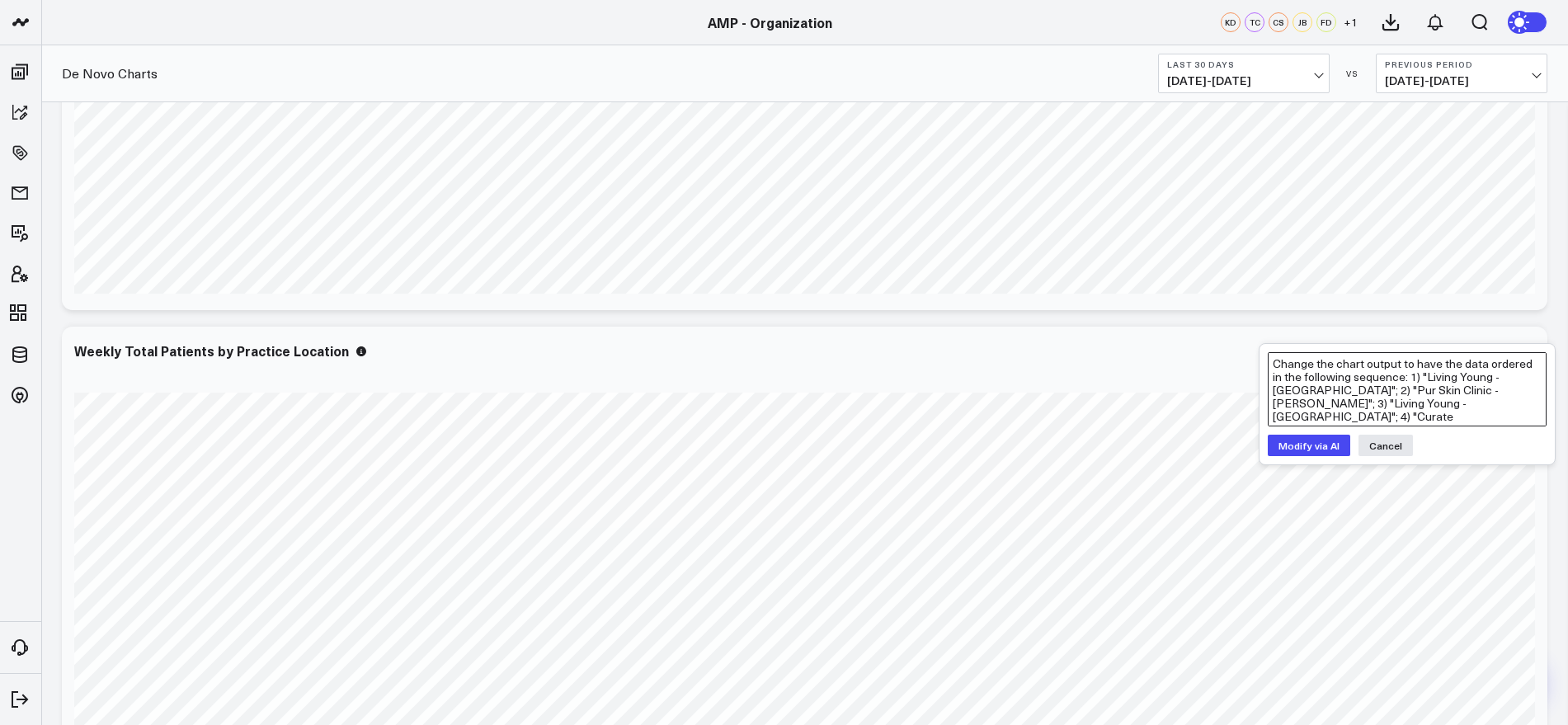type on "Change the chart output to have the data ordered in the following sequence: 1) "Living Young - St. Petersburg"; 2) "Pur Skin Clinic - Kirkland"; 3) "Living Young - Odessa"; 4) "Curate Chattanooga"; 5) "Glo - Winterville"; 6) "Blush - Orange"" 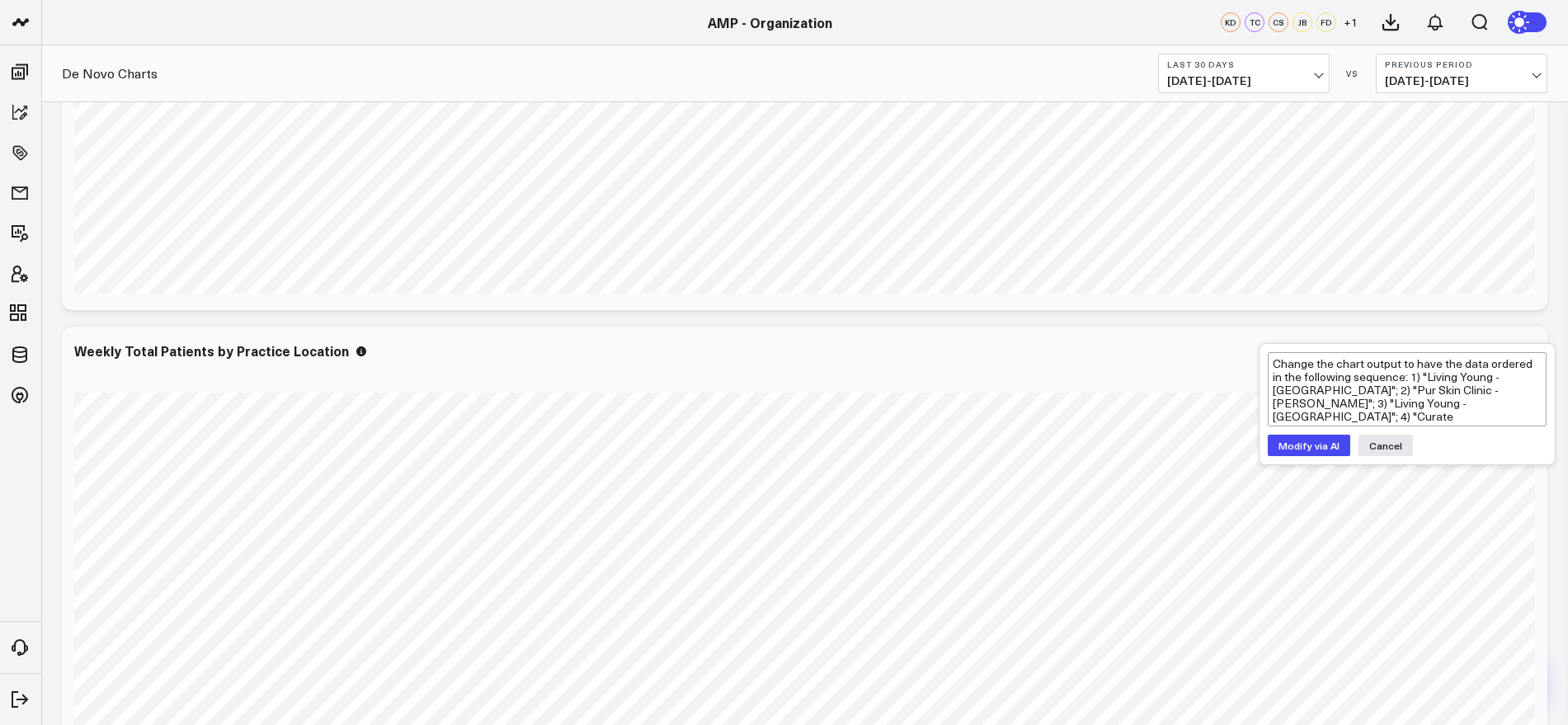 click on "Modify via AI" at bounding box center [1309, 445] 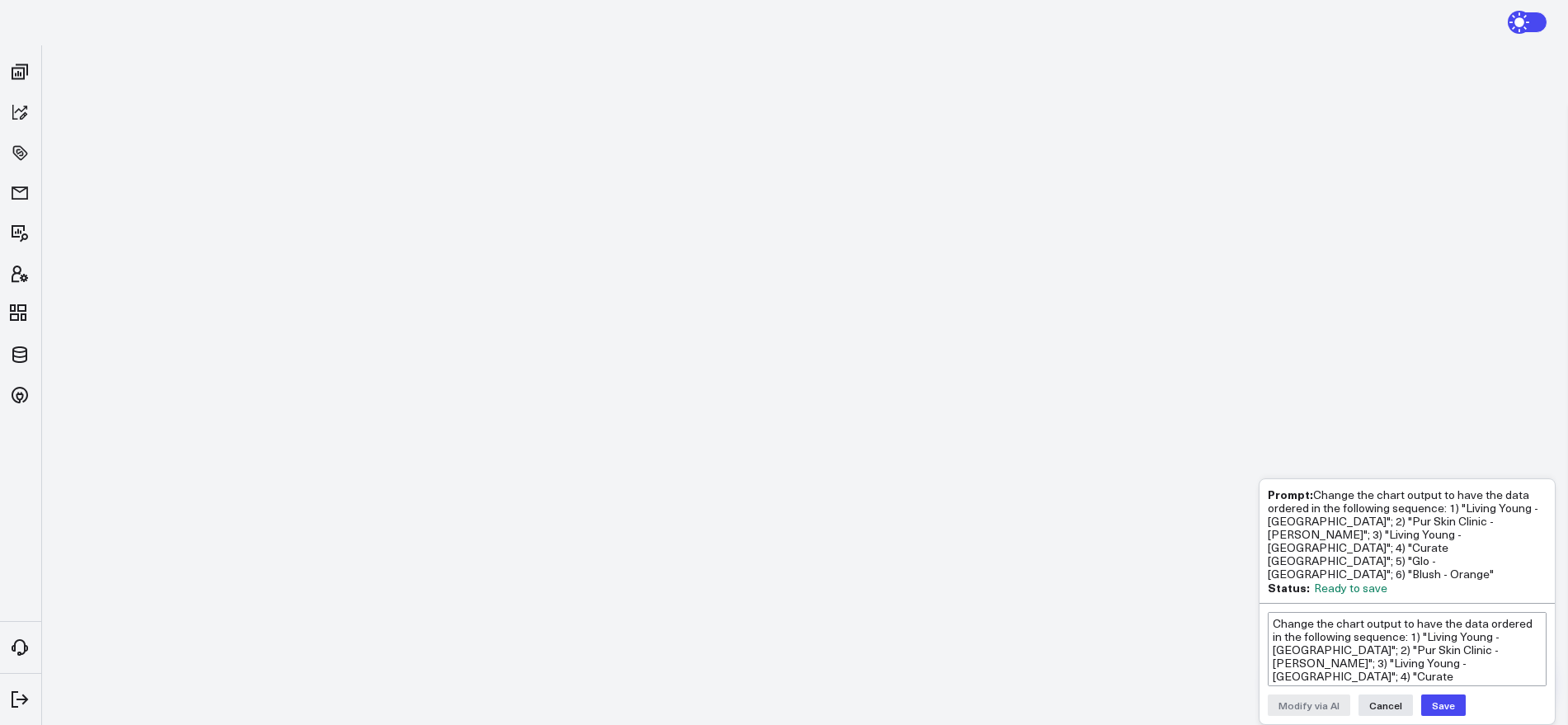 scroll, scrollTop: 3544, scrollLeft: 0, axis: vertical 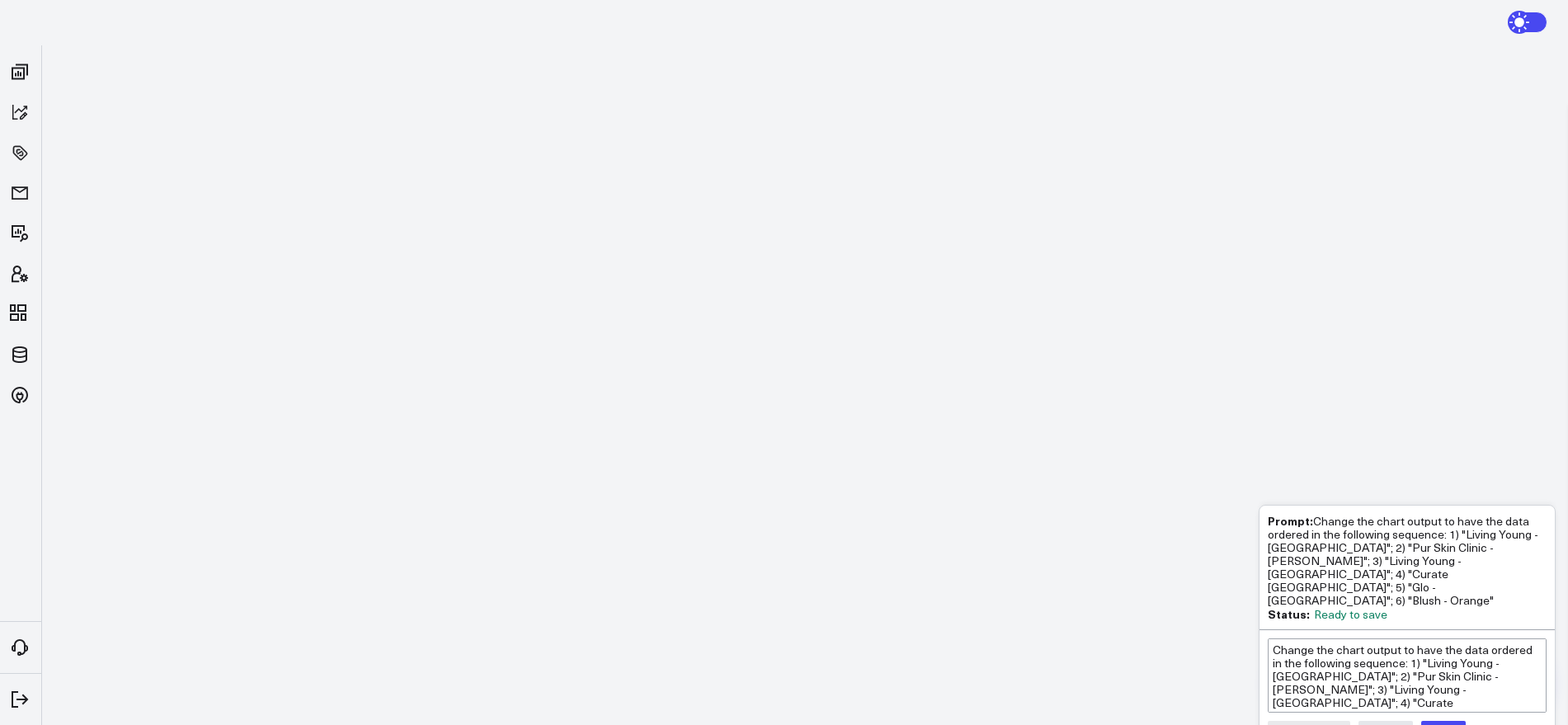 click on "Save" at bounding box center [1443, 732] 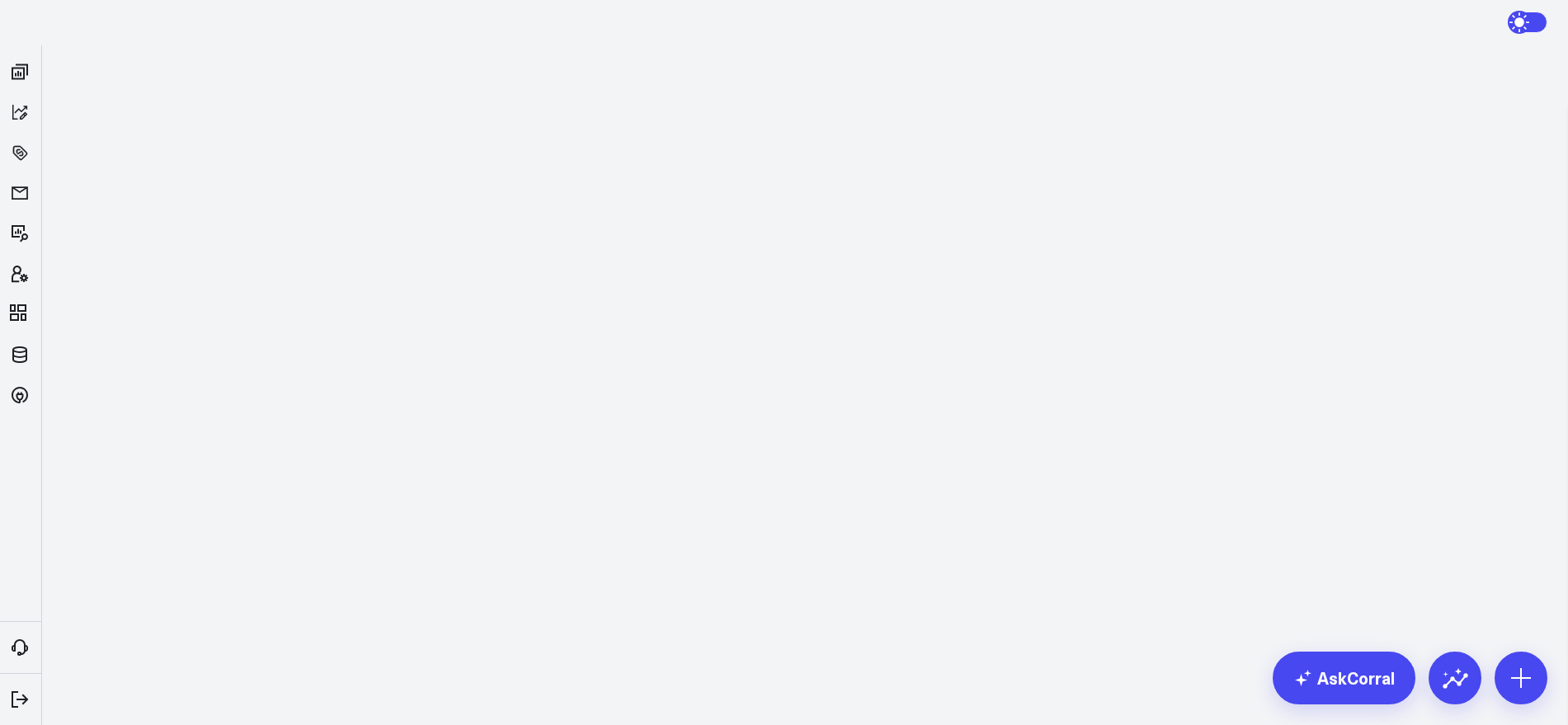 scroll, scrollTop: 2732, scrollLeft: 0, axis: vertical 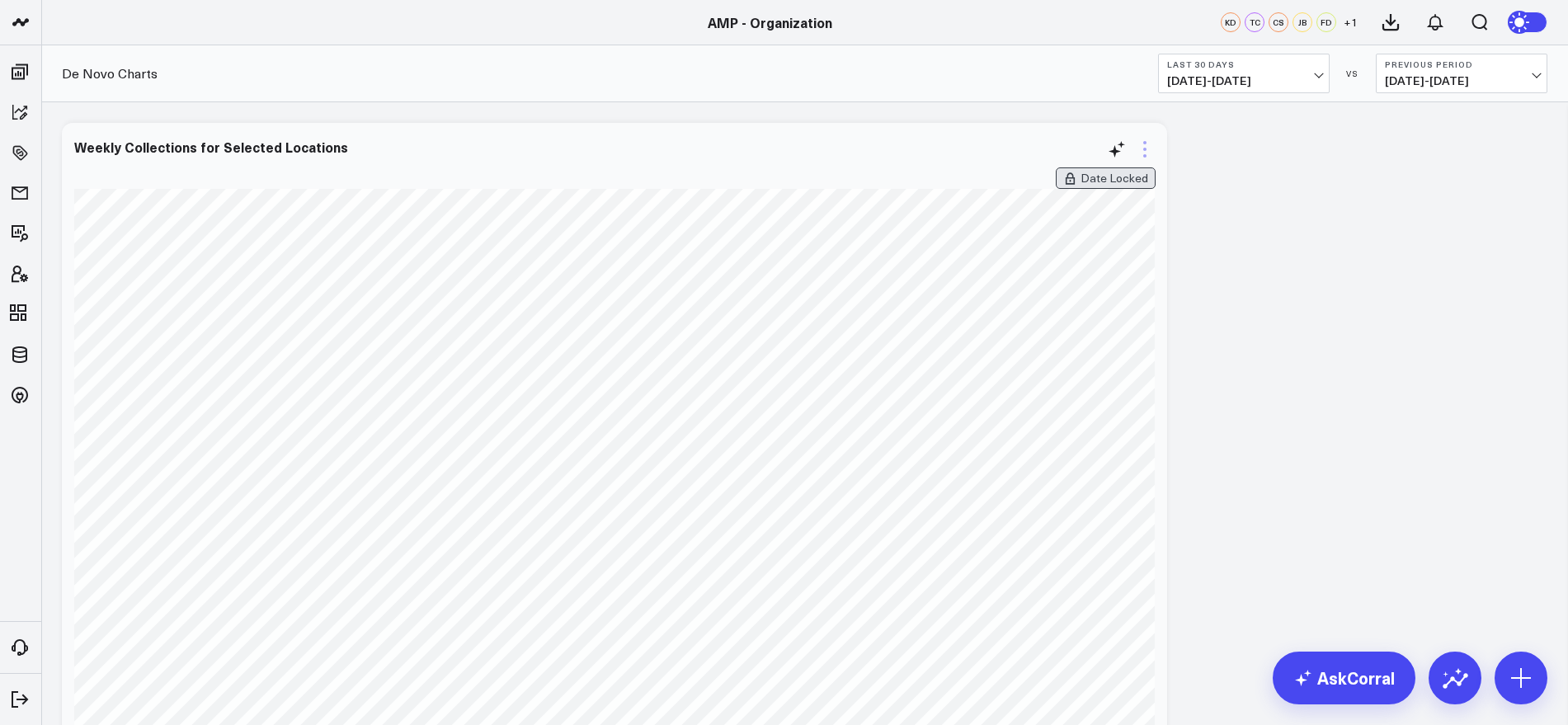click 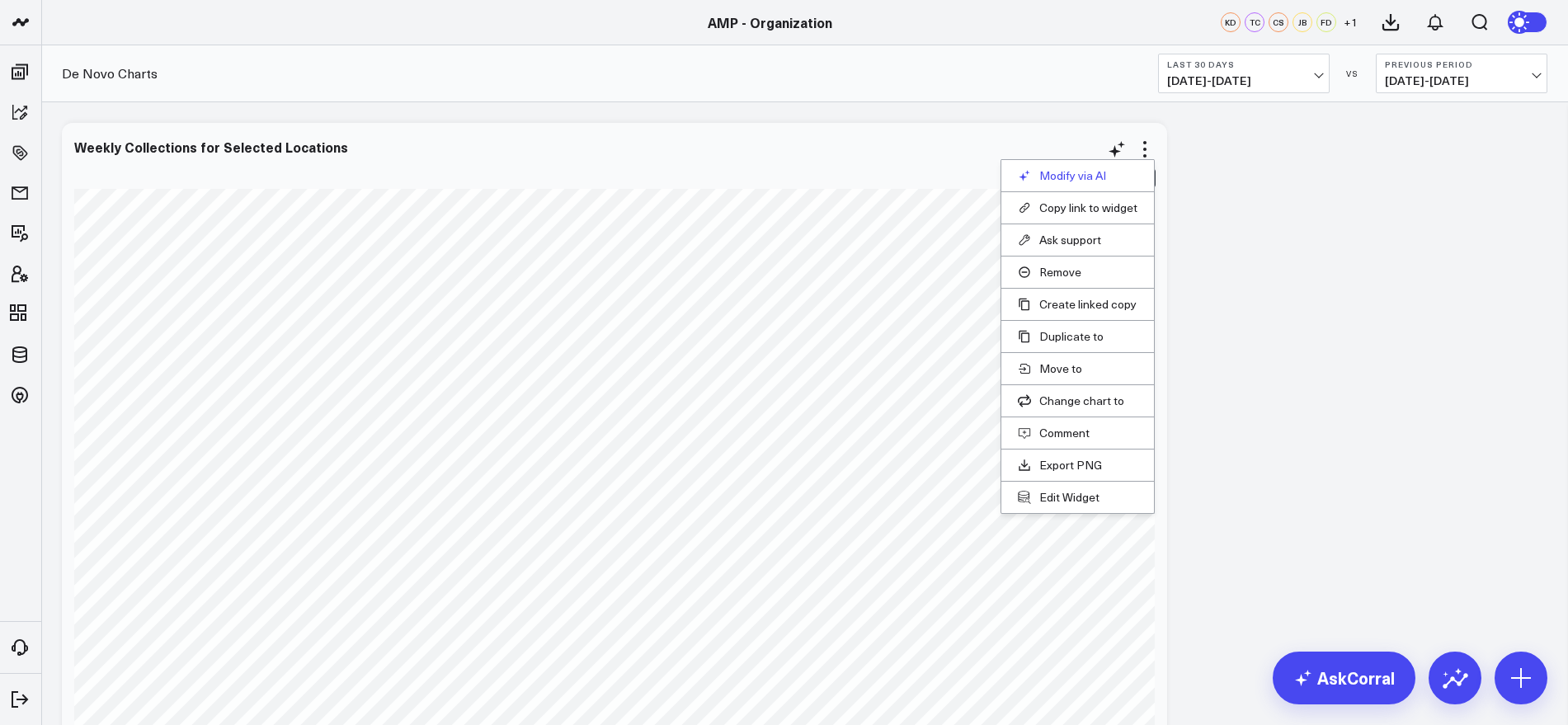 click on "Modify via AI" at bounding box center [1077, 176] 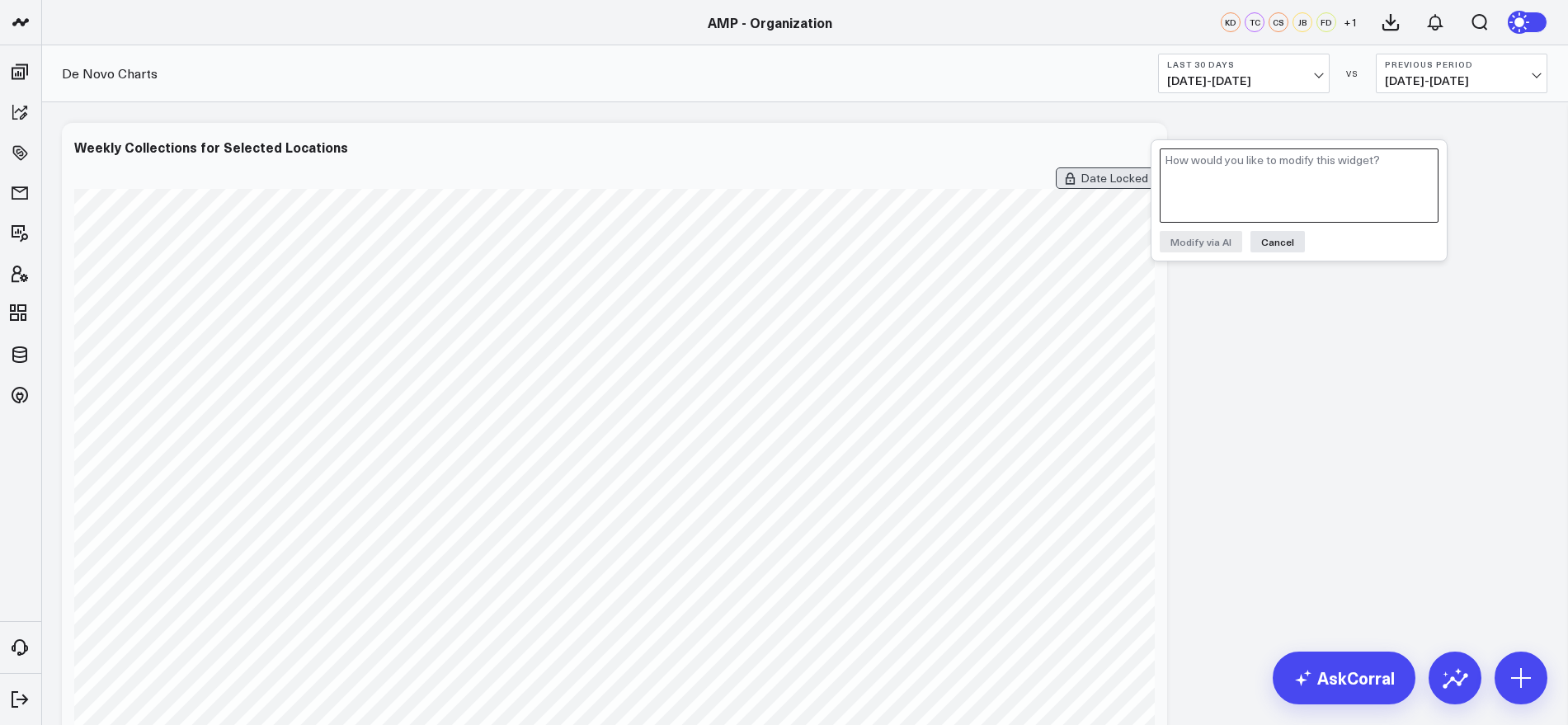 click at bounding box center (1299, 186) 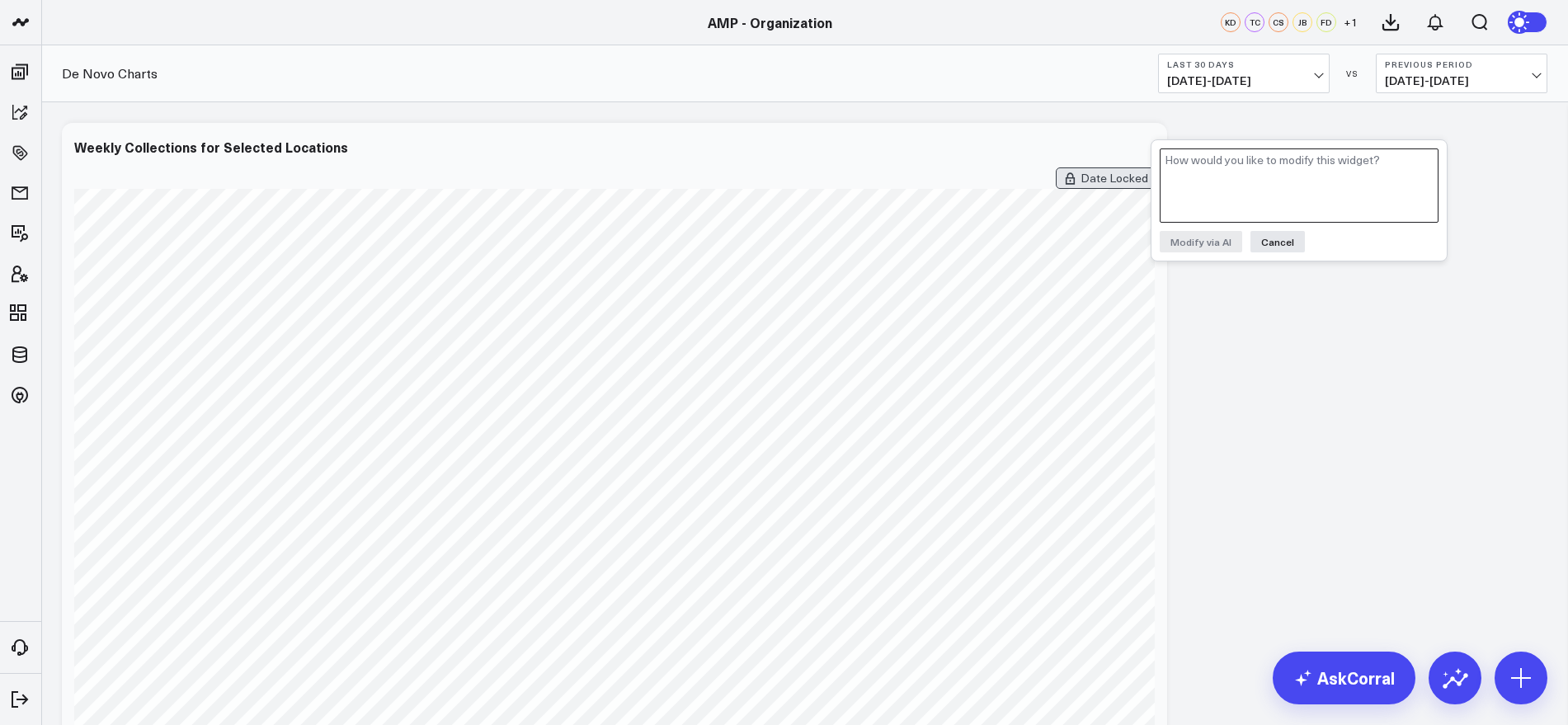 paste on "Change the chart output to have the data ordered in the following sequence: 1) "Living Young - [GEOGRAPHIC_DATA]"; 2) "Pur Skin Clinic - [PERSON_NAME]"; 3) "Living Young - [GEOGRAPHIC_DATA]"; 4) "Curate [GEOGRAPHIC_DATA]"; 5) "Glo - [GEOGRAPHIC_DATA]"; 6) "Blush - Orange"" 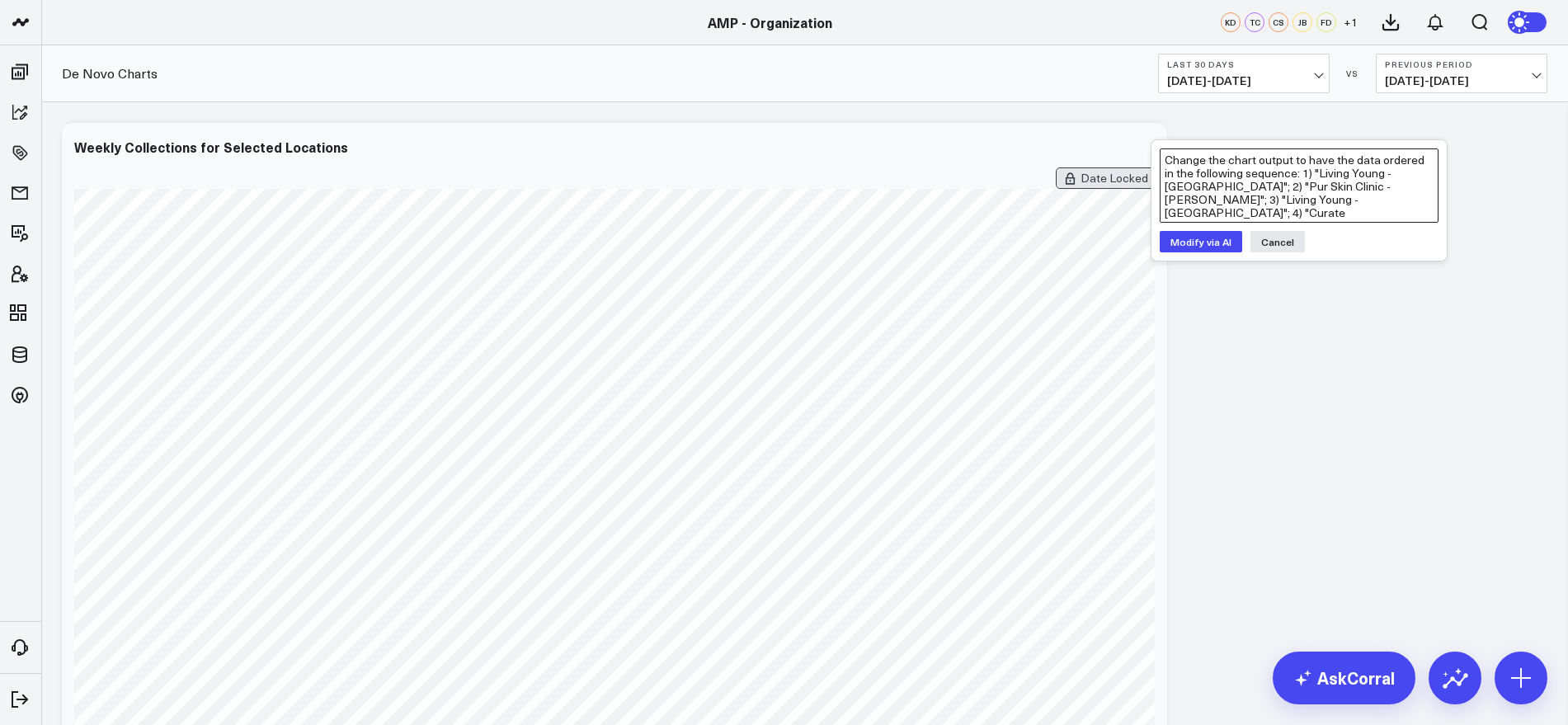 type on "Change the chart output to have the data ordered in the following sequence: 1) "Living Young - [GEOGRAPHIC_DATA]"; 2) "Pur Skin Clinic - [PERSON_NAME]"; 3) "Living Young - [GEOGRAPHIC_DATA]"; 4) "Curate [GEOGRAPHIC_DATA]"; 5) "Glo - [GEOGRAPHIC_DATA]"; 6) "Blush - Orange"" 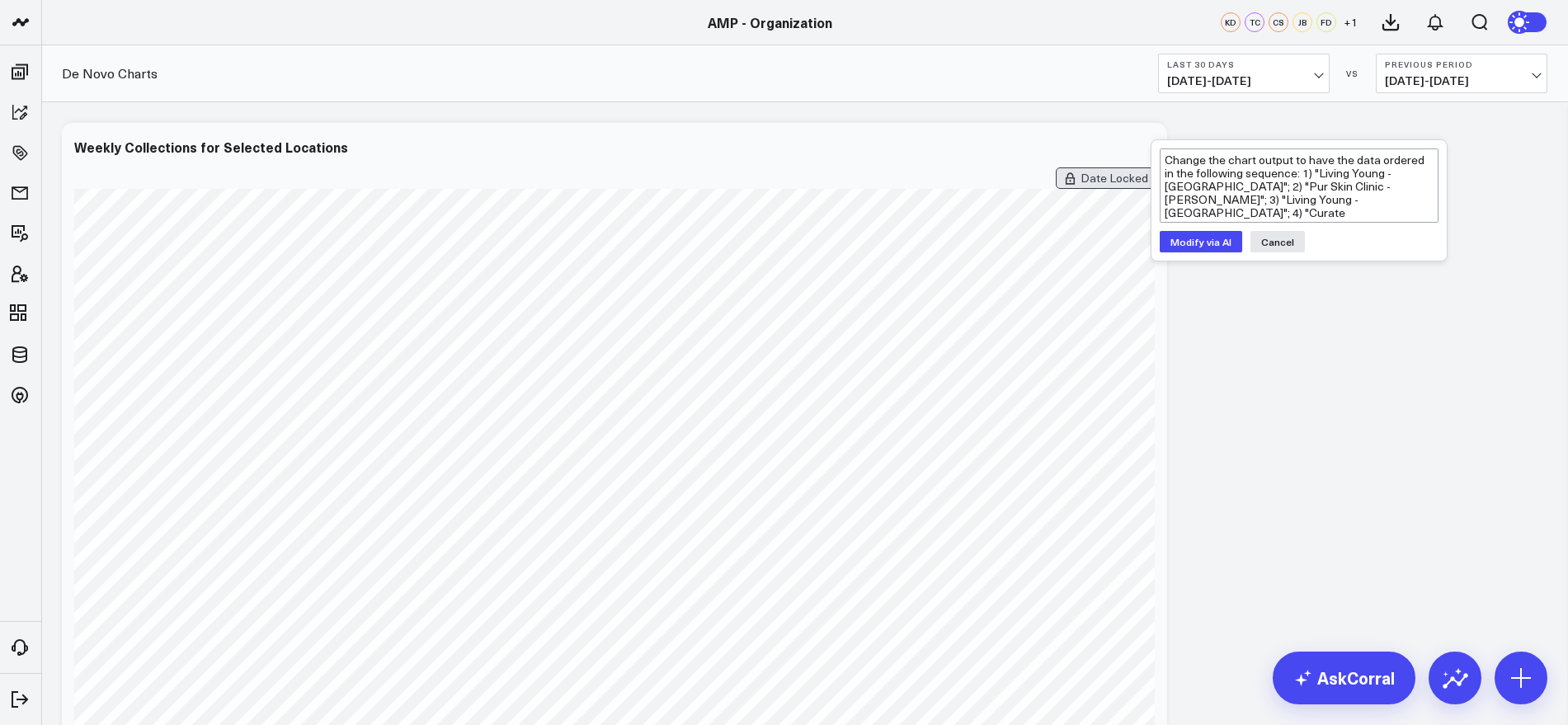 click on "Modify via AI" at bounding box center [1201, 242] 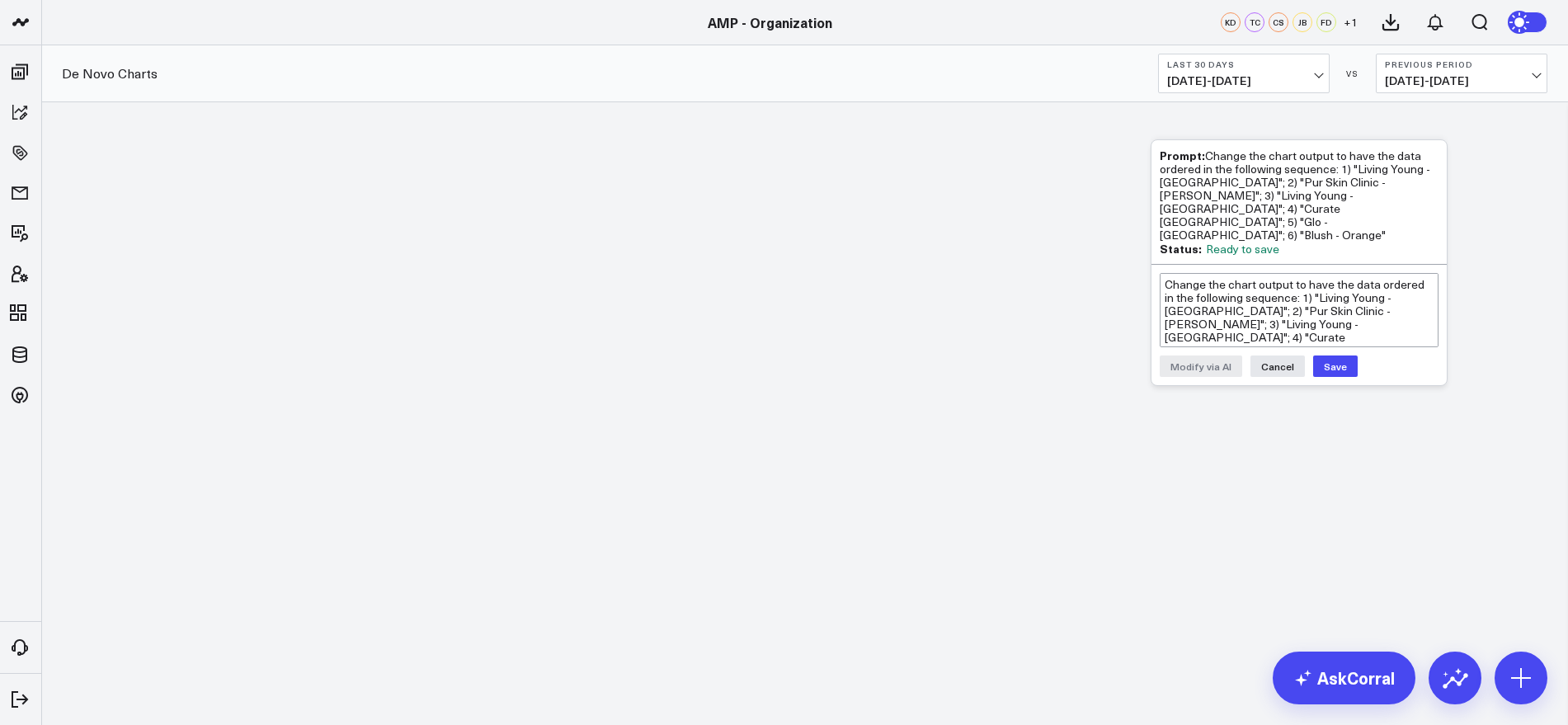 click on "Save" at bounding box center [1335, 366] 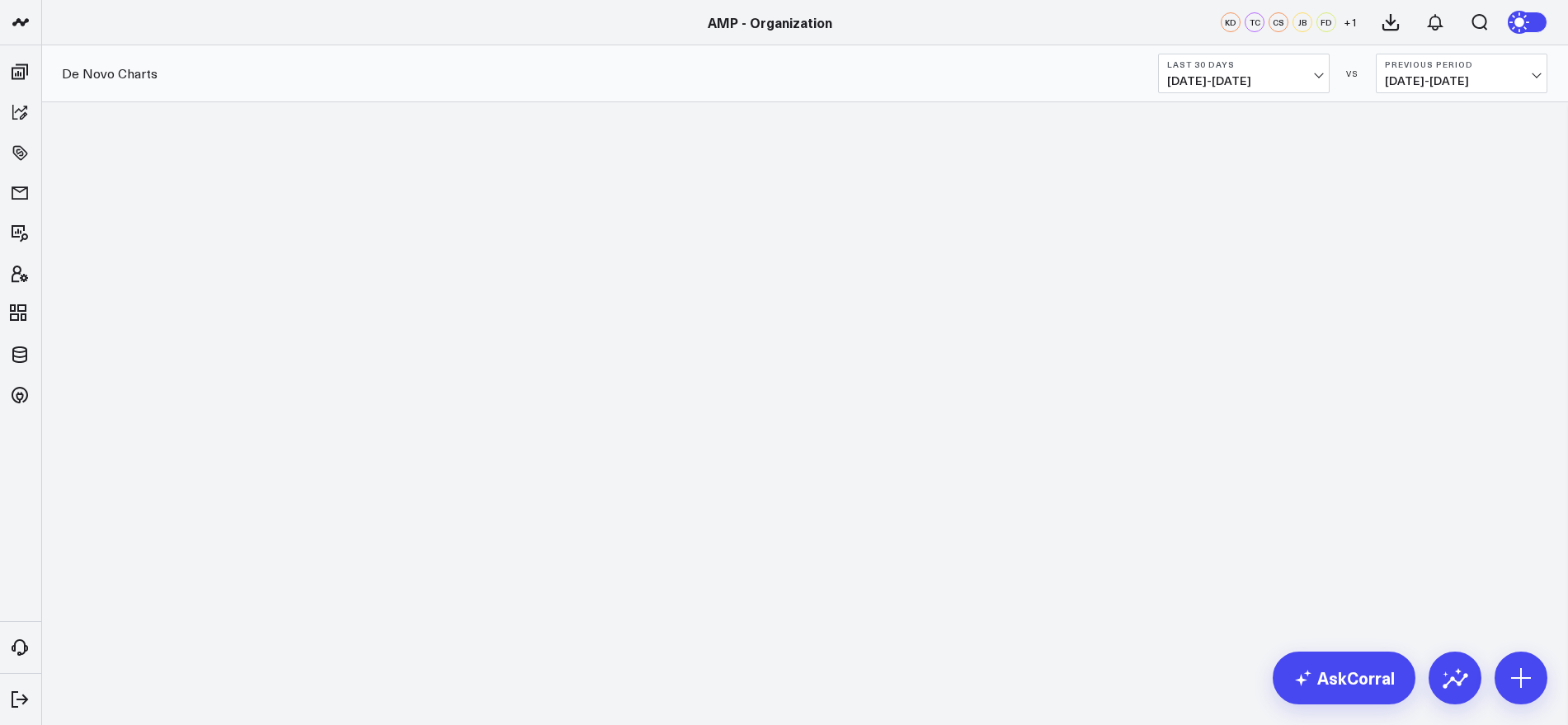 scroll, scrollTop: 0, scrollLeft: 0, axis: both 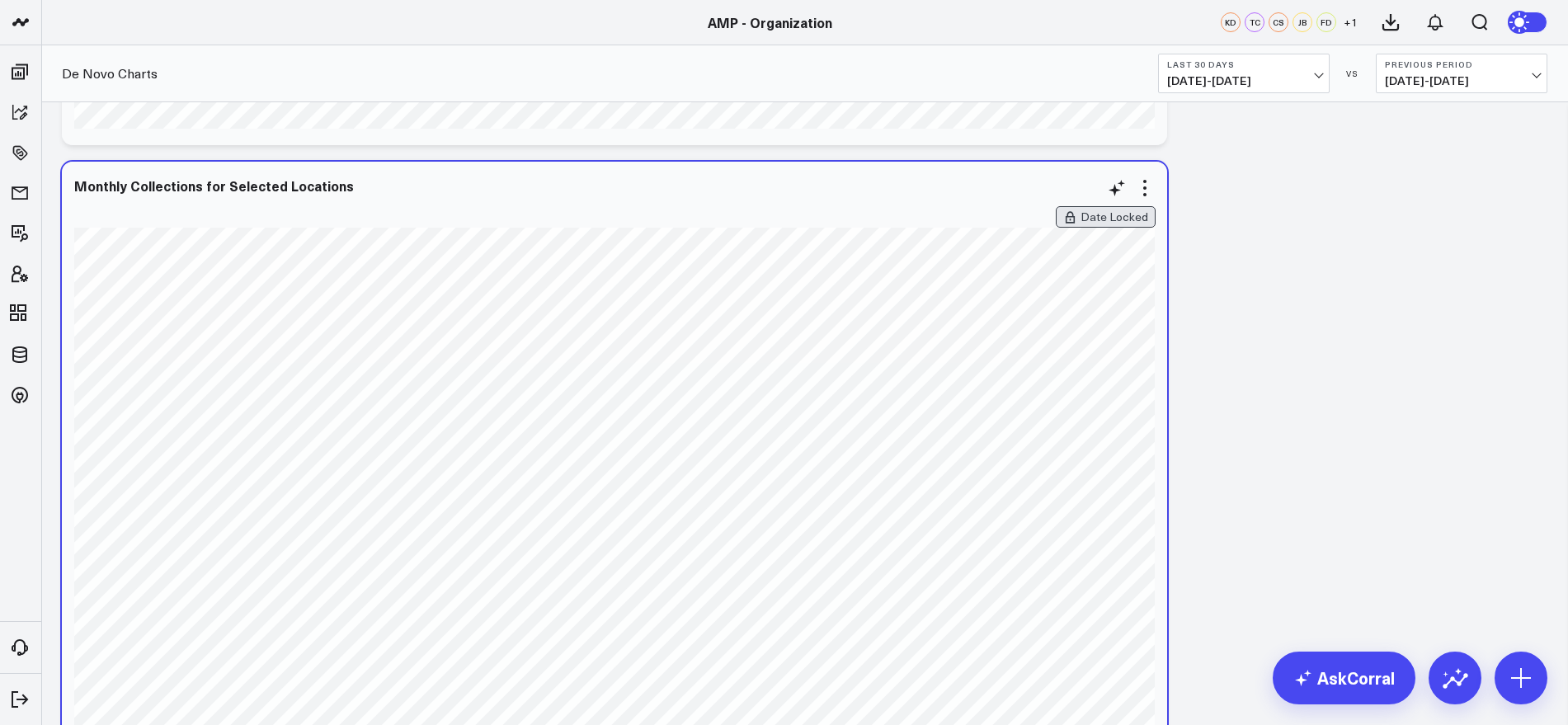 click on "Monthly Collections for Selected Locations Date Locked [fontSize:10px lineHeight:12px] / Blush - Orange[/]
[fontSize:14px lineHeight:20px fontWeight:500][/] [fontSize:10px lineHeight:12px] / Curate Chattanooga[/]
[fontSize:14px lineHeight:20px fontWeight:500][/] [fontSize:10px lineHeight:12px] / Glo - Winterville[/]
[fontSize:14px lineHeight:20px fontWeight:500][/] [fontSize:10px lineHeight:12px] / Living Young - Odessa[/]
[fontSize:14px lineHeight:20px fontWeight:500][/] [fontSize:10px lineHeight:12px] / Living Young - St. Petersburg[/]
[fontSize:14px lineHeight:20px fontWeight:500][/] [fontSize:10px lineHeight:12px] / Pur Skin Clinic - Kirkland[/]
[fontSize:14px lineHeight:20px fontWeight:500][/]" at bounding box center (614, 479) 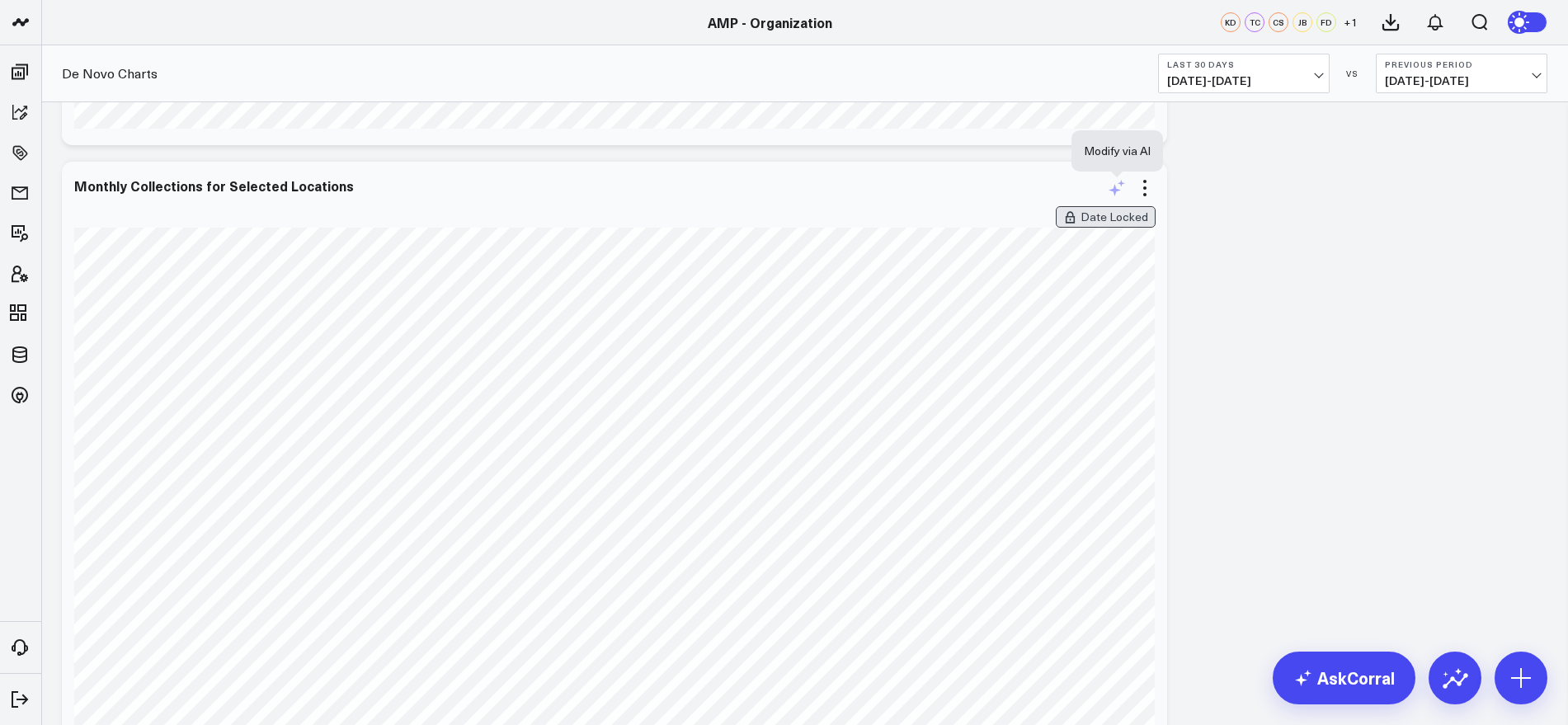 click 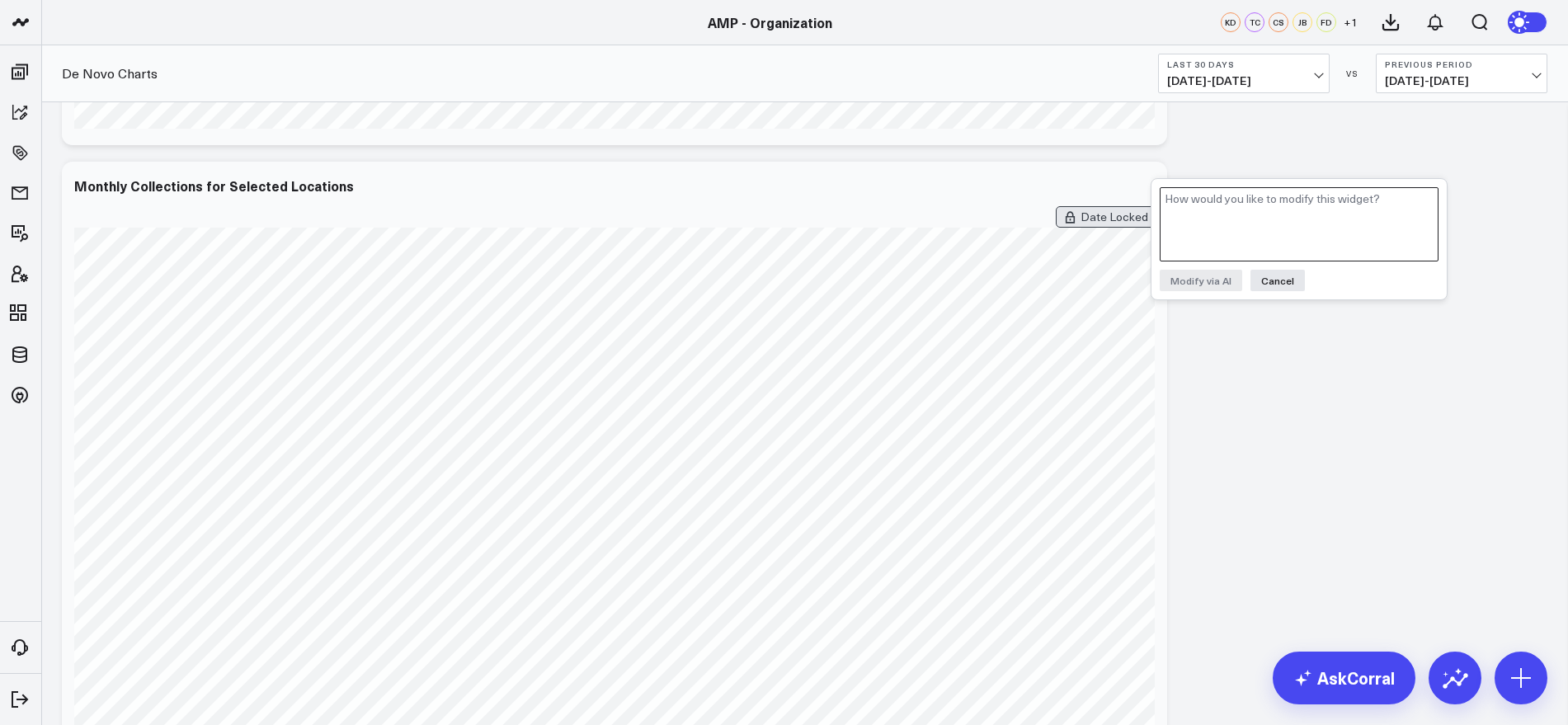 click at bounding box center (1299, 224) 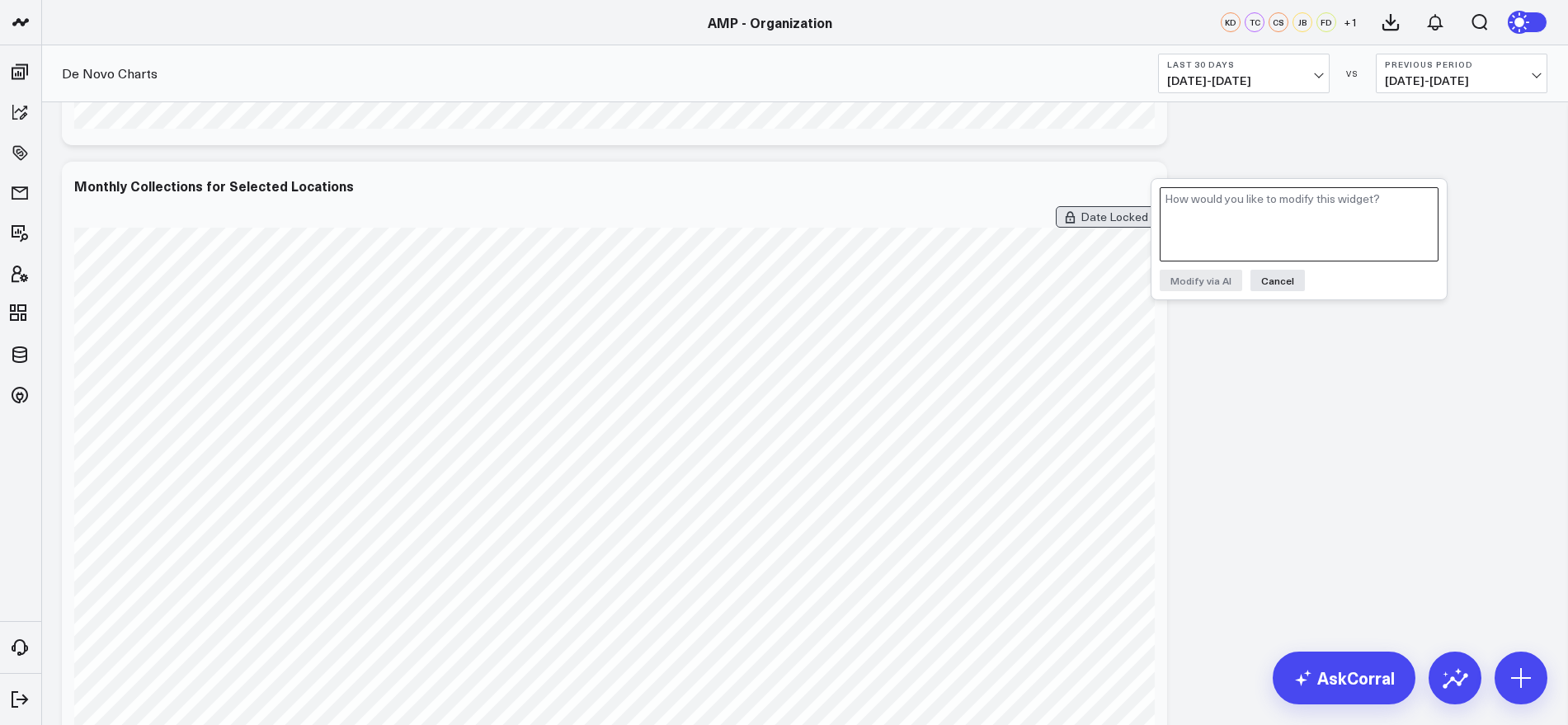 paste on "Change the chart output to have the data ordered in the following sequence: 1) "Living Young - [GEOGRAPHIC_DATA]"; 2) "Pur Skin Clinic - [PERSON_NAME]"; 3) "Living Young - [GEOGRAPHIC_DATA]"; 4) "Curate [GEOGRAPHIC_DATA]"; 5) "Glo - [GEOGRAPHIC_DATA]"; 6) "Blush - Orange"" 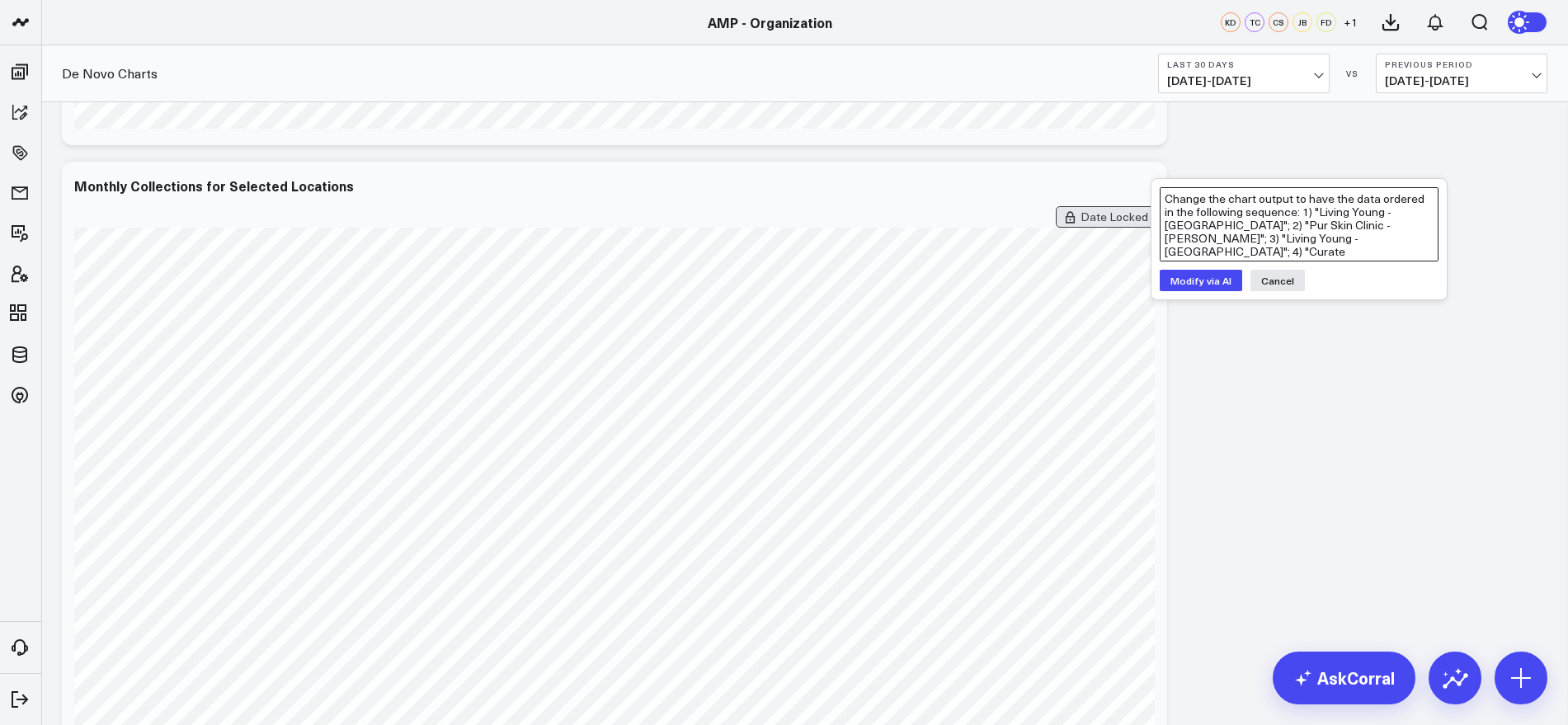 type on "Change the chart output to have the data ordered in the following sequence: 1) "Living Young - [GEOGRAPHIC_DATA]"; 2) "Pur Skin Clinic - [PERSON_NAME]"; 3) "Living Young - [GEOGRAPHIC_DATA]"; 4) "Curate [GEOGRAPHIC_DATA]"; 5) "Glo - [GEOGRAPHIC_DATA]"; 6) "Blush - Orange"" 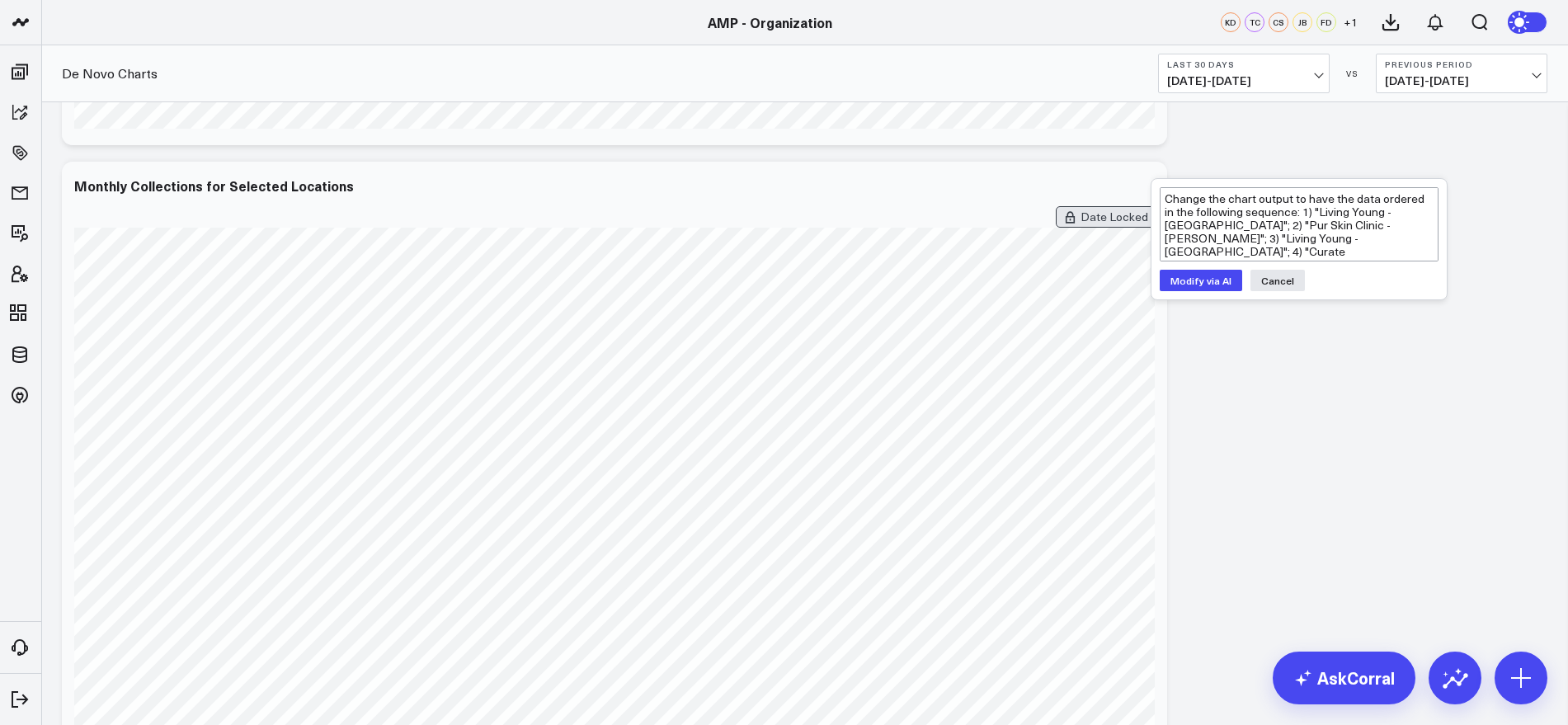 click on "Modify via AI" at bounding box center [1201, 280] 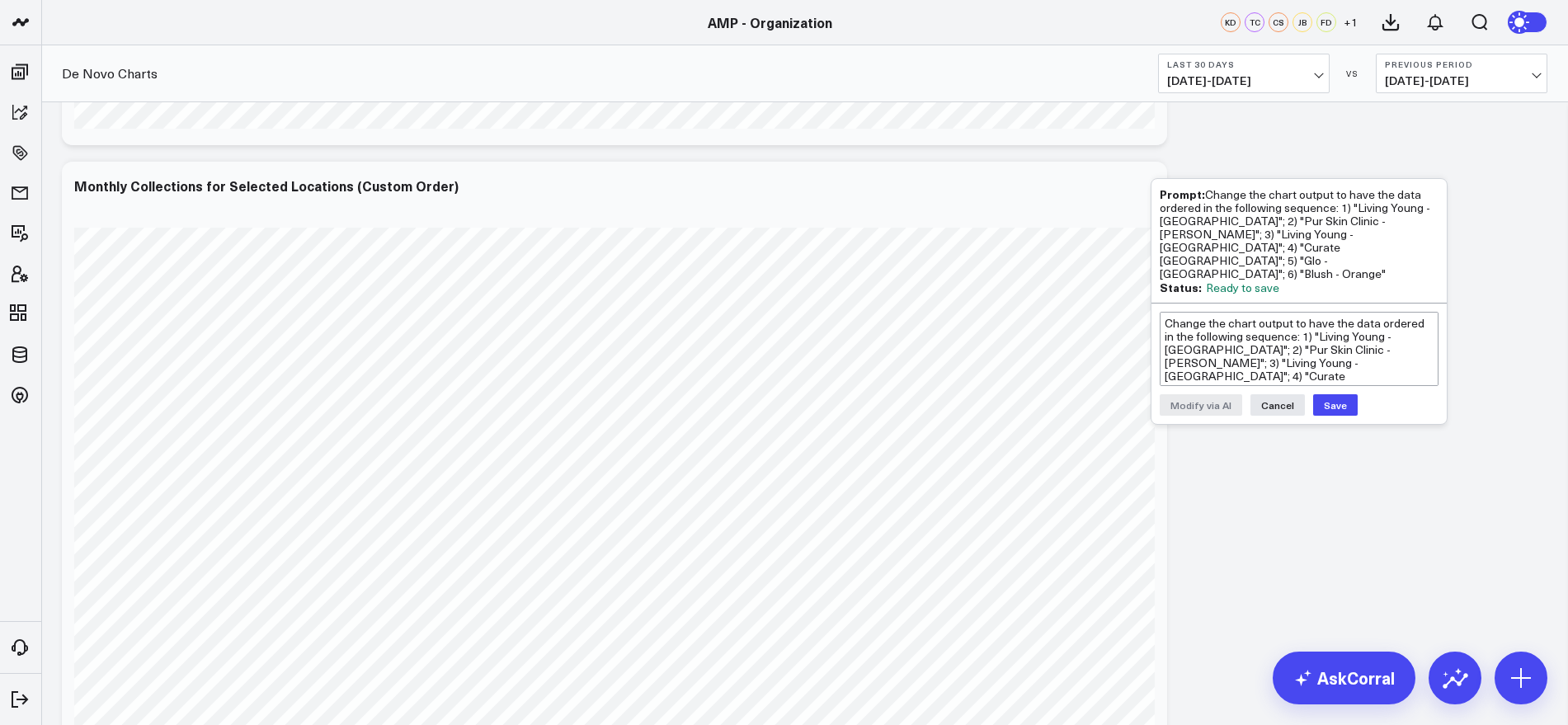 click on "Save" at bounding box center (1335, 405) 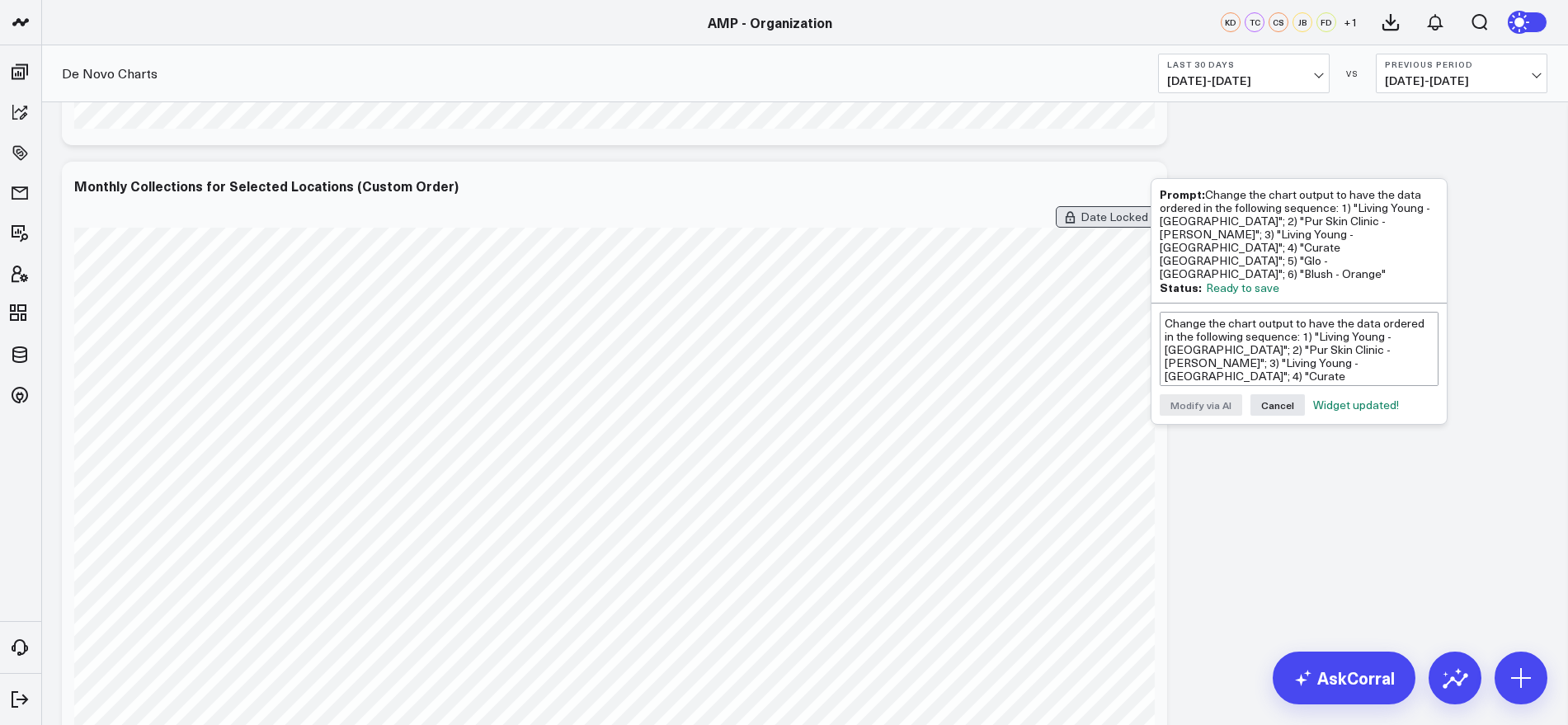 click on "Modify via AI Copy link to widget Ask support Remove Create linked copy Executive Summary Inside Sales Accounting - Expenses Finance Operations Providers Patient Details Re-Engagement Paid Media Google Ads Facebook Ads GA4 Direct Bookings Tracking Data Audit / Diagnostics Weekly Performance Report  Weekly Digital Report Provider Leaderboard  Weekly Performance Report - DRAFT for MPs De Novo Charts New Leads by Practice YTD KD Test Duplicate to Executive Summary Inside Sales Accounting - Expenses Finance Operations Providers Patient Details Re-Engagement Paid Media Google Ads Facebook Ads GA4 Direct Bookings Tracking Data Audit / Diagnostics Weekly Performance Report  Weekly Digital Report Provider Leaderboard  Weekly Performance Report - DRAFT for MPs De Novo Charts New Leads by Practice YTD KD Test Move to Executive Summary Inside Sales Accounting - Expenses Finance Operations Providers Patient Details Re-Engagement Paid Media Google Ads Facebook Ads GA4 Direct Bookings Tracking Data Audit / Diagnostics" at bounding box center (804, 5366) 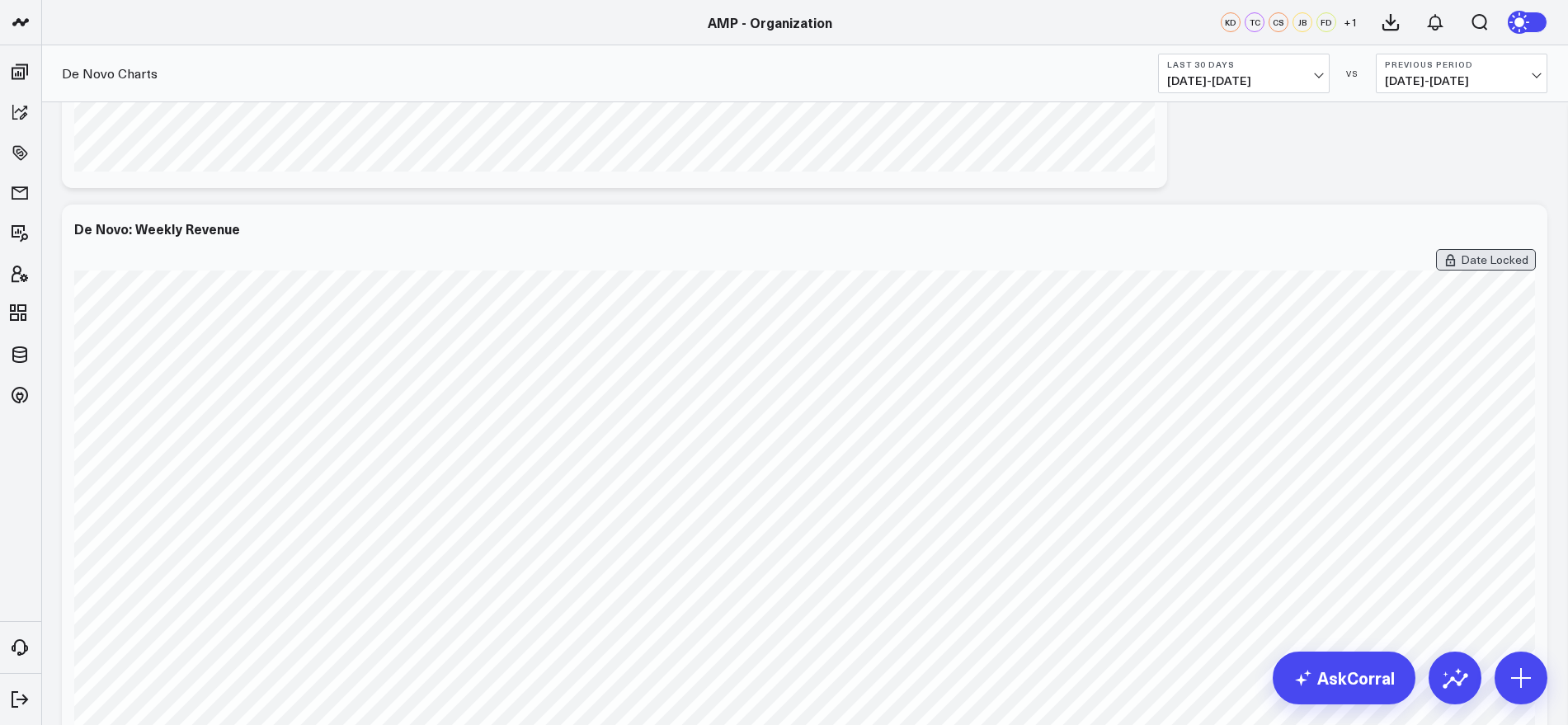 scroll, scrollTop: 1220, scrollLeft: 0, axis: vertical 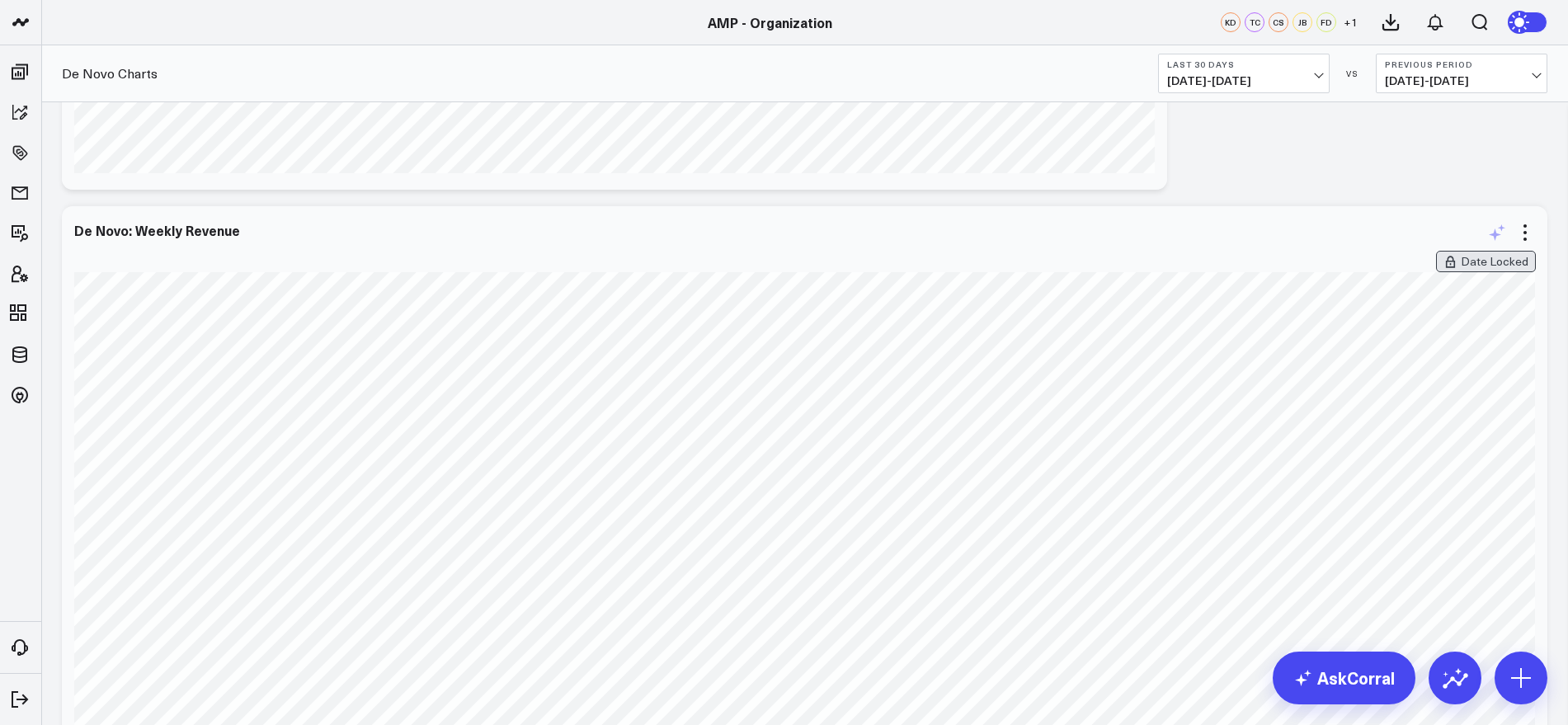 click 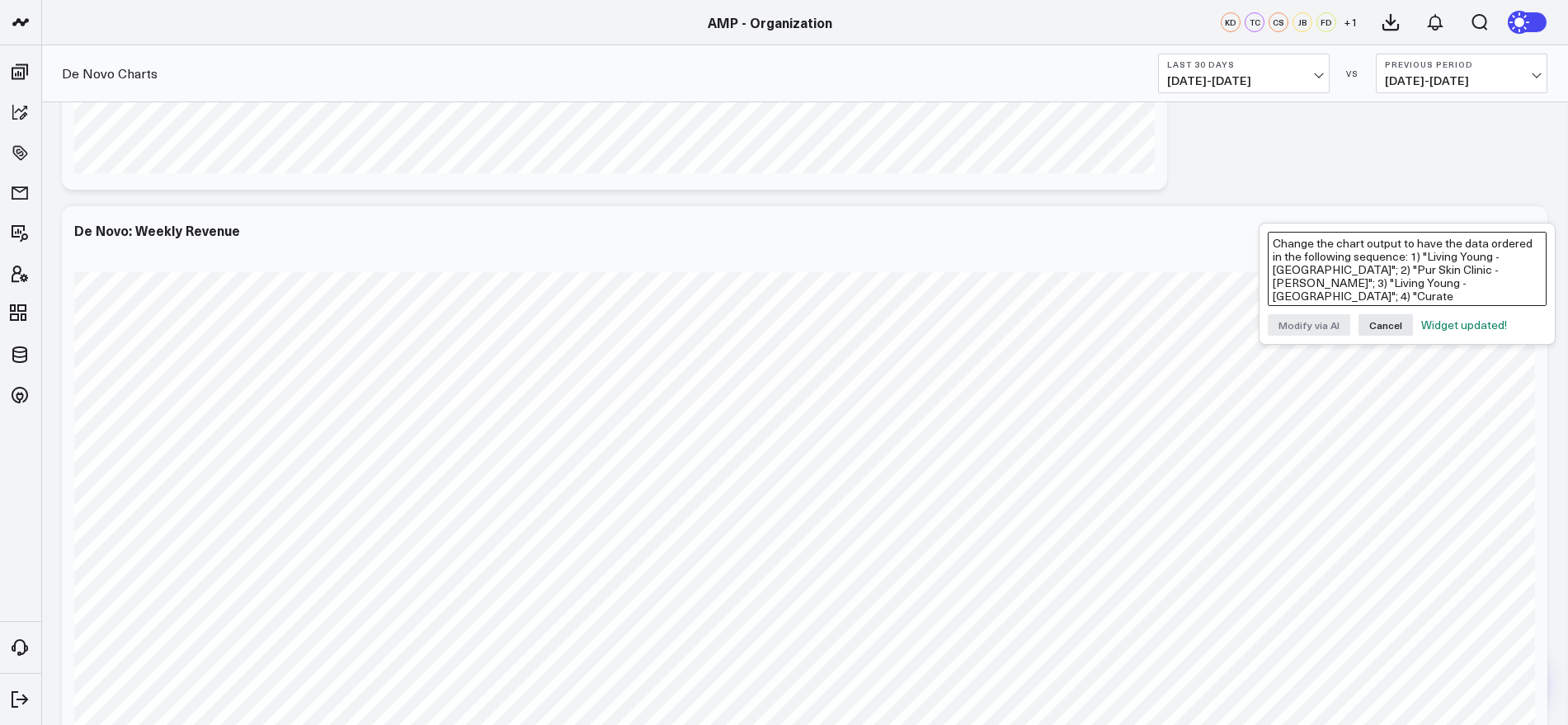 click on "Change the chart output to have the data ordered in the following sequence: 1) "Living Young - [GEOGRAPHIC_DATA]"; 2) "Pur Skin Clinic - [PERSON_NAME]"; 3) "Living Young - [GEOGRAPHIC_DATA]"; 4) "Curate [GEOGRAPHIC_DATA]"; 5) "Glo - [GEOGRAPHIC_DATA]"; 6) "Blush - Orange"" at bounding box center (1407, 269) 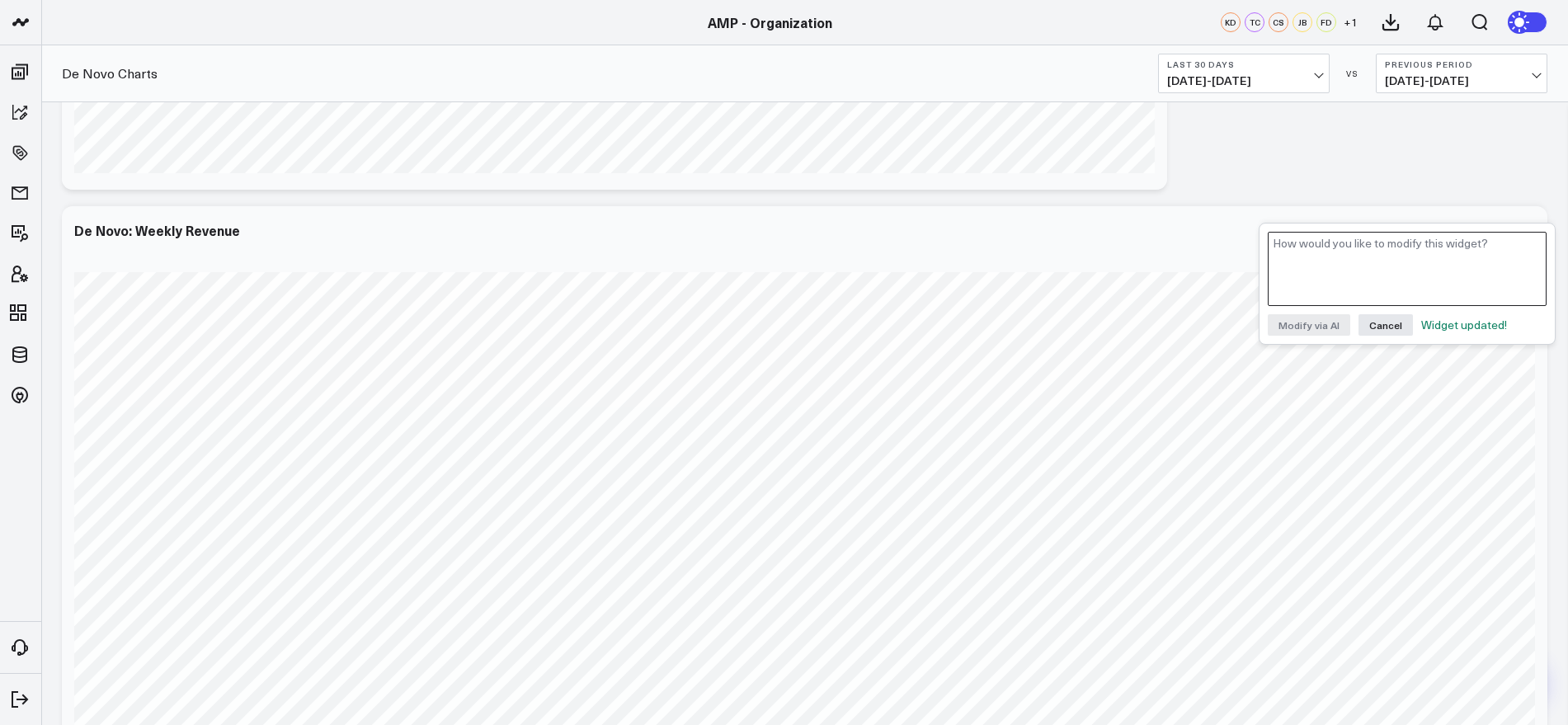 paste on "Change the chart output to have the data ordered in the following sequence: 1) "Living Young - [GEOGRAPHIC_DATA]"; 2) "Pur Skin Clinic - [PERSON_NAME]"; 3) "Living Young - [GEOGRAPHIC_DATA]"; 4) "Curate [GEOGRAPHIC_DATA]"; 5) "Glo - [GEOGRAPHIC_DATA]"; 6) "Blush - Orange"" 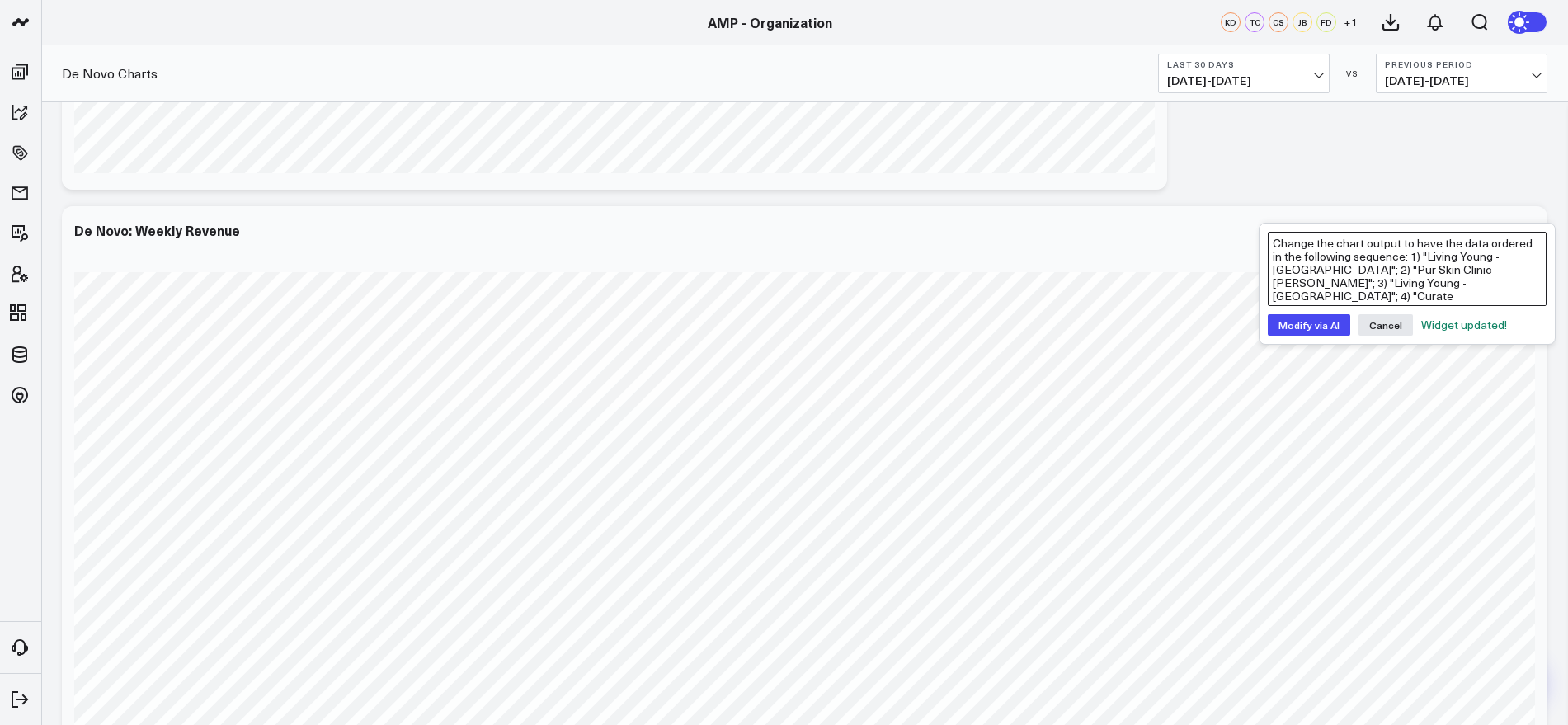 type on "Change the chart output to have the data ordered in the following sequence: 1) "Living Young - [GEOGRAPHIC_DATA]"; 2) "Pur Skin Clinic - [PERSON_NAME]"; 3) "Living Young - [GEOGRAPHIC_DATA]"; 4) "Curate [GEOGRAPHIC_DATA]"; 5) "Glo - [GEOGRAPHIC_DATA]"; 6) "Blush - Orange"" 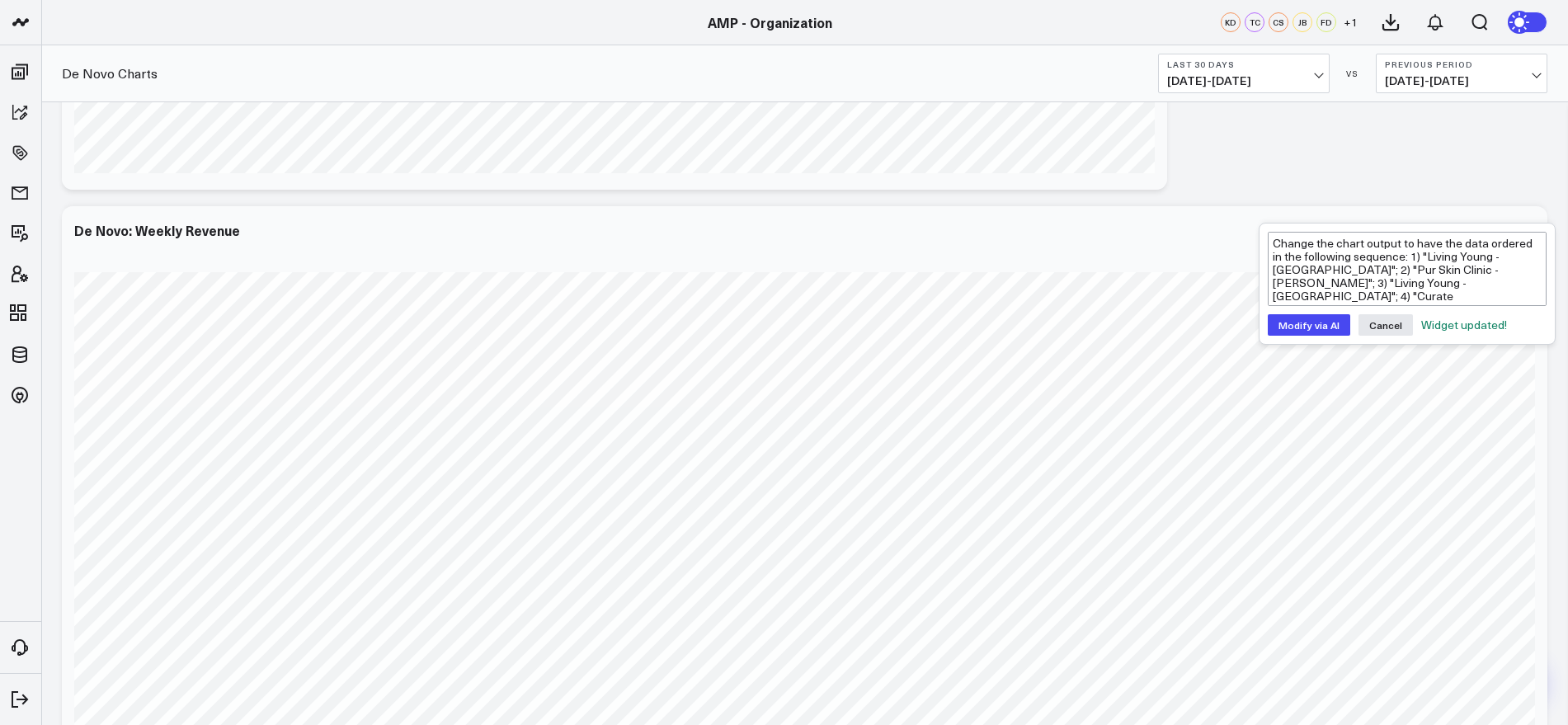 click on "Modify via AI" at bounding box center (1309, 325) 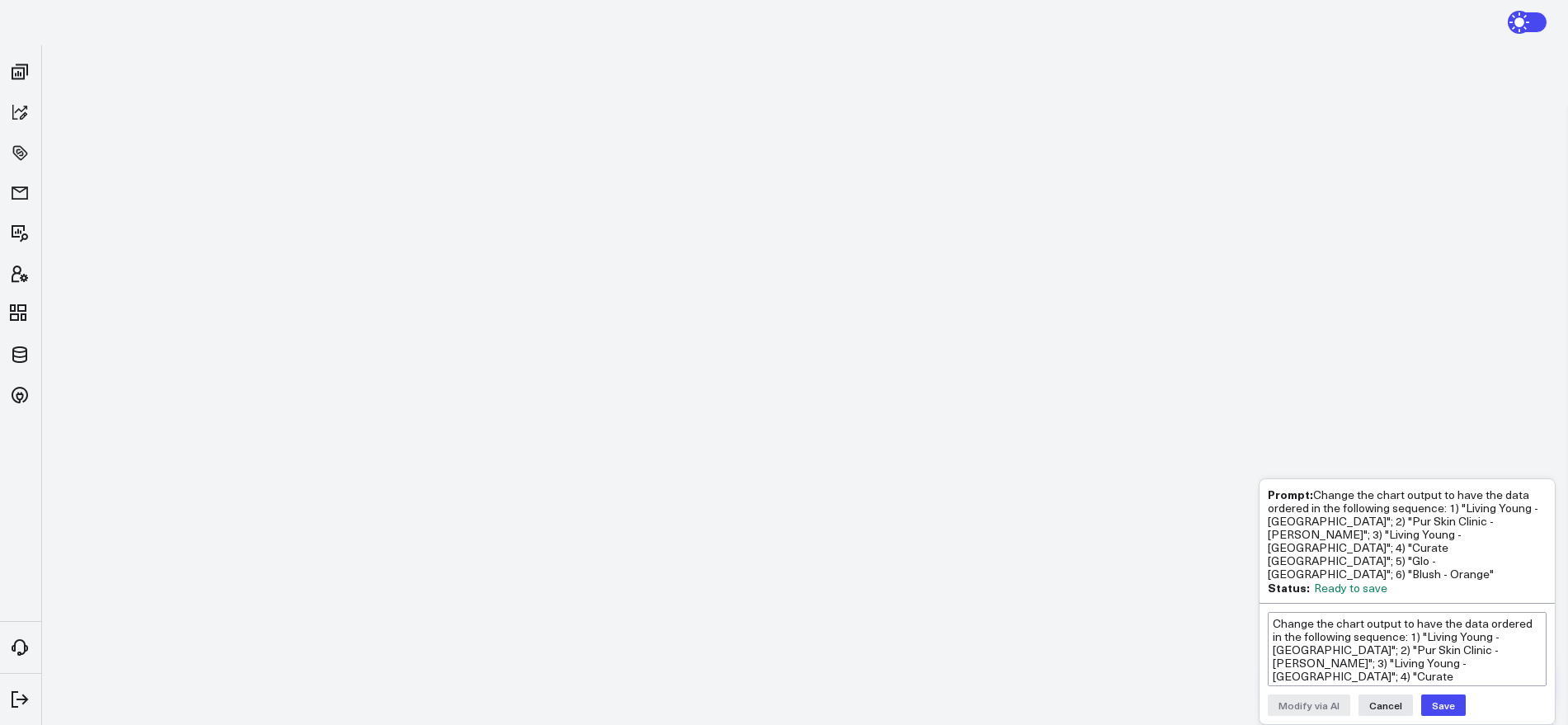 scroll, scrollTop: 938, scrollLeft: 0, axis: vertical 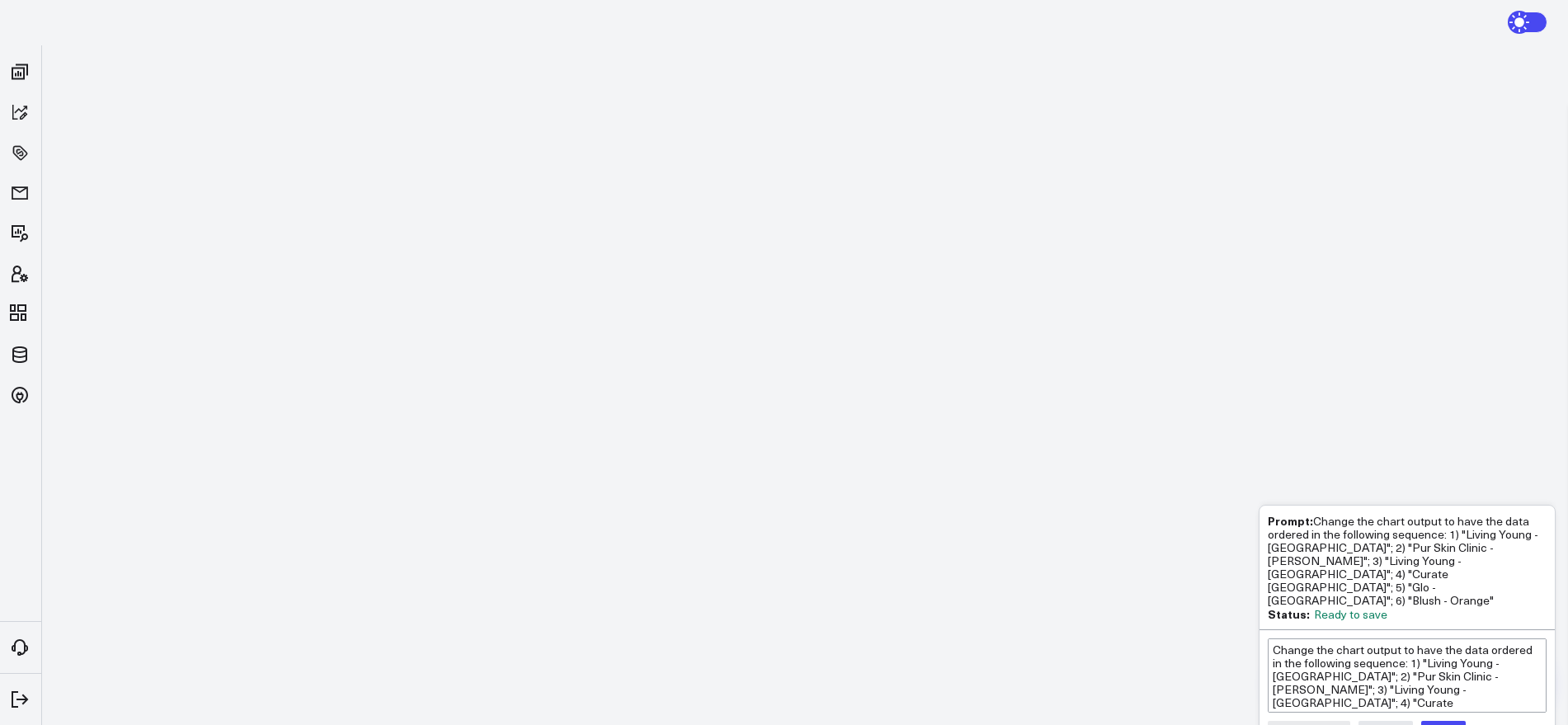 click on "Save" at bounding box center (1443, 732) 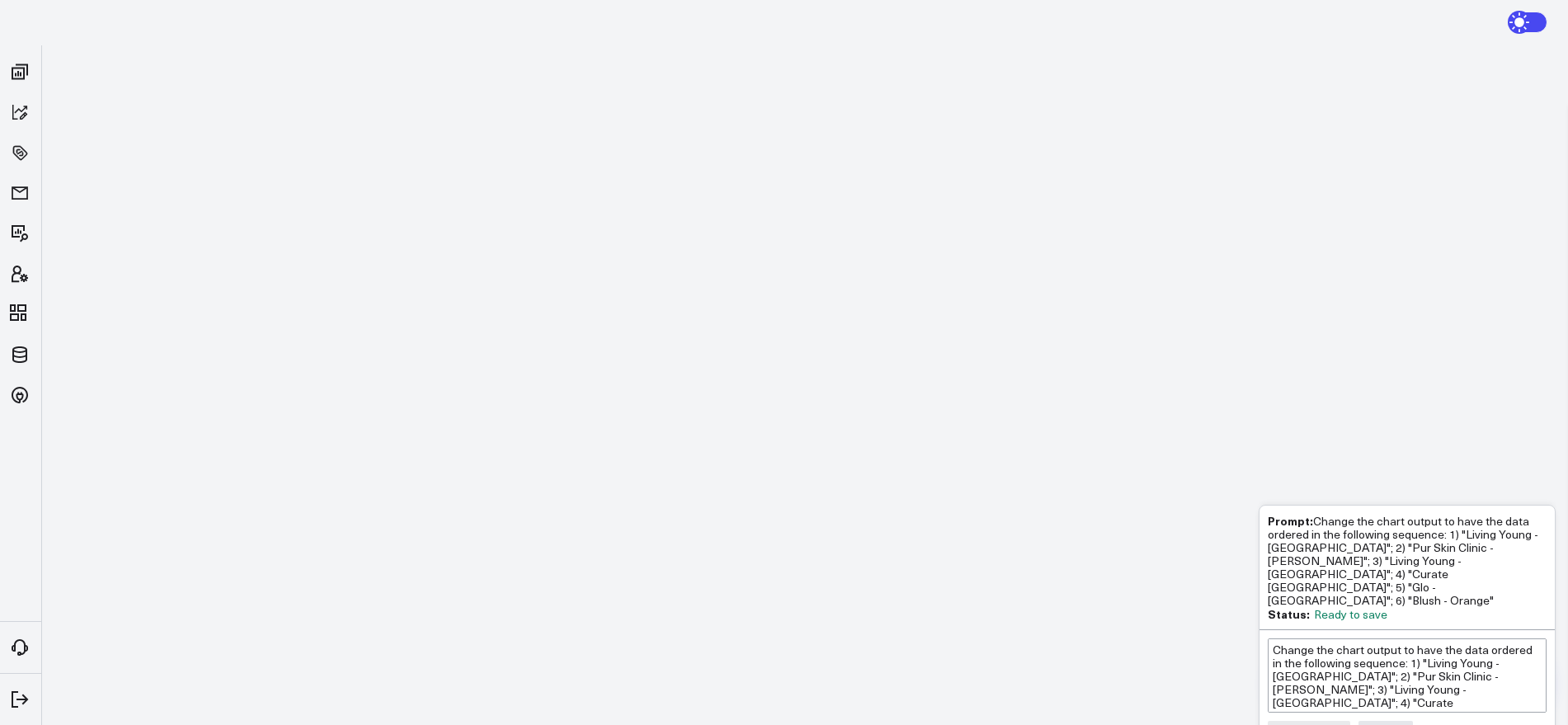 scroll, scrollTop: 0, scrollLeft: 0, axis: both 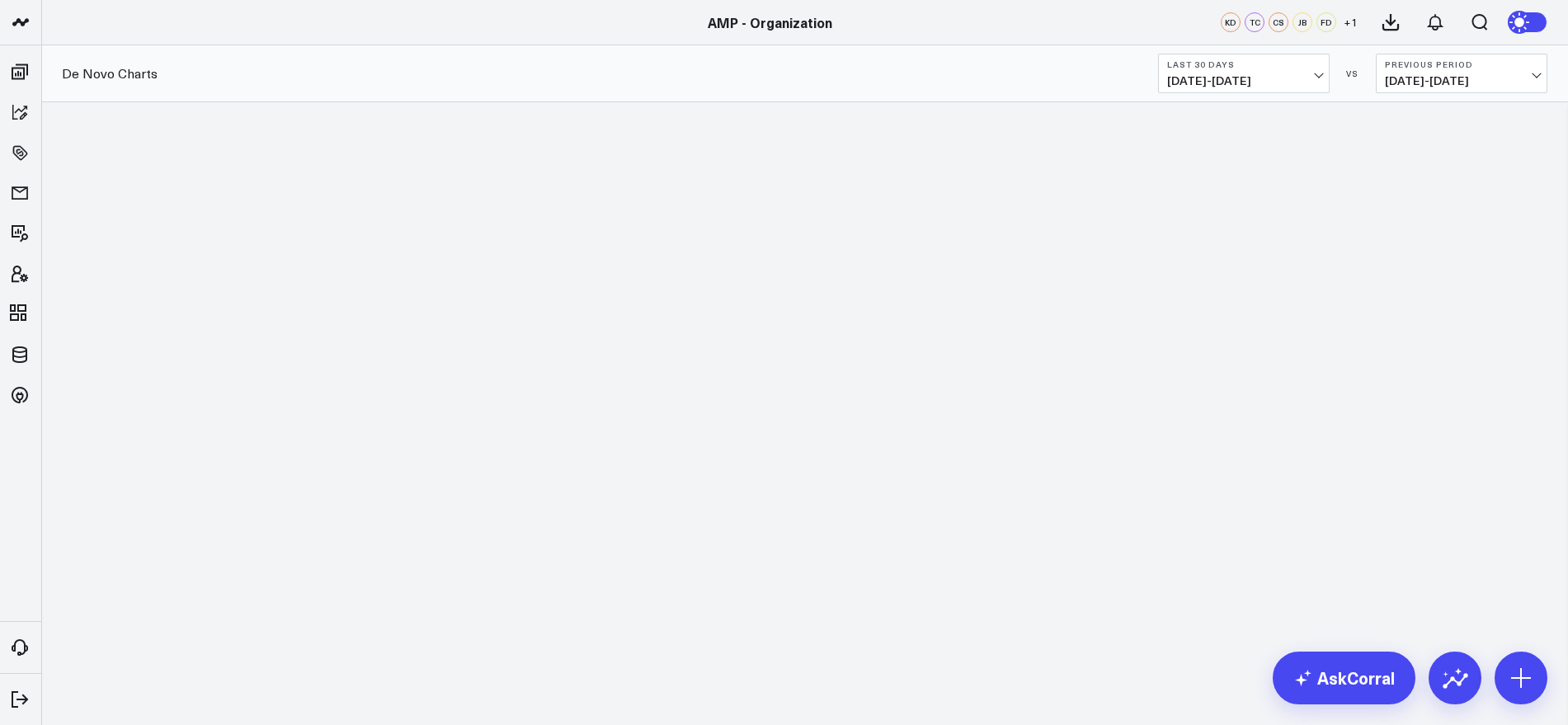 click on "AMP AMP - 22 Spa MD AMP - Aesthetic Clinique AMP - Ageless AMP - Back to 30 AMP - Blush AMP - Curate AMP - Destination Aesthetics AMP - EsthetixMD AMP - Ever/Body AMP - Fiorillo AMP - Glo Med Spa AMP - H-MD Medical Spa AMP - Healing Waters AMP - Lift Aesthetics AMP - Living Young AMP - Mainline AMP - New Radiance AMP - Nouveau Day Spa AMP - Organization AMP - Pur Skin AMP - Reflections AMP - Skynbar AMP - Synergy
AMP - Organization
KD TC CS JB FD + 1
Boards
Executive Summary
Inside Sales
Accounting - Expenses
Finance
Operations
Providers
Patient Details
Re-Engagement
Paid Media
Google Ads" at bounding box center [784, 362] 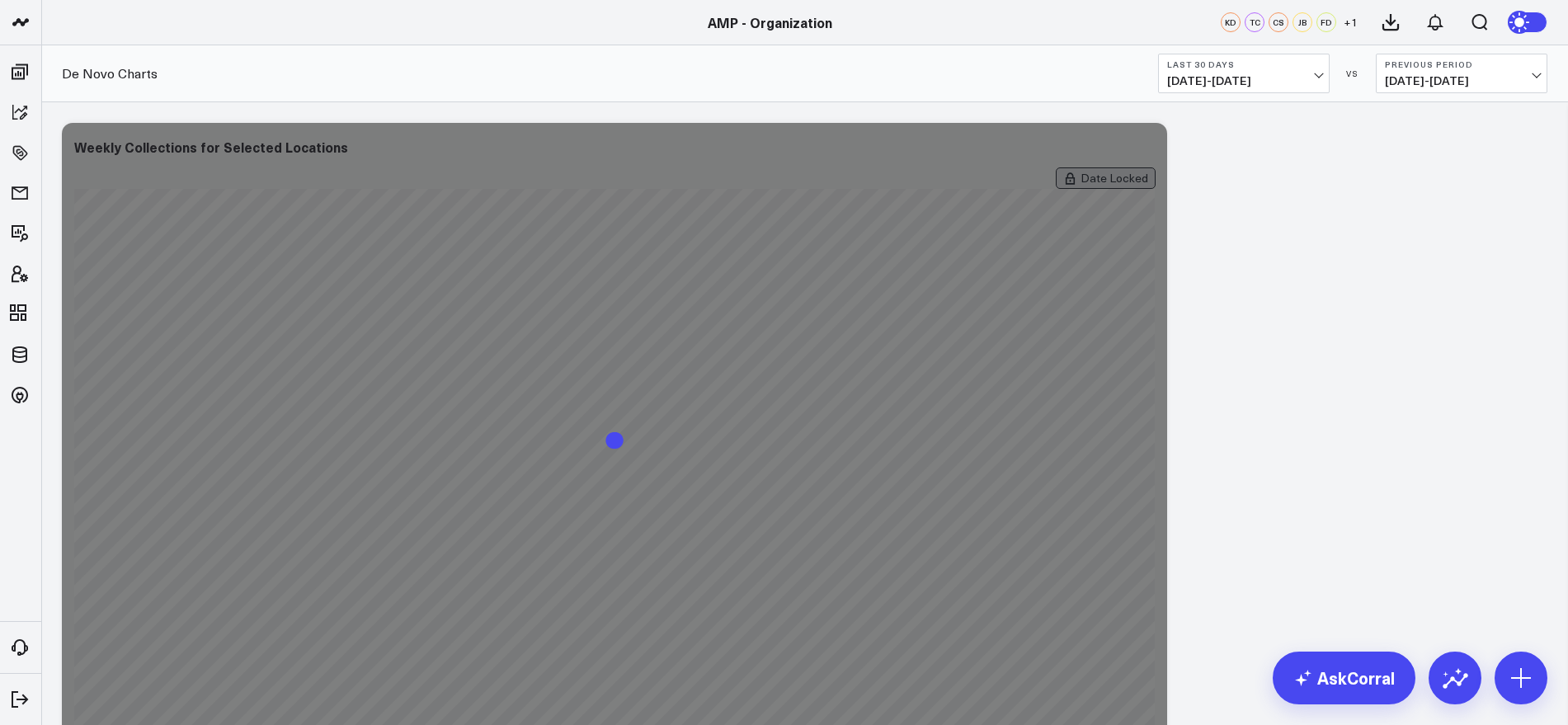scroll, scrollTop: 0, scrollLeft: 0, axis: both 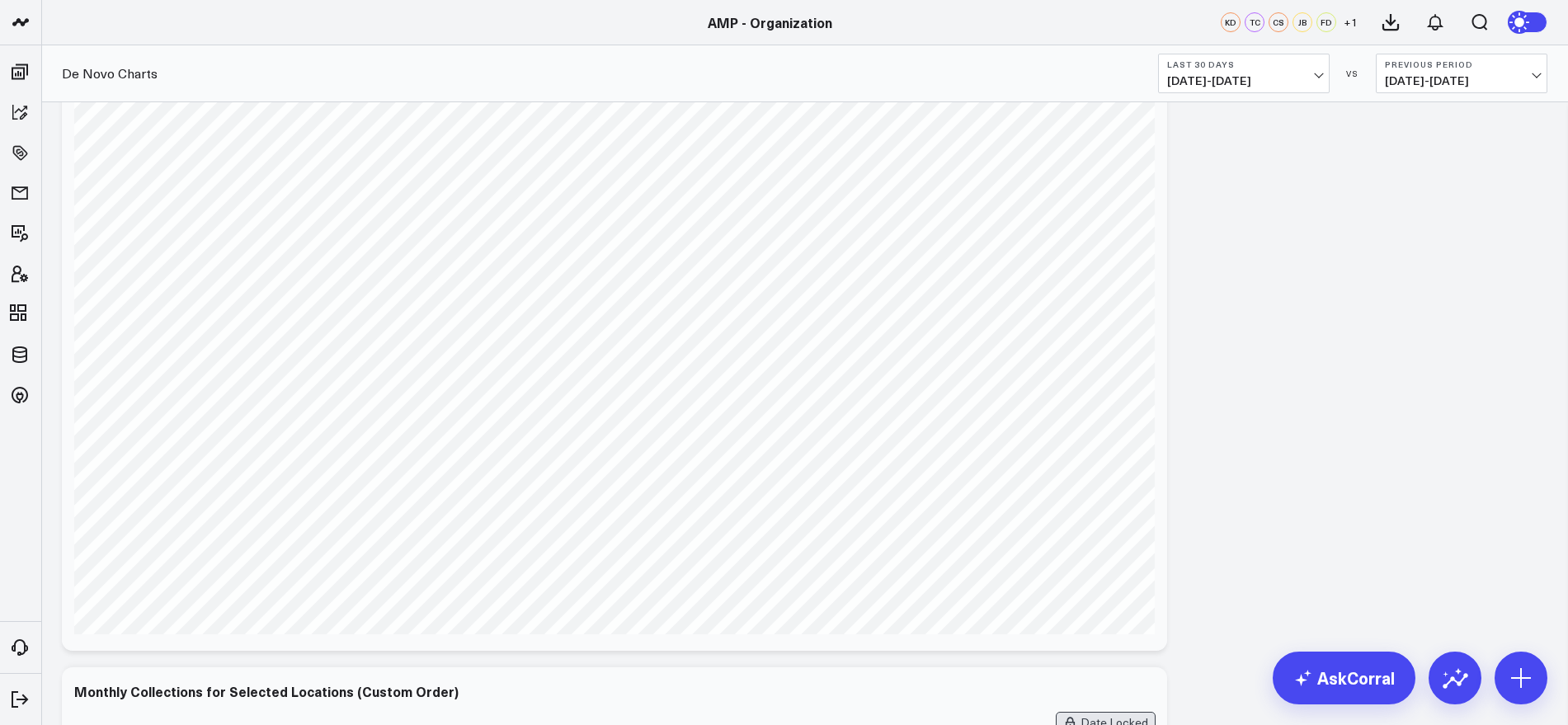 click 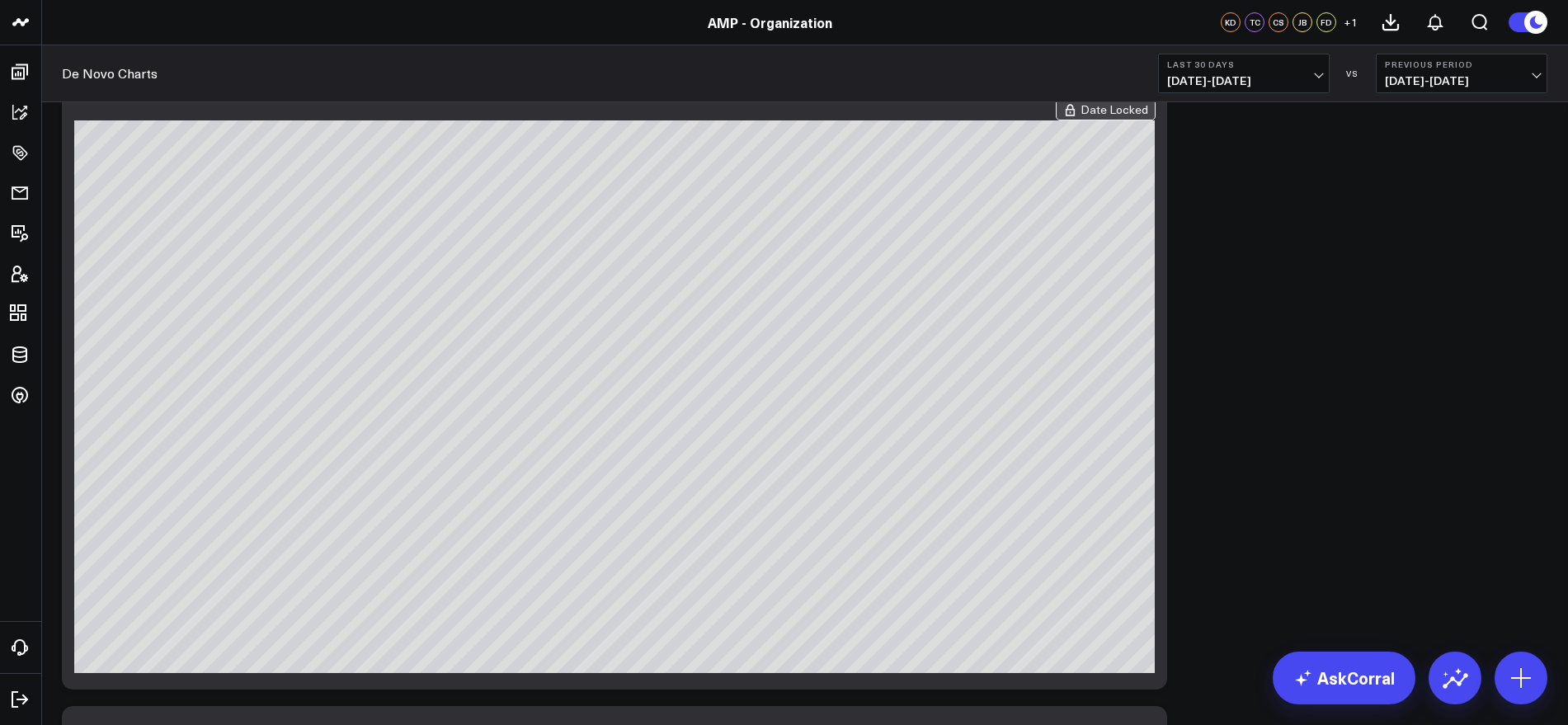 scroll, scrollTop: 1963, scrollLeft: 0, axis: vertical 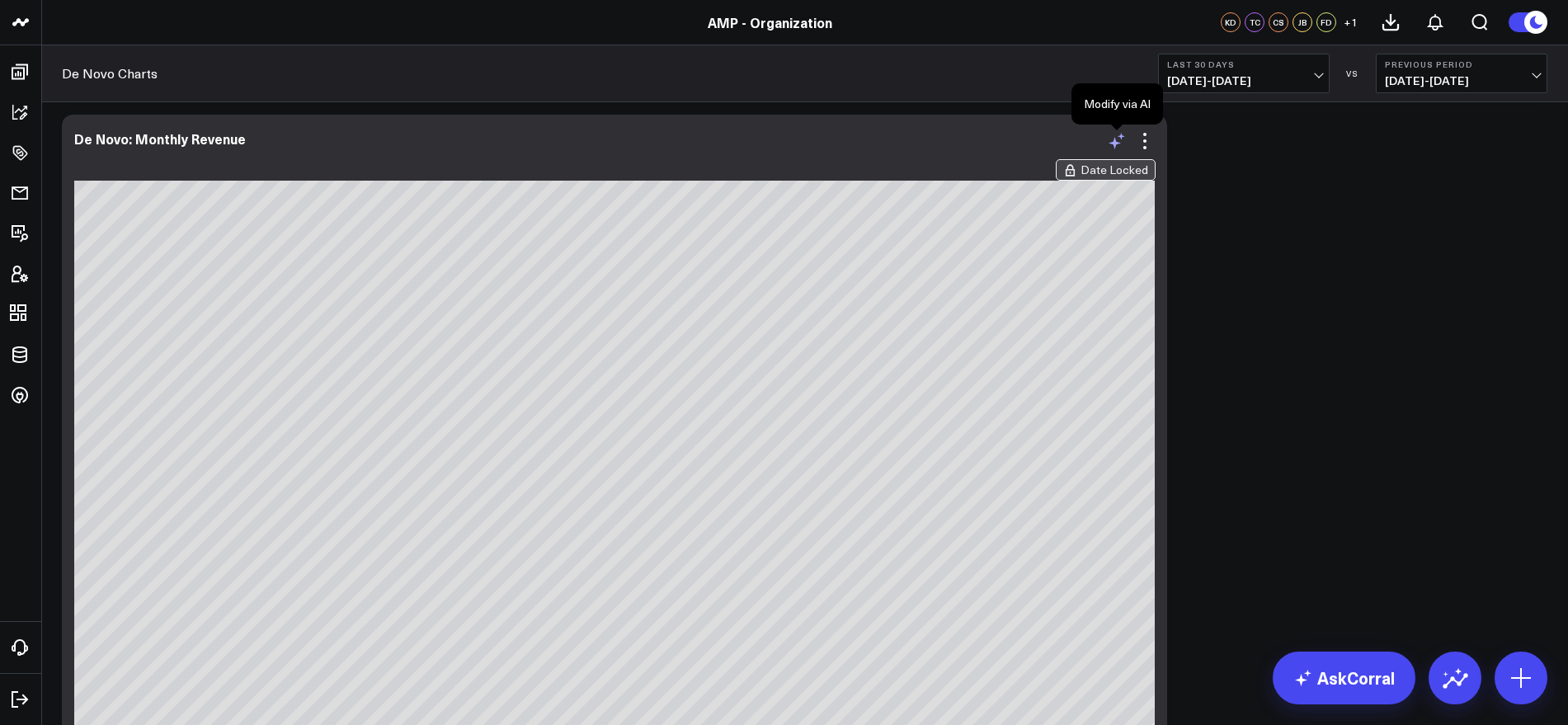 click 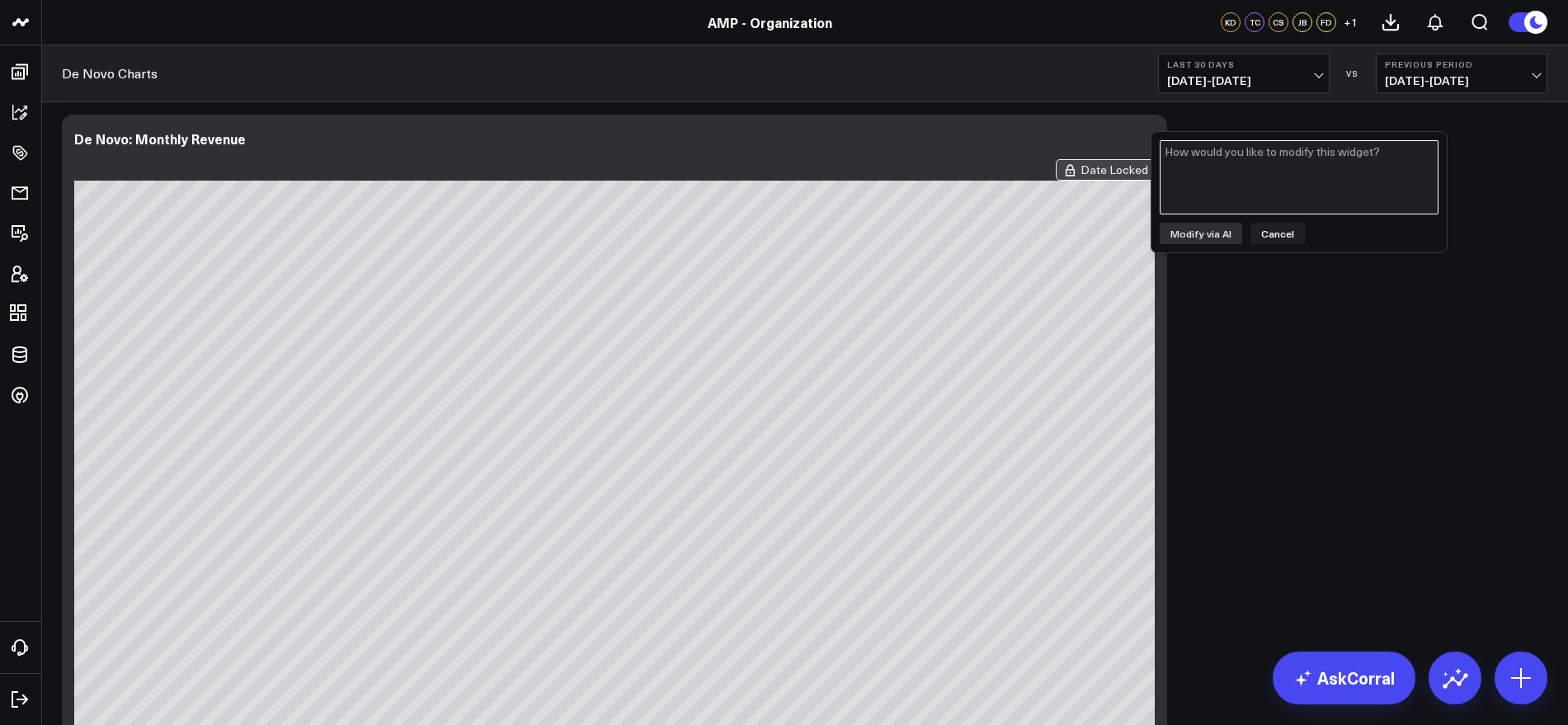 click at bounding box center [1299, 177] 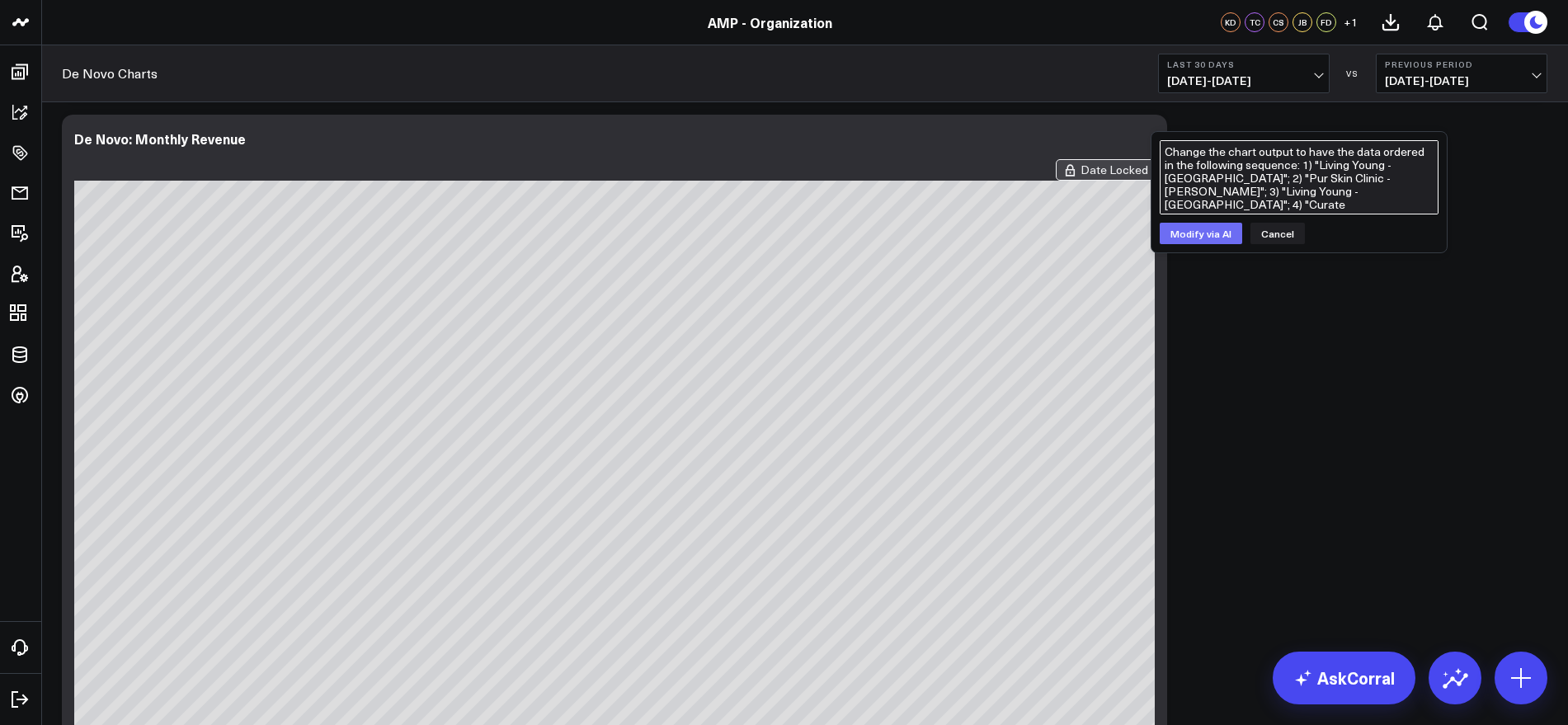 type on "Change the chart output to have the data ordered in the following sequence: 1) "Living Young - [GEOGRAPHIC_DATA]"; 2) "Pur Skin Clinic - [PERSON_NAME]"; 3) "Living Young - [GEOGRAPHIC_DATA]"; 4) "Curate [GEOGRAPHIC_DATA]"; 5) "Glo - [GEOGRAPHIC_DATA]"; 6) "Blush - Orange"" 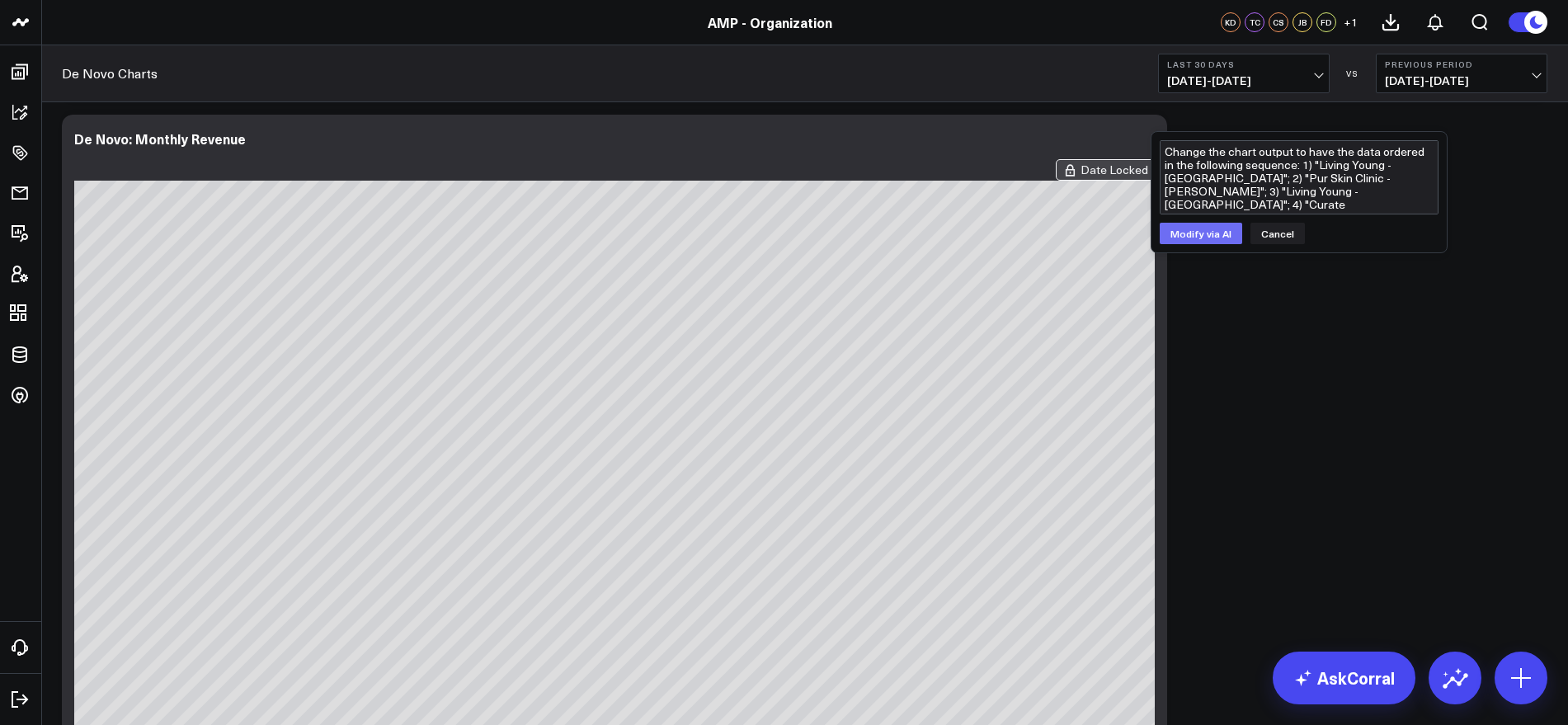 click on "Modify via AI" at bounding box center (1201, 233) 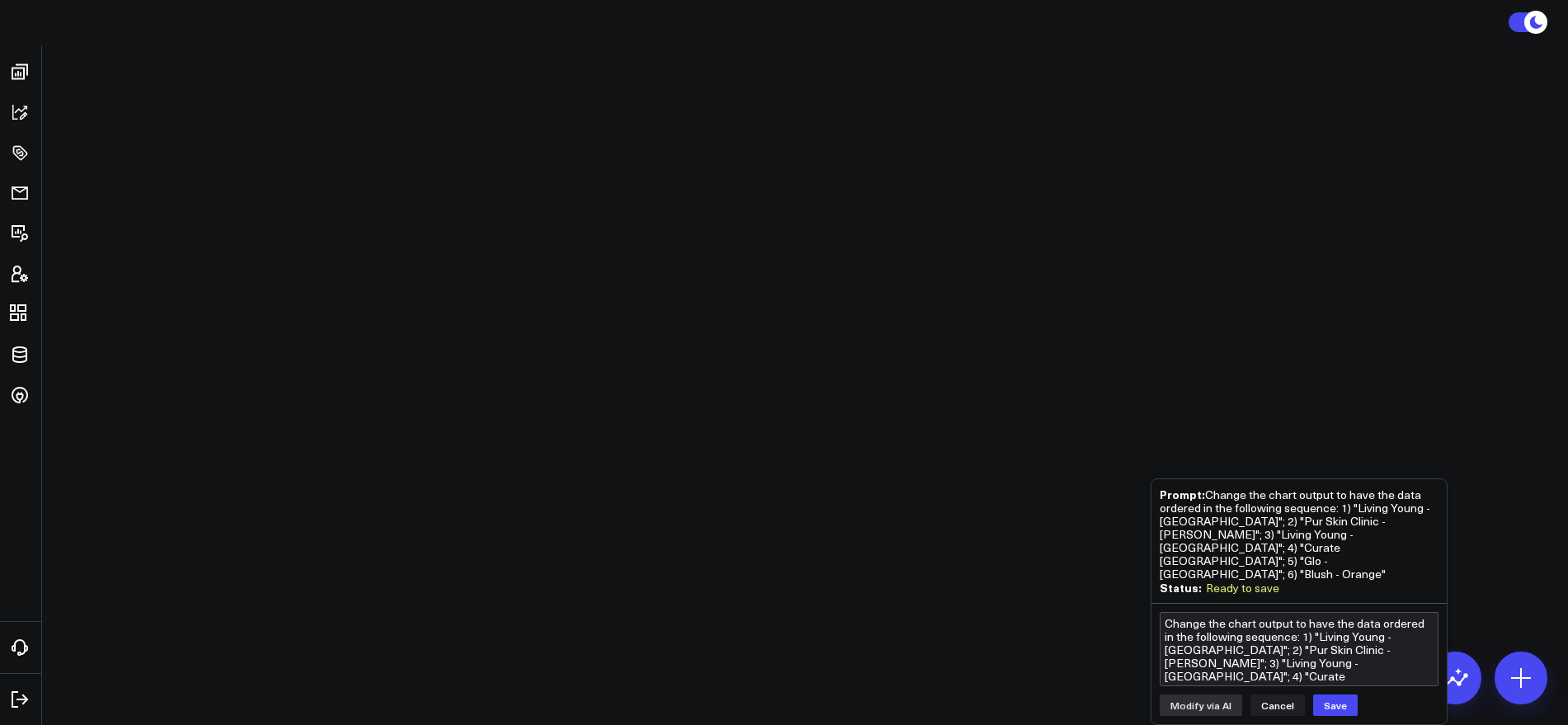 scroll, scrollTop: 1589, scrollLeft: 0, axis: vertical 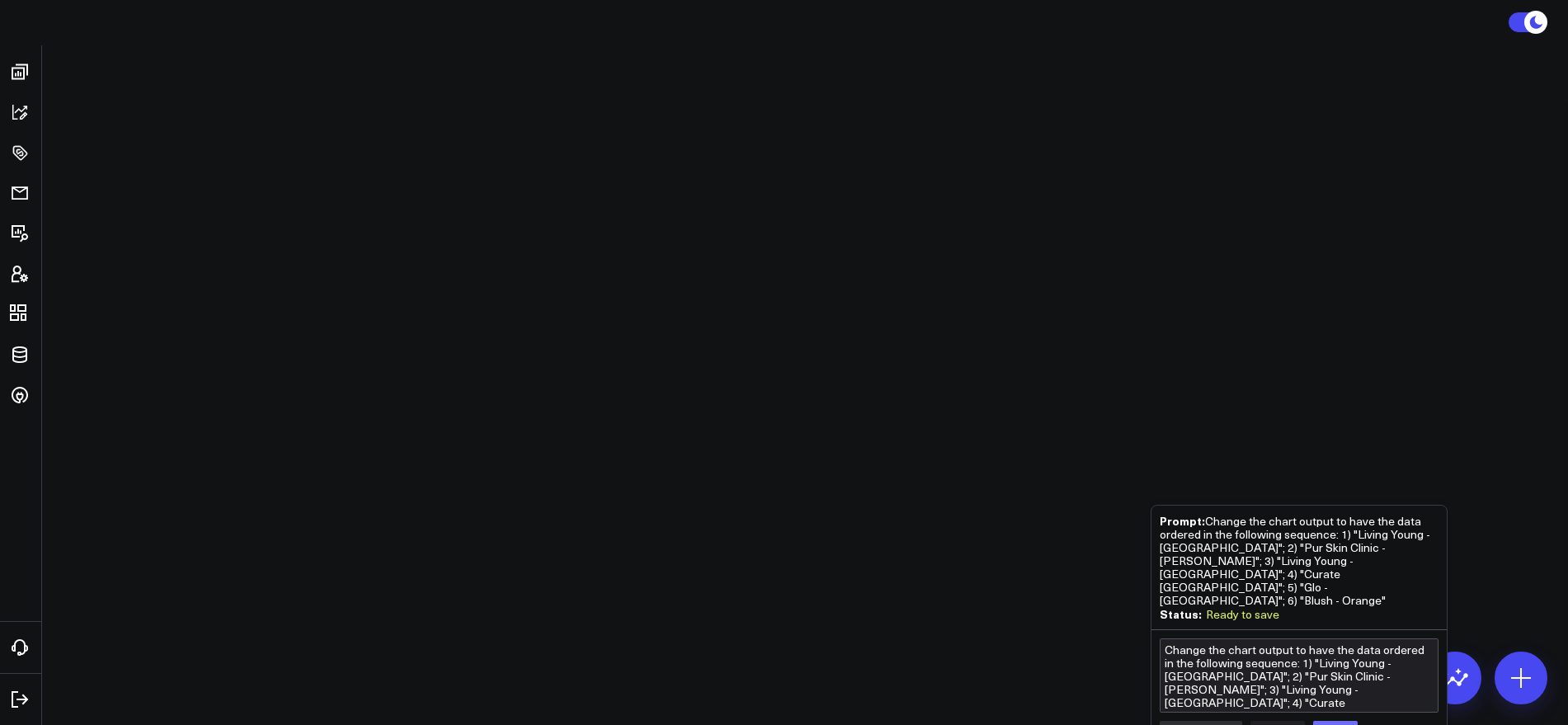 click on "Save" at bounding box center [1335, 732] 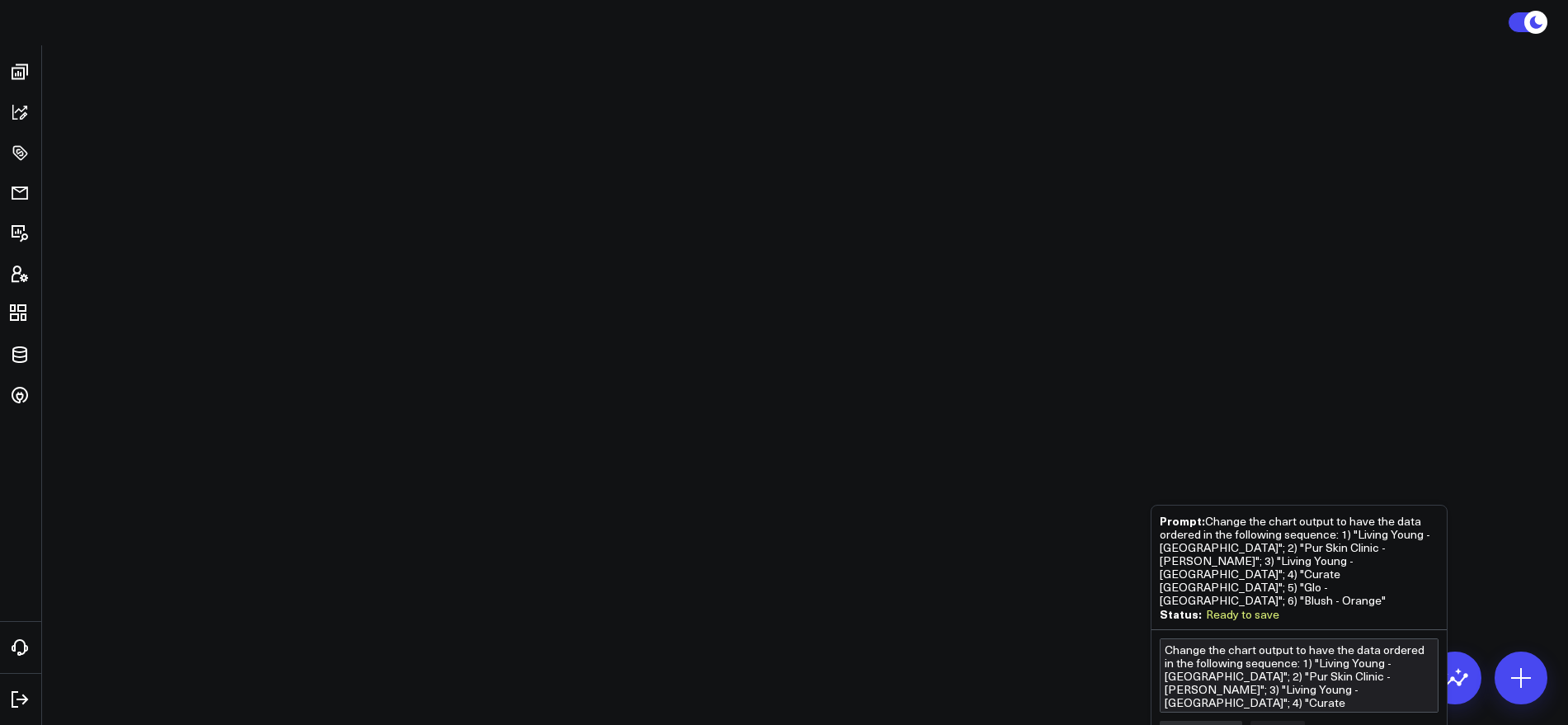 scroll, scrollTop: 0, scrollLeft: 0, axis: both 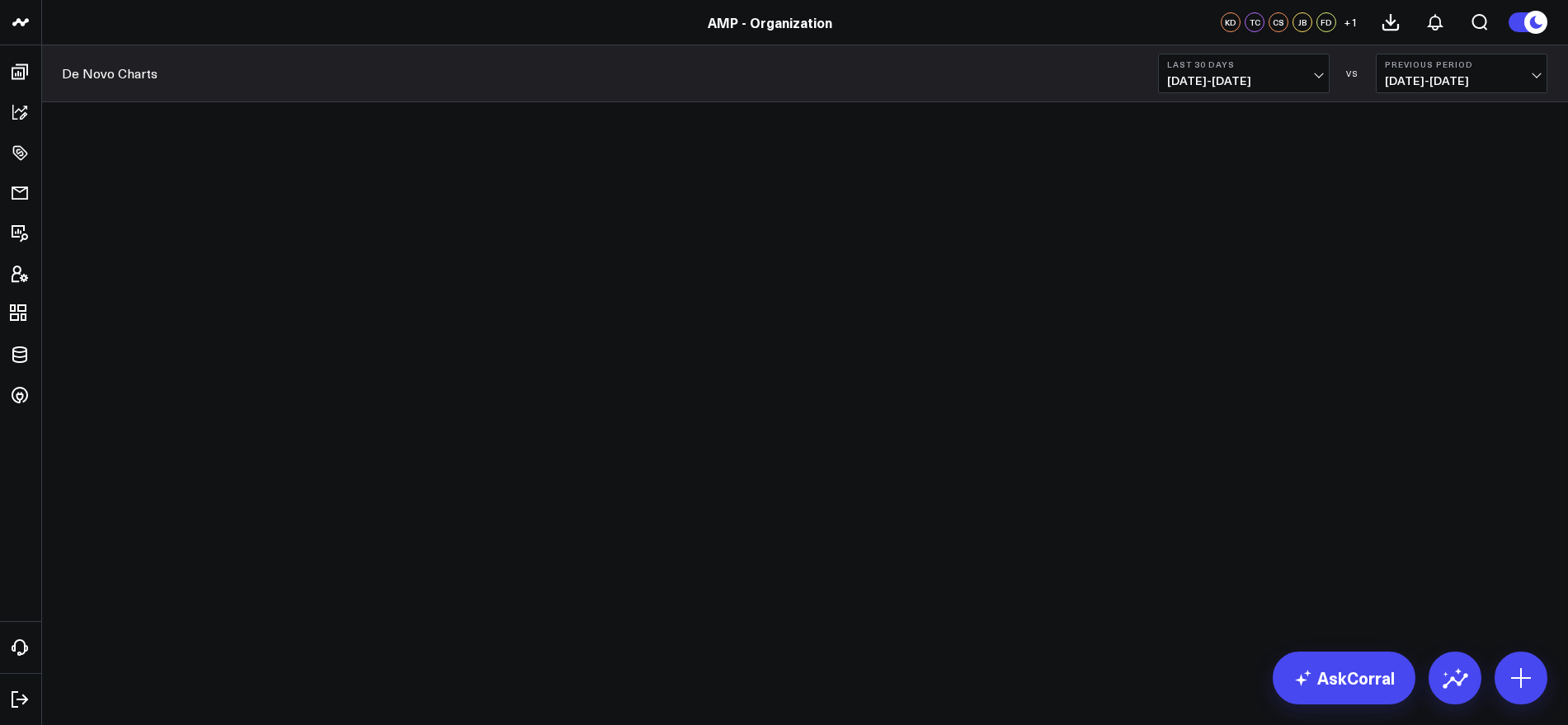 click on "AMP AMP - 22 Spa MD AMP - Aesthetic Clinique AMP - Ageless AMP - Back to 30 AMP - Blush AMP - Curate AMP - Destination Aesthetics AMP - EsthetixMD AMP - Ever/Body AMP - Fiorillo AMP - Glo Med Spa AMP - H-MD Medical Spa AMP - Healing Waters AMP - Lift Aesthetics AMP - Living Young AMP - Mainline AMP - New Radiance AMP - Nouveau Day Spa AMP - Organization AMP - Pur Skin AMP - Reflections AMP - Skynbar AMP - Synergy
AMP - Organization
KD TC CS JB FD + 1
Boards
Executive Summary
Inside Sales
Accounting - Expenses
Finance
Operations
Providers
Patient Details
Re-Engagement
Paid Media
Google Ads" at bounding box center (784, 362) 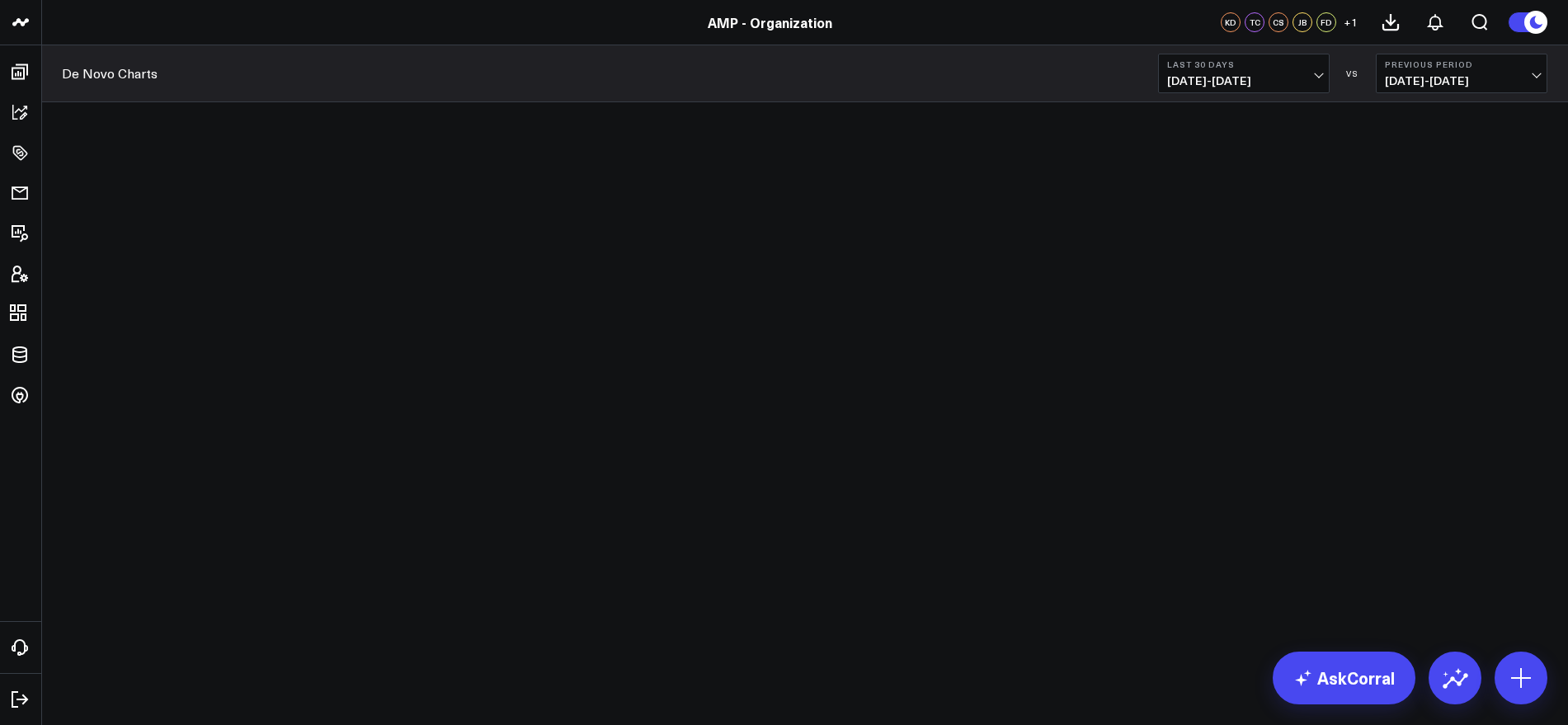 scroll, scrollTop: 0, scrollLeft: 0, axis: both 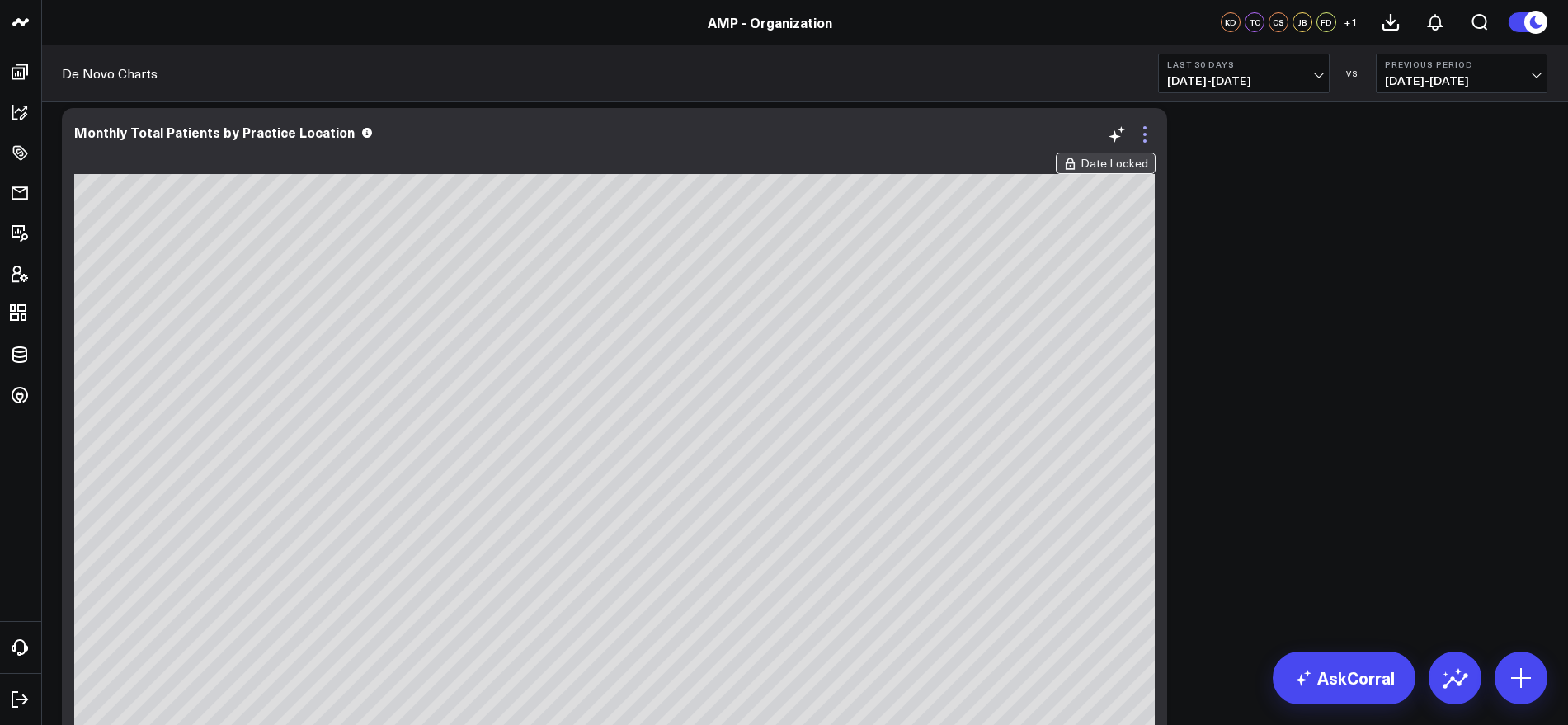 click 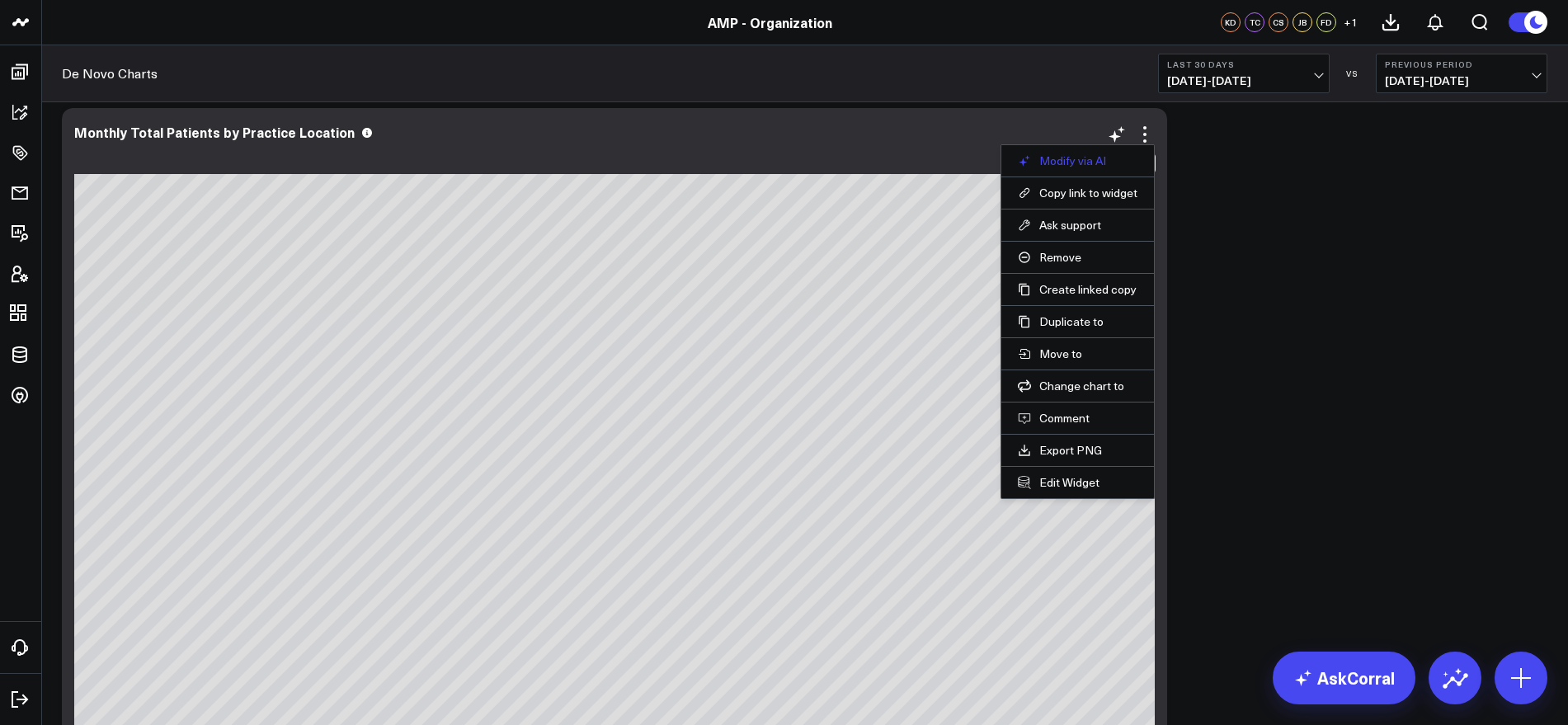 click on "Modify via AI" at bounding box center (1077, 161) 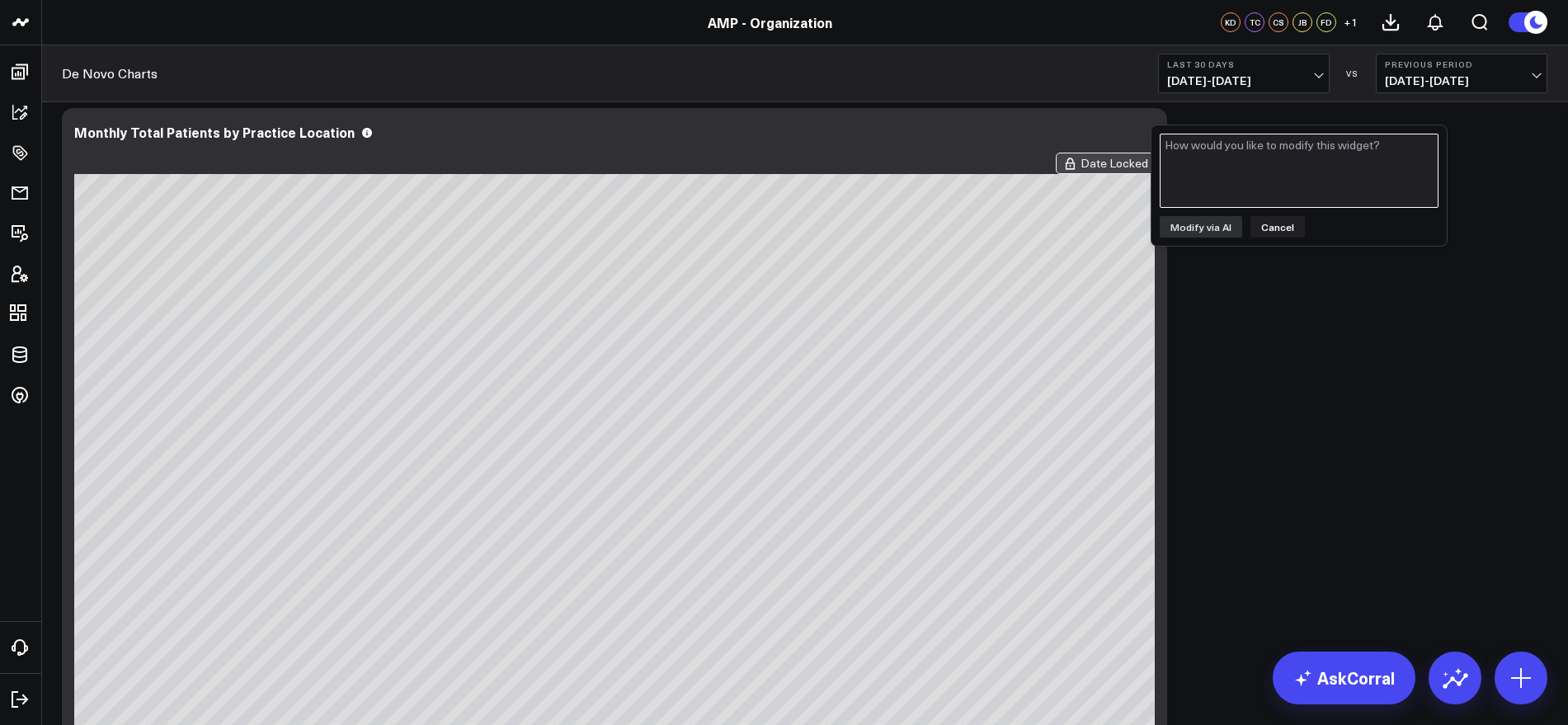 click at bounding box center (1299, 171) 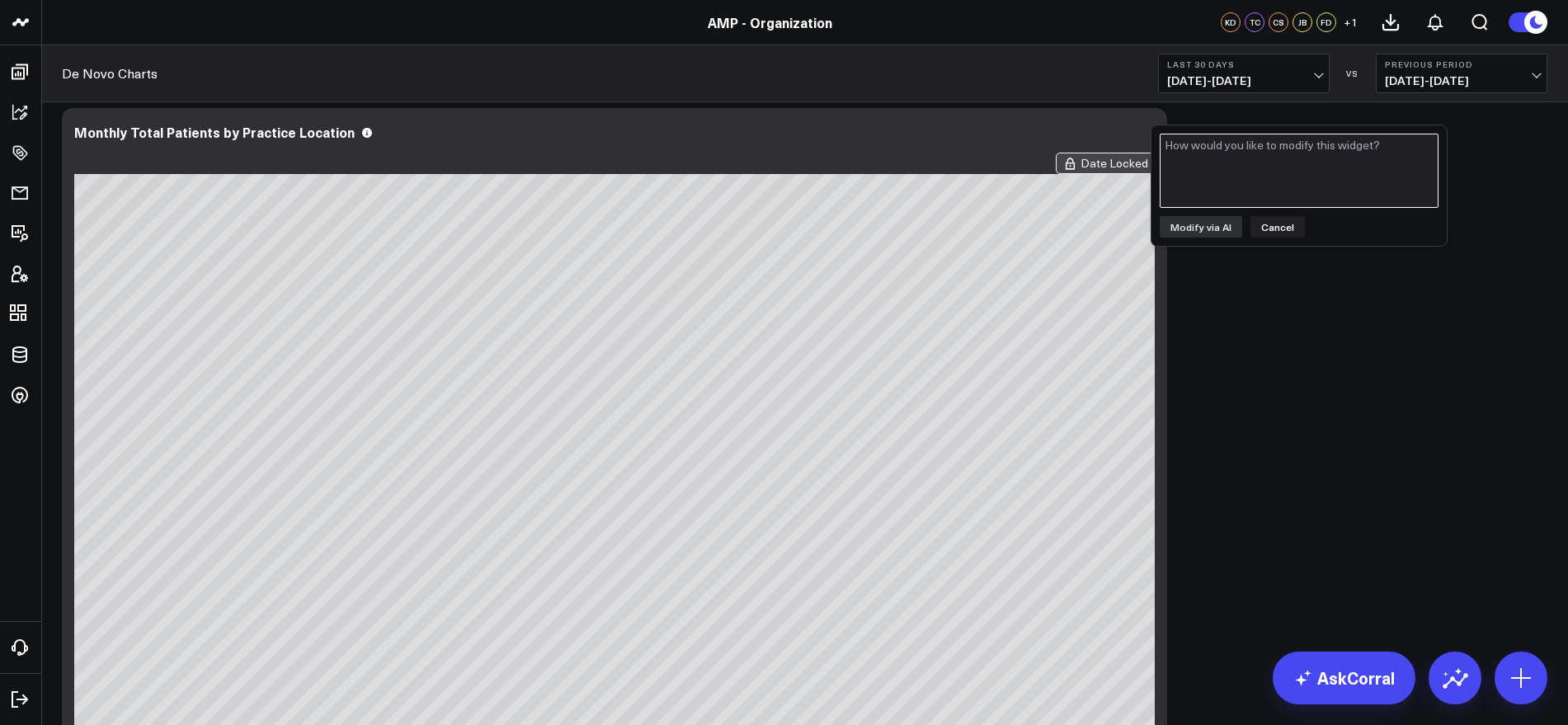 paste on "Change the chart output to have the data ordered in the following sequence: 1) "Living Young - [GEOGRAPHIC_DATA]"; 2) "Pur Skin Clinic - [PERSON_NAME]"; 3) "Living Young - [GEOGRAPHIC_DATA]"; 4) "Curate [GEOGRAPHIC_DATA]"; 5) "Glo - [GEOGRAPHIC_DATA]"; 6) "Blush - Orange"" 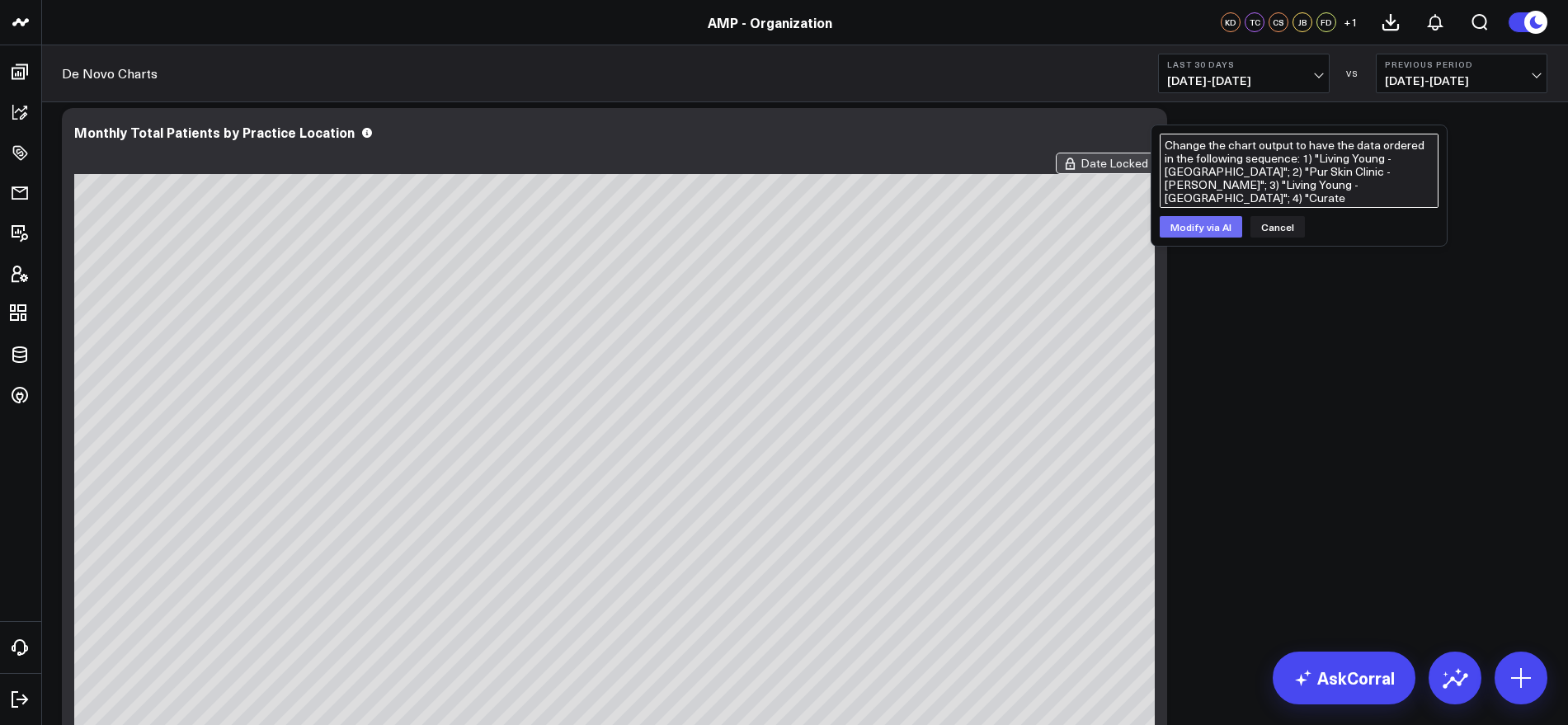 type on "Change the chart output to have the data ordered in the following sequence: 1) "Living Young - [GEOGRAPHIC_DATA]"; 2) "Pur Skin Clinic - [PERSON_NAME]"; 3) "Living Young - [GEOGRAPHIC_DATA]"; 4) "Curate [GEOGRAPHIC_DATA]"; 5) "Glo - [GEOGRAPHIC_DATA]"; 6) "Blush - Orange"" 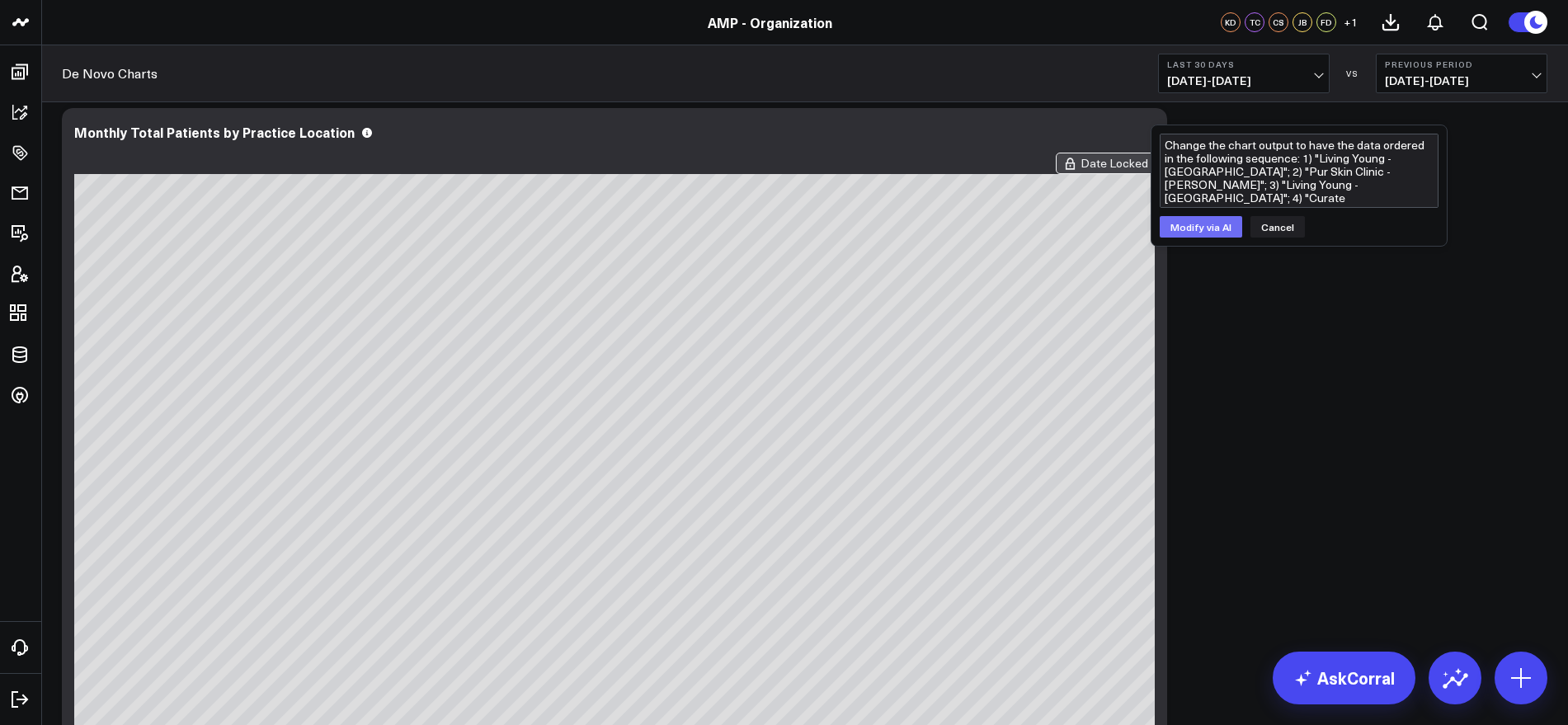 click on "Modify via AI" at bounding box center [1201, 227] 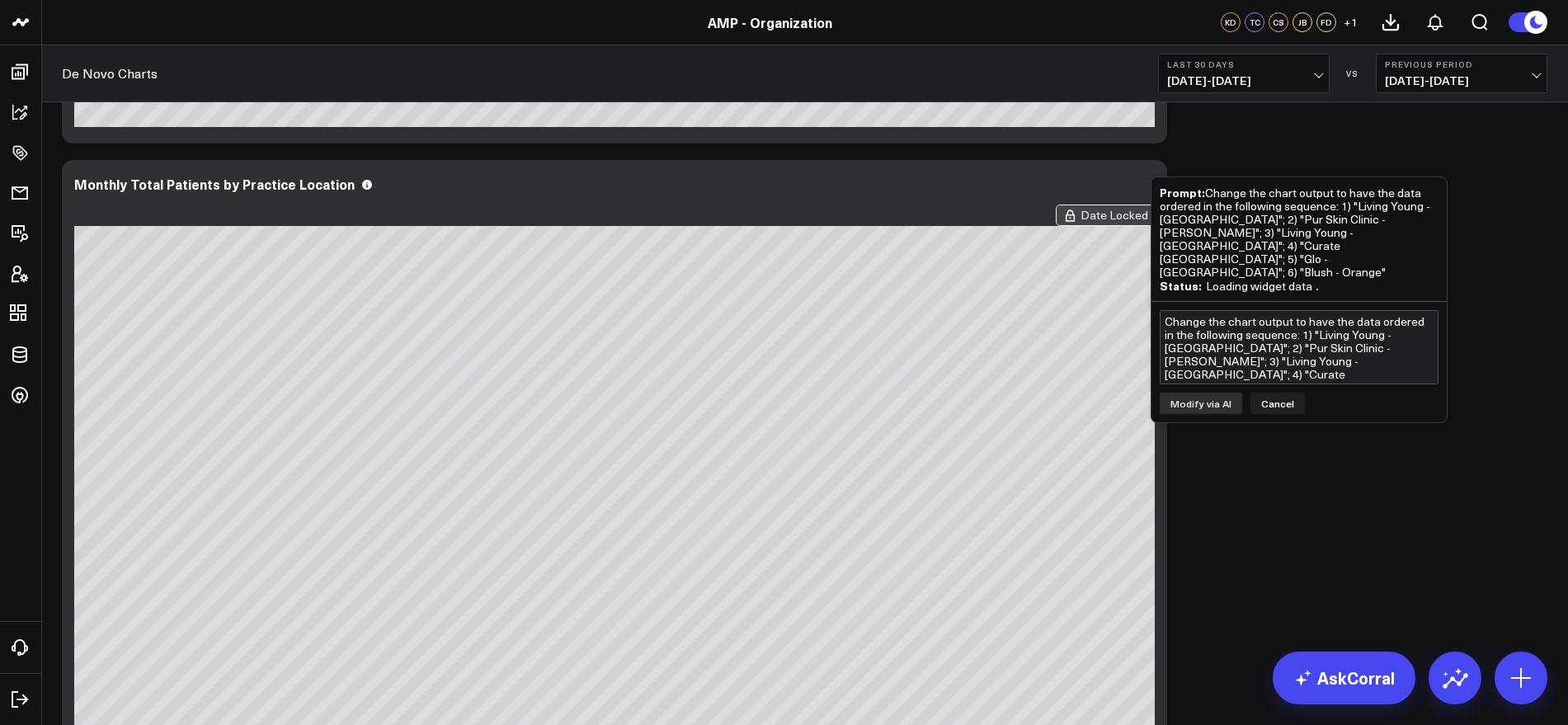 scroll, scrollTop: 2570, scrollLeft: 0, axis: vertical 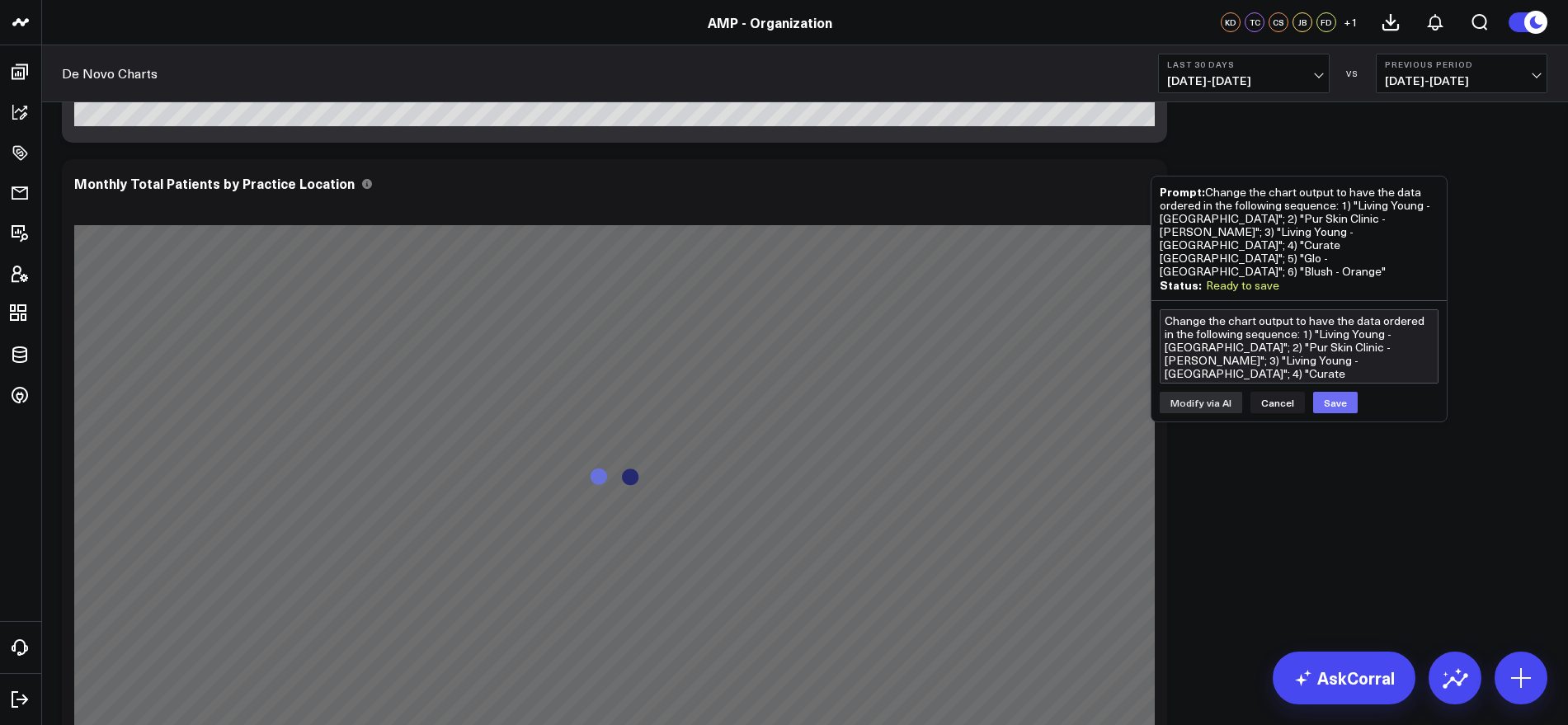 click on "Save" at bounding box center [1335, 403] 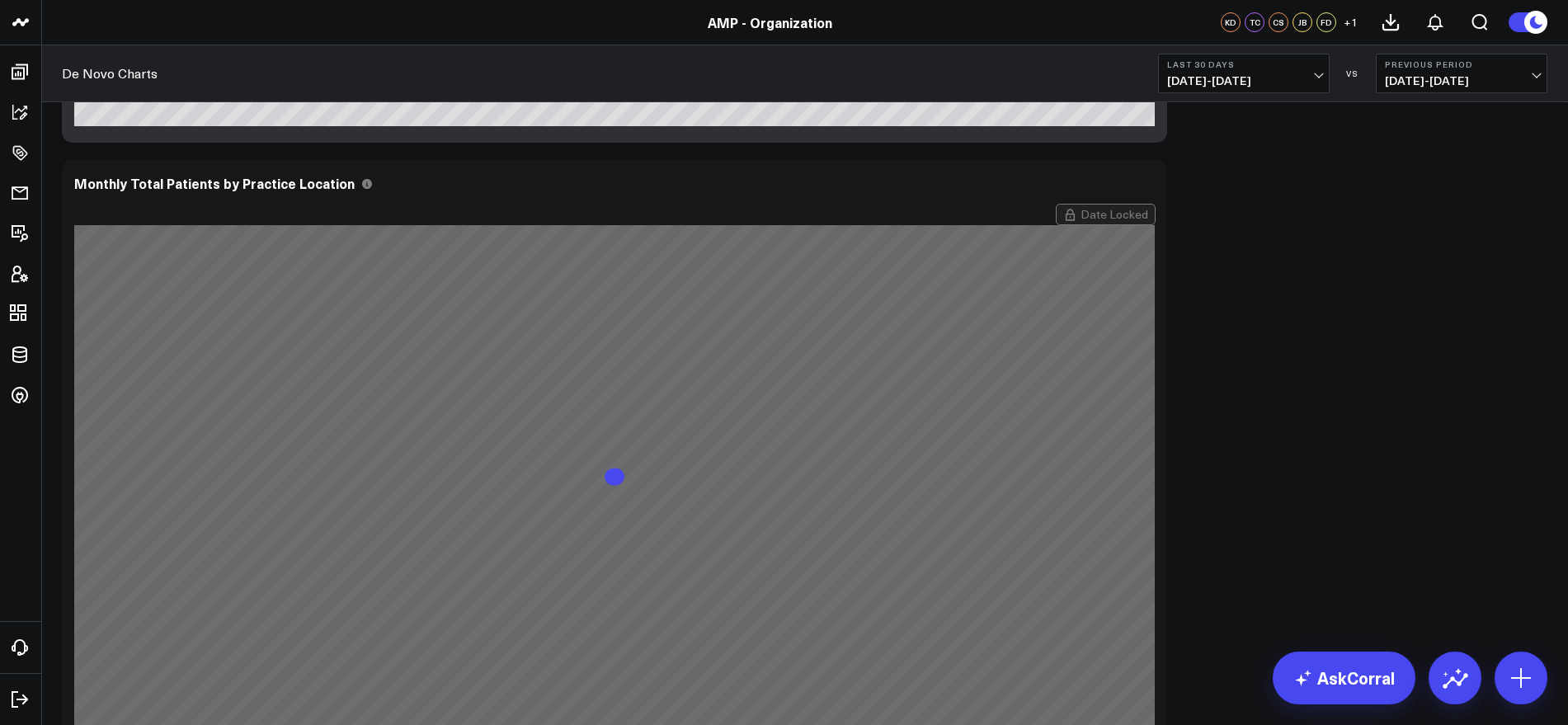 click on "Modify via AI Copy link to widget Ask support Remove Create linked copy Executive Summary Inside Sales Accounting - Expenses Finance Operations Providers Patient Details Re-Engagement Paid Media Google Ads Facebook Ads GA4 Direct Bookings Tracking Data Audit / Diagnostics Weekly Performance Report  Weekly Digital Report Provider Leaderboard  Weekly Performance Report - DRAFT for MPs De Novo Charts New Leads by Practice YTD KD Test Duplicate to Executive Summary Inside Sales Accounting - Expenses Finance Operations Providers Patient Details Re-Engagement Paid Media Google Ads Facebook Ads GA4 Direct Bookings Tracking Data Audit / Diagnostics Weekly Performance Report  Weekly Digital Report Provider Leaderboard  Weekly Performance Report - DRAFT for MPs De Novo Charts New Leads by Practice YTD KD Test Move to Executive Summary Inside Sales Accounting - Expenses Finance Operations Providers Patient Details Re-Engagement Paid Media Google Ads Facebook Ads GA4 Direct Bookings Tracking Data Audit / Diagnostics" at bounding box center (804, 3409) 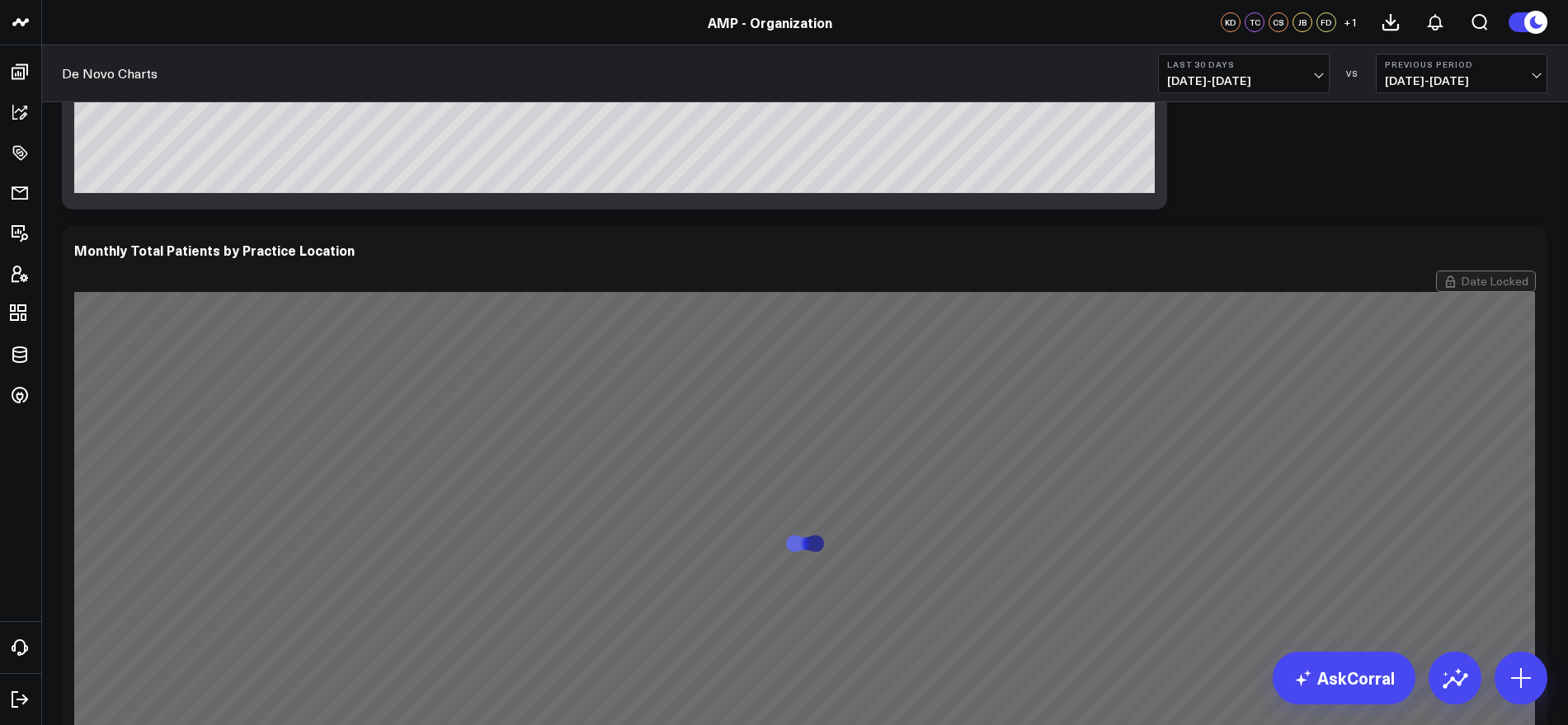 scroll, scrollTop: 3153, scrollLeft: 0, axis: vertical 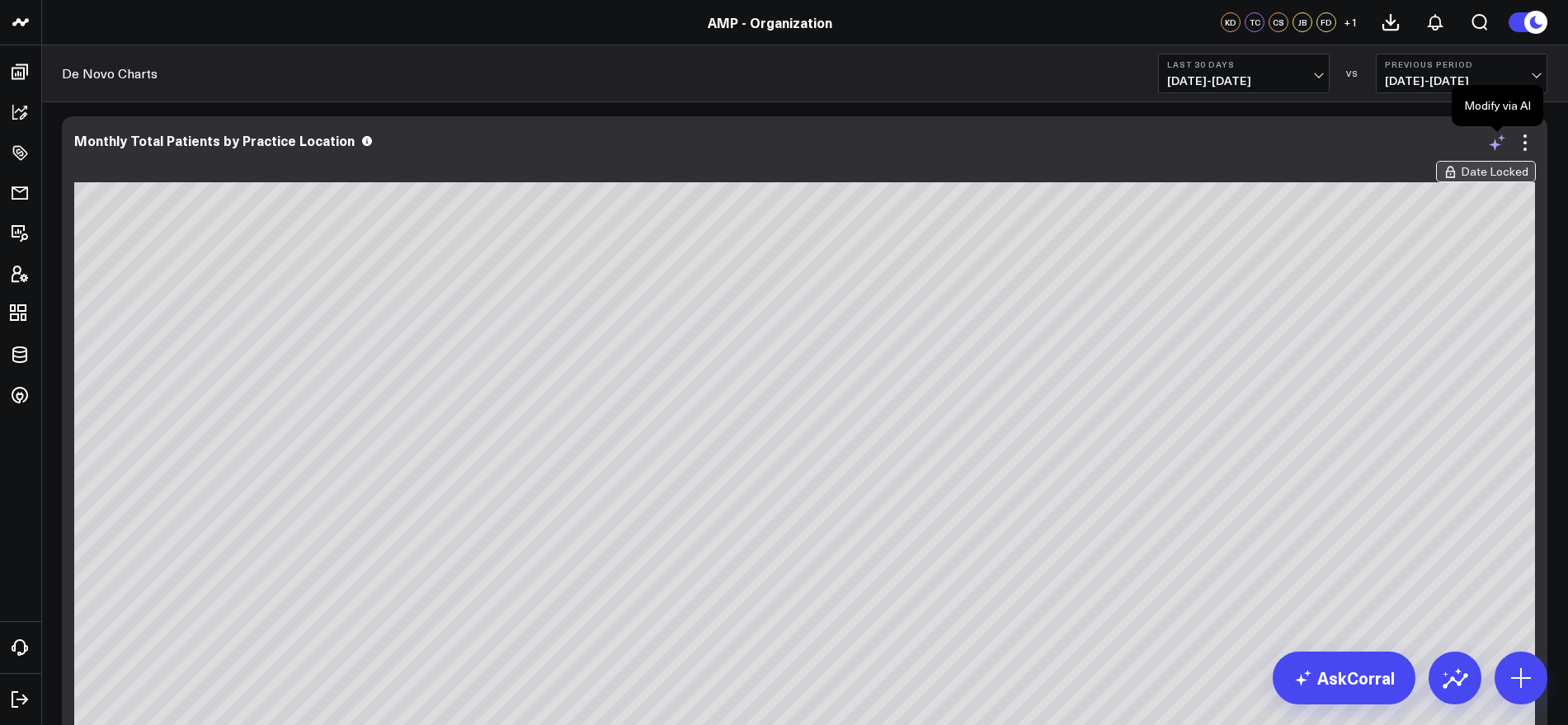 click 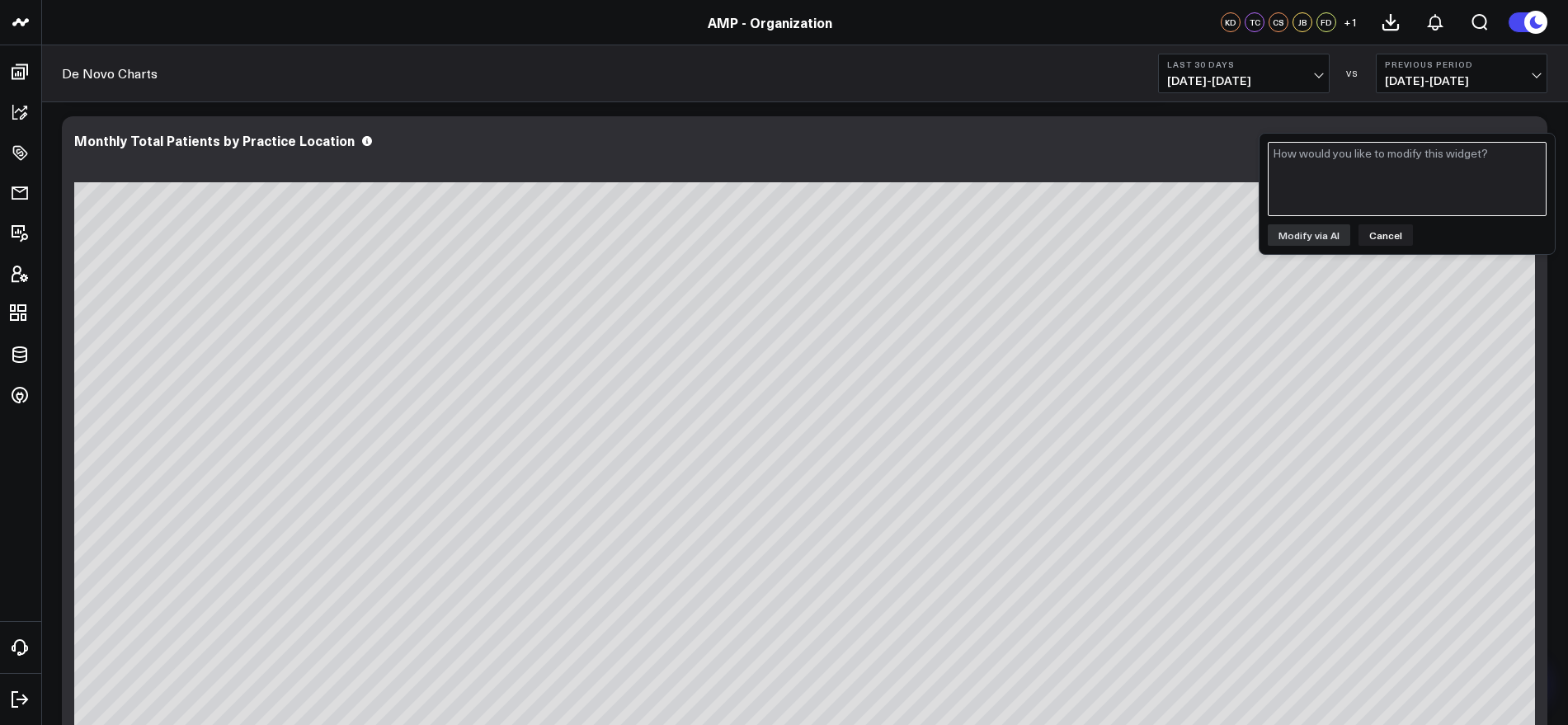 click at bounding box center [1407, 179] 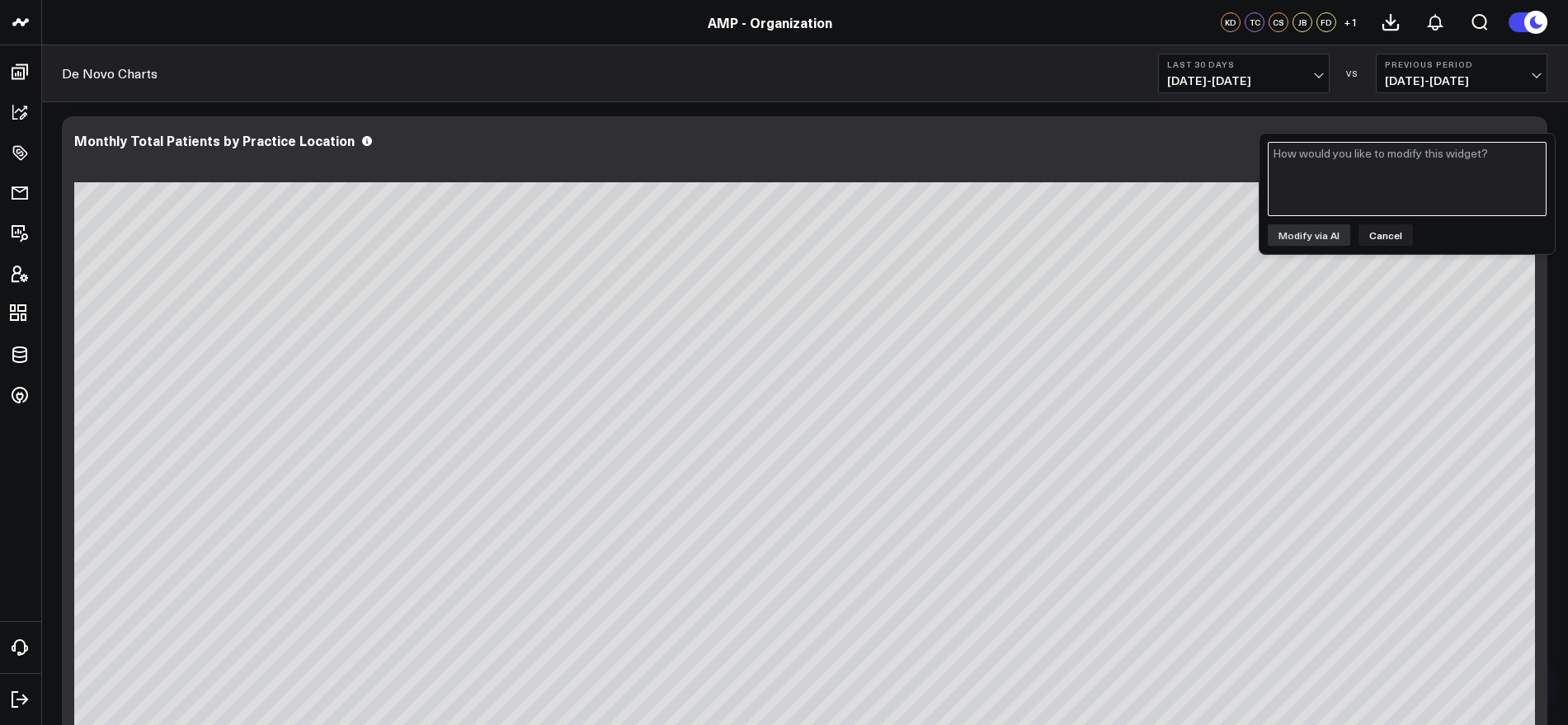 paste on "Change the chart output to have the data ordered in the following sequence: 1) "Living Young - [GEOGRAPHIC_DATA]"; 2) "Pur Skin Clinic - [PERSON_NAME]"; 3) "Living Young - [GEOGRAPHIC_DATA]"; 4) "Curate [GEOGRAPHIC_DATA]"; 5) "Glo - [GEOGRAPHIC_DATA]"; 6) "Blush - Orange"" 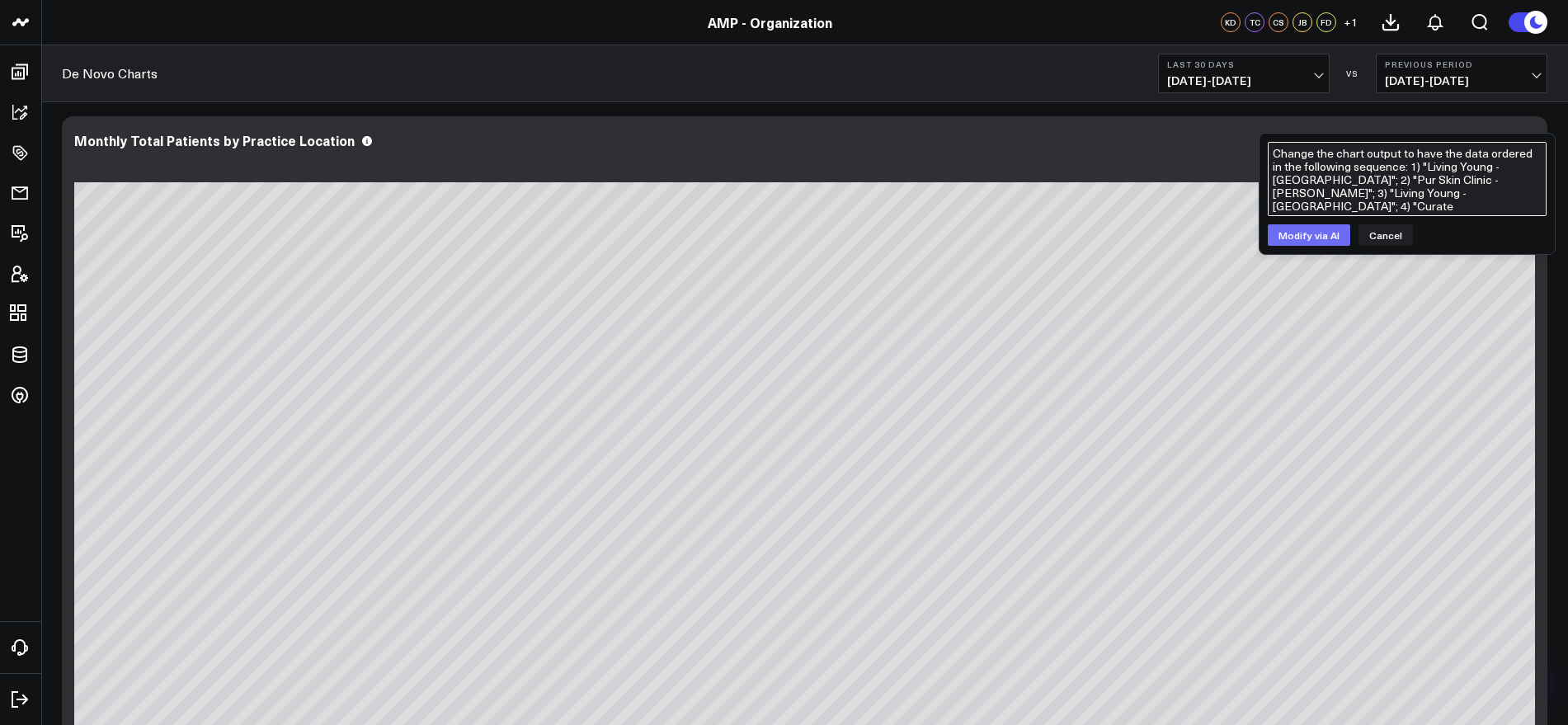 type on "Change the chart output to have the data ordered in the following sequence: 1) "Living Young - [GEOGRAPHIC_DATA]"; 2) "Pur Skin Clinic - [PERSON_NAME]"; 3) "Living Young - [GEOGRAPHIC_DATA]"; 4) "Curate [GEOGRAPHIC_DATA]"; 5) "Glo - [GEOGRAPHIC_DATA]"; 6) "Blush - Orange"" 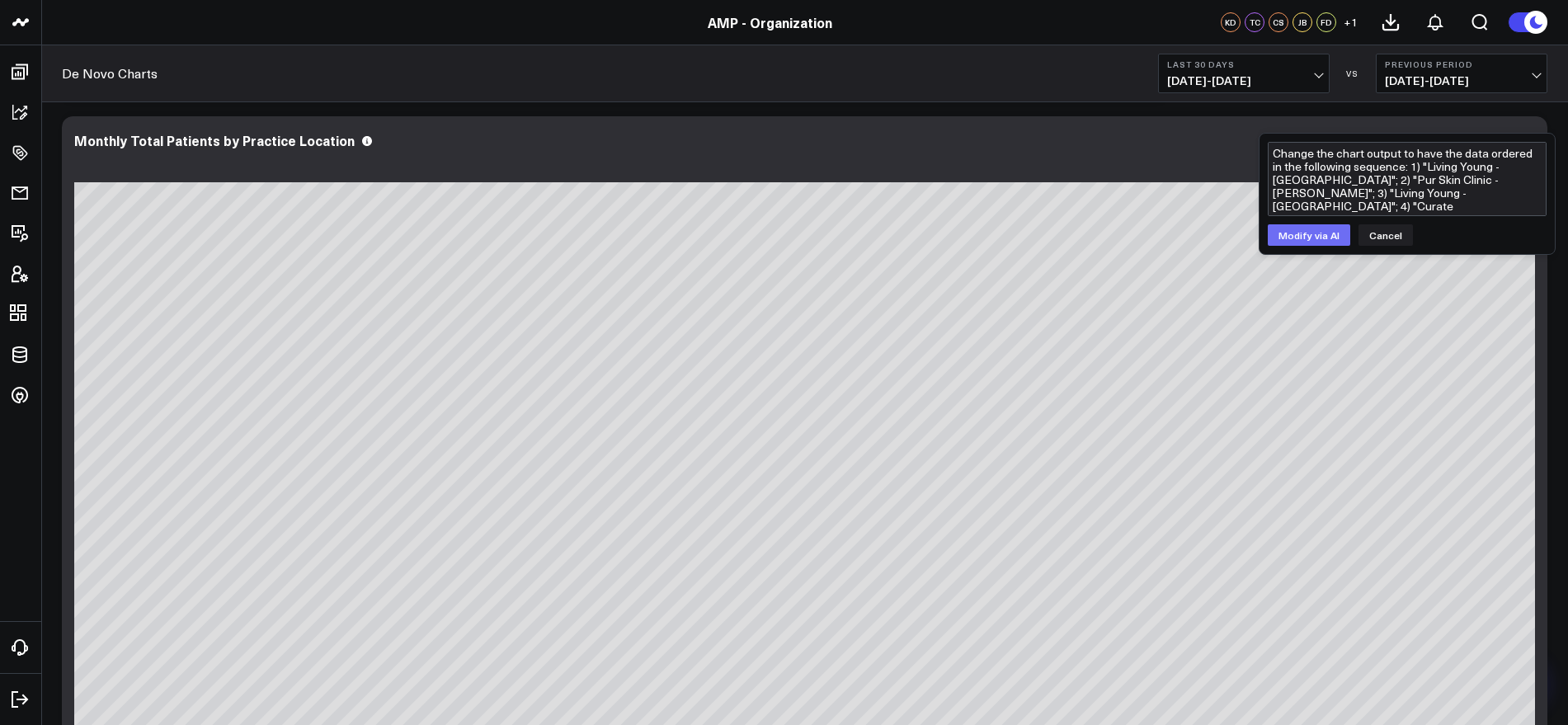 click on "Modify via AI" at bounding box center [1309, 235] 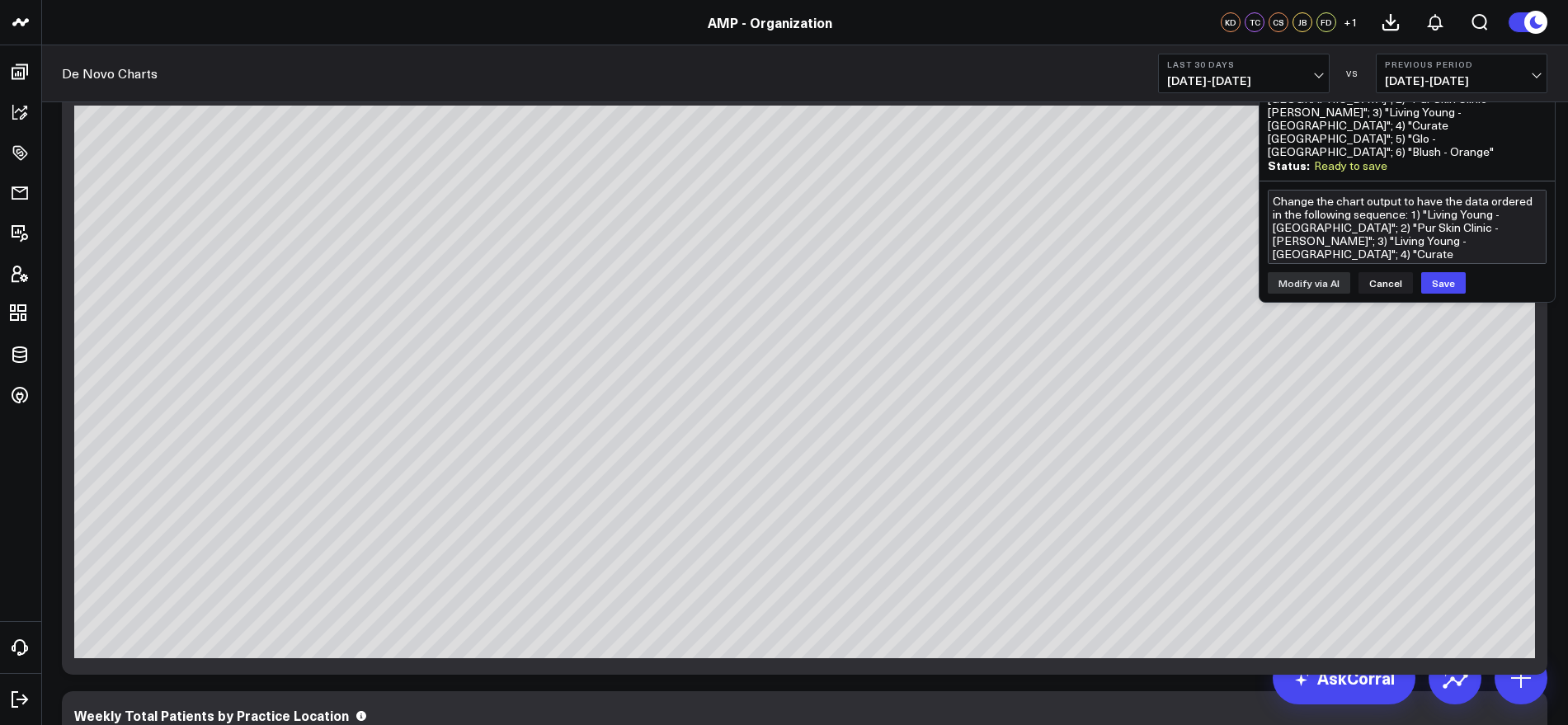 scroll, scrollTop: 3329, scrollLeft: 0, axis: vertical 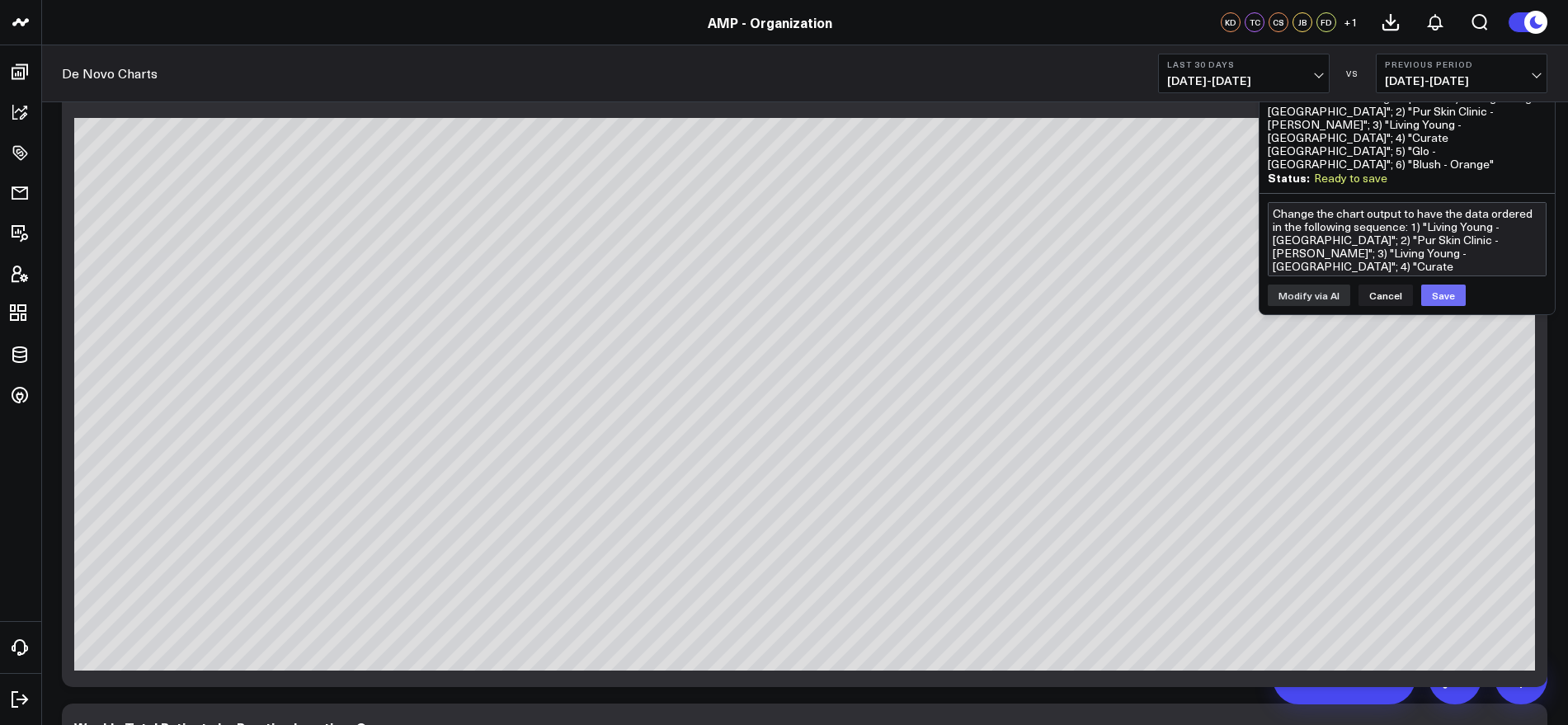 click on "Save" at bounding box center (1443, 295) 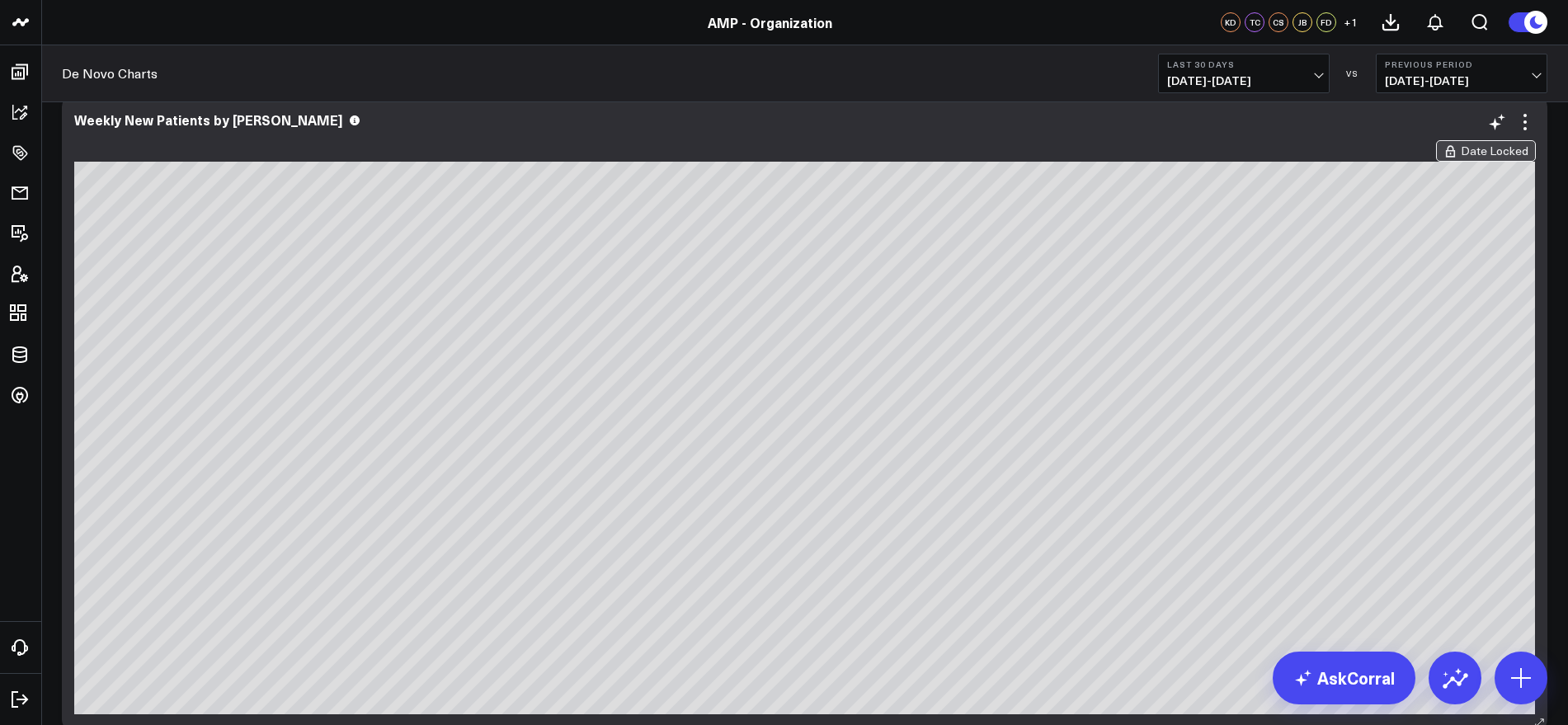 scroll, scrollTop: 5241, scrollLeft: 0, axis: vertical 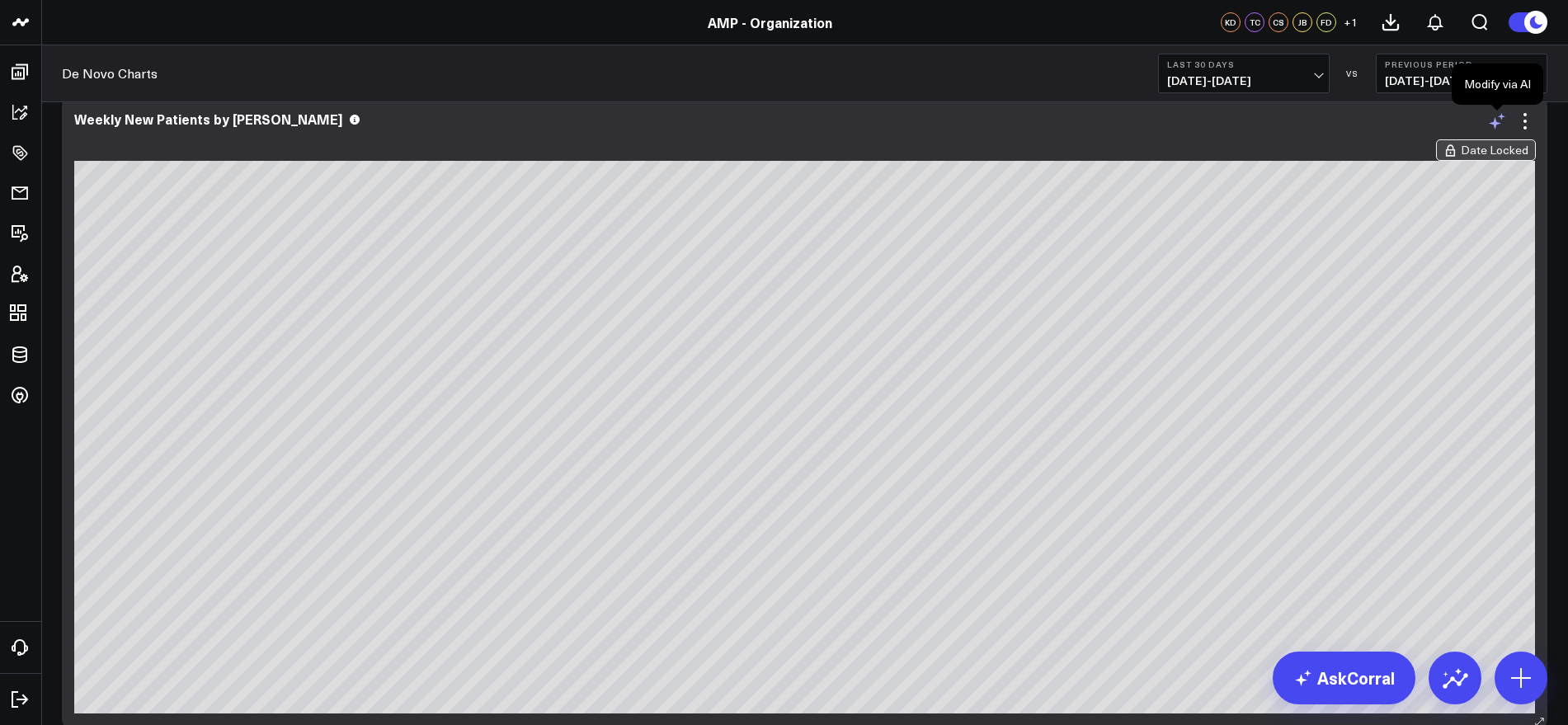 click 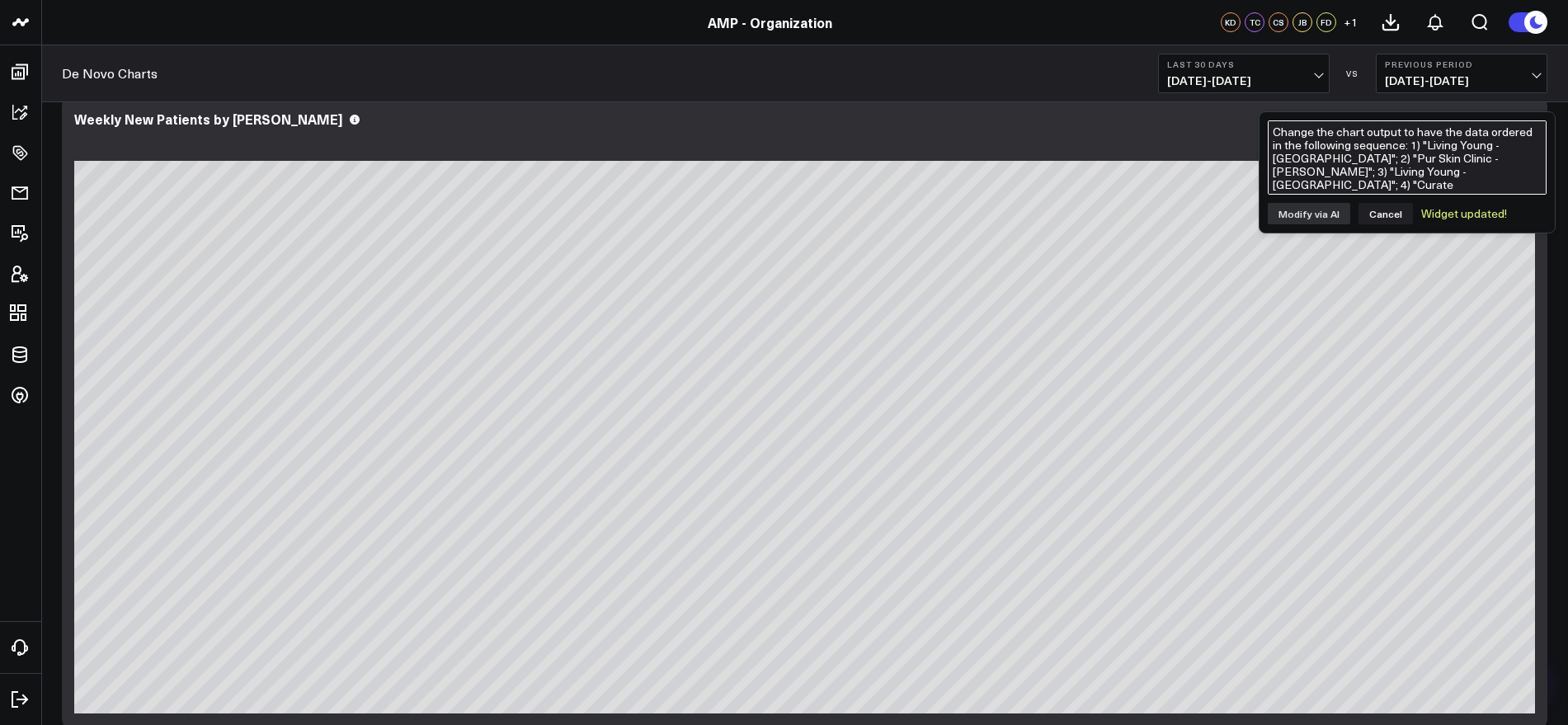 click on "Change the chart output to have the data ordered in the following sequence: 1) "Living Young - [GEOGRAPHIC_DATA]"; 2) "Pur Skin Clinic - [PERSON_NAME]"; 3) "Living Young - [GEOGRAPHIC_DATA]"; 4) "Curate [GEOGRAPHIC_DATA]"; 5) "Glo - [GEOGRAPHIC_DATA]"; 6) "Blush - Orange"" at bounding box center [1407, 158] 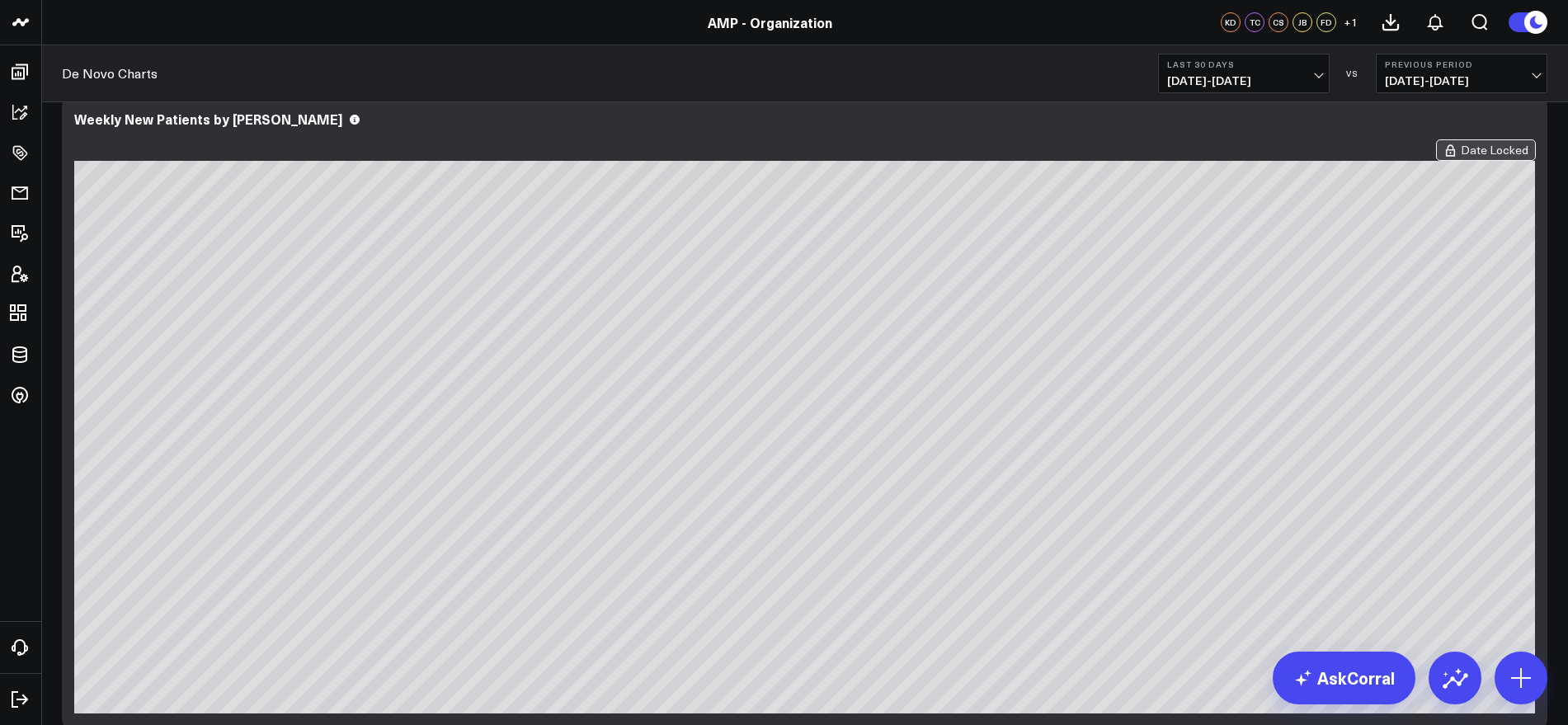 click on "Modify via AI Copy link to widget Ask support Remove Create linked copy Executive Summary Inside Sales Accounting - Expenses Finance Operations Providers Patient Details Re-Engagement Paid Media Google Ads Facebook Ads GA4 Direct Bookings Tracking Data Audit / Diagnostics Weekly Performance Report  Weekly Digital Report Provider Leaderboard  Weekly Performance Report - DRAFT for MPs De Novo Charts New Leads by Practice YTD KD Test Duplicate to Executive Summary Inside Sales Accounting - Expenses Finance Operations Providers Patient Details Re-Engagement Paid Media Google Ads Facebook Ads GA4 Direct Bookings Tracking Data Audit / Diagnostics Weekly Performance Report  Weekly Digital Report Provider Leaderboard  Weekly Performance Report - DRAFT for MPs De Novo Charts New Leads by Practice YTD KD Test Move to Executive Summary Inside Sales Accounting - Expenses Finance Operations Providers Patient Details Re-Engagement Paid Media Google Ads Facebook Ads GA4 Direct Bookings Tracking Data Audit / Diagnostics" at bounding box center (804, 738) 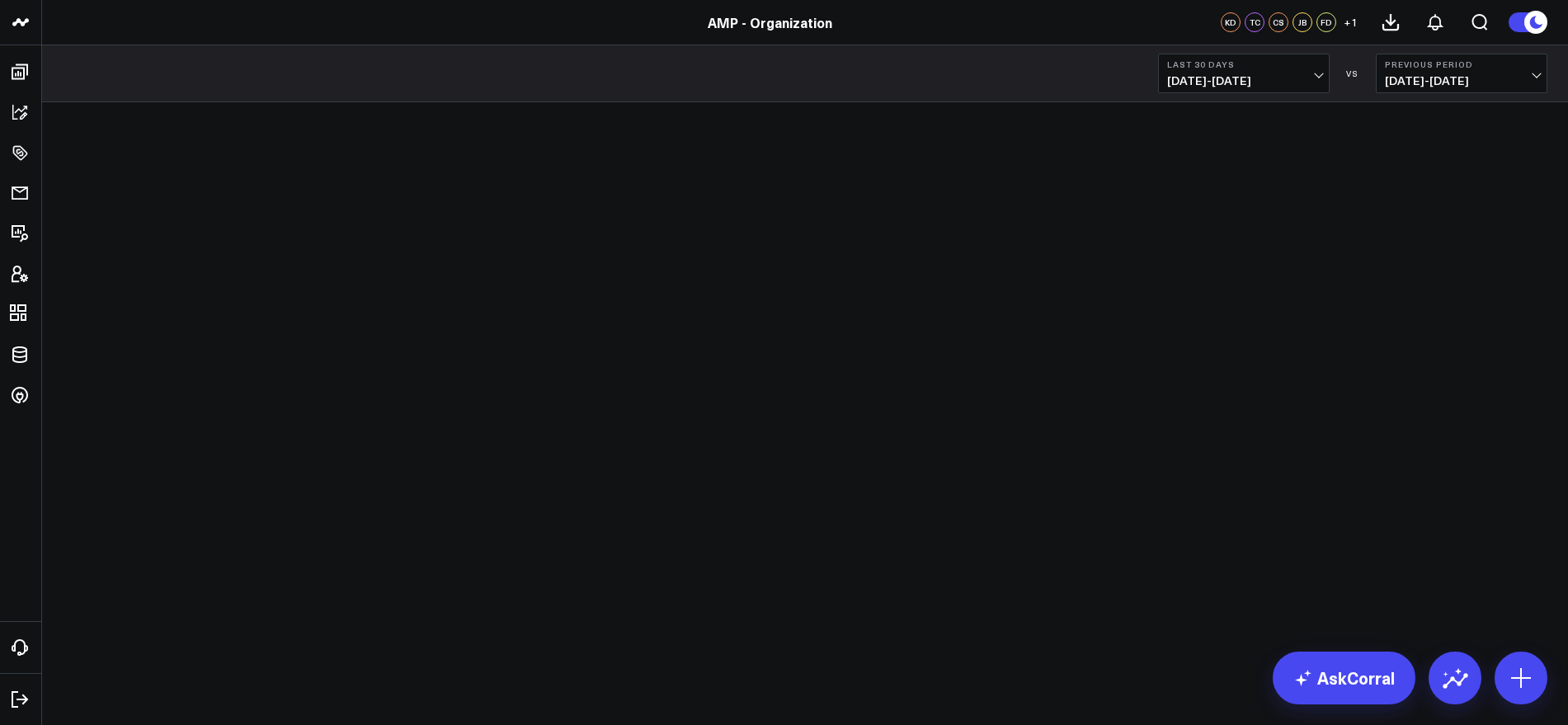 scroll, scrollTop: 0, scrollLeft: 0, axis: both 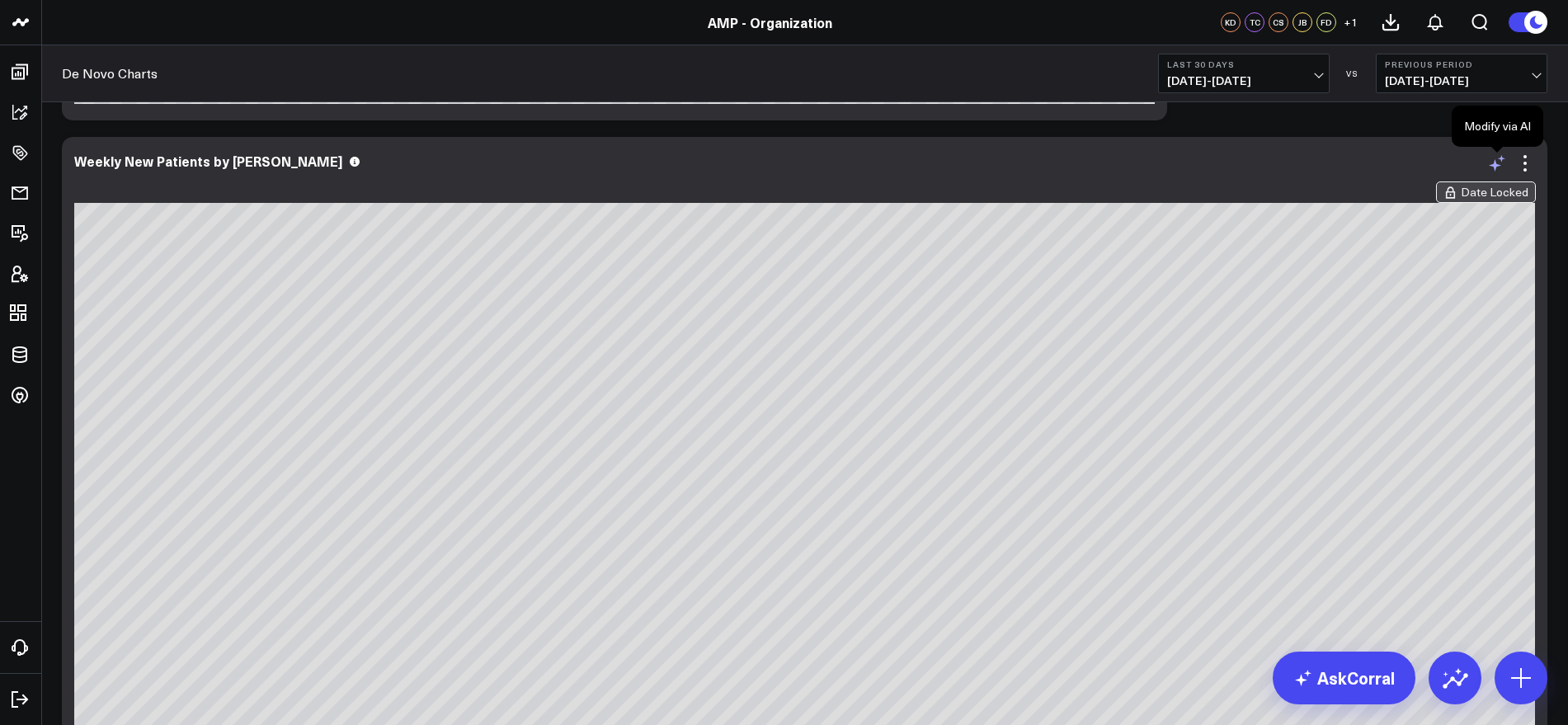 click 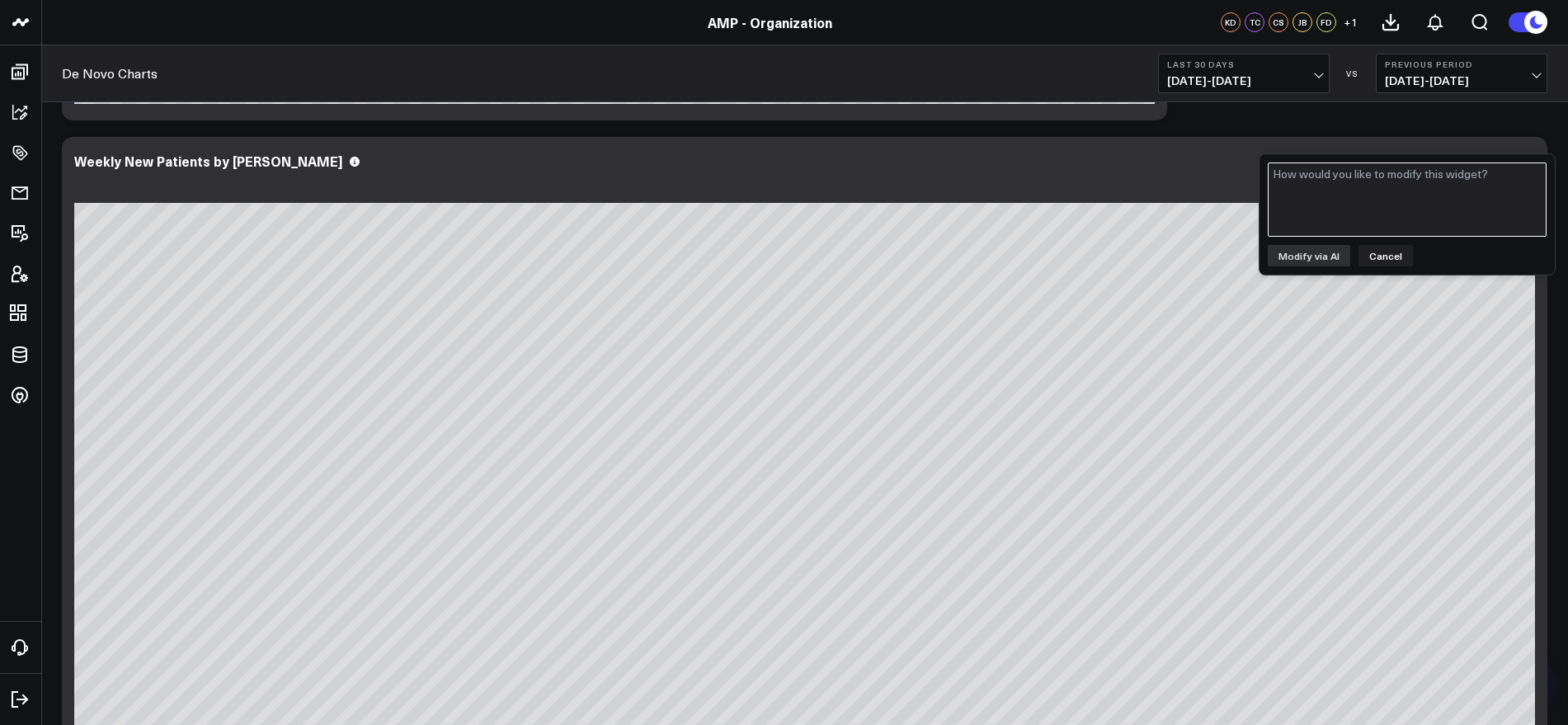 click at bounding box center [1407, 200] 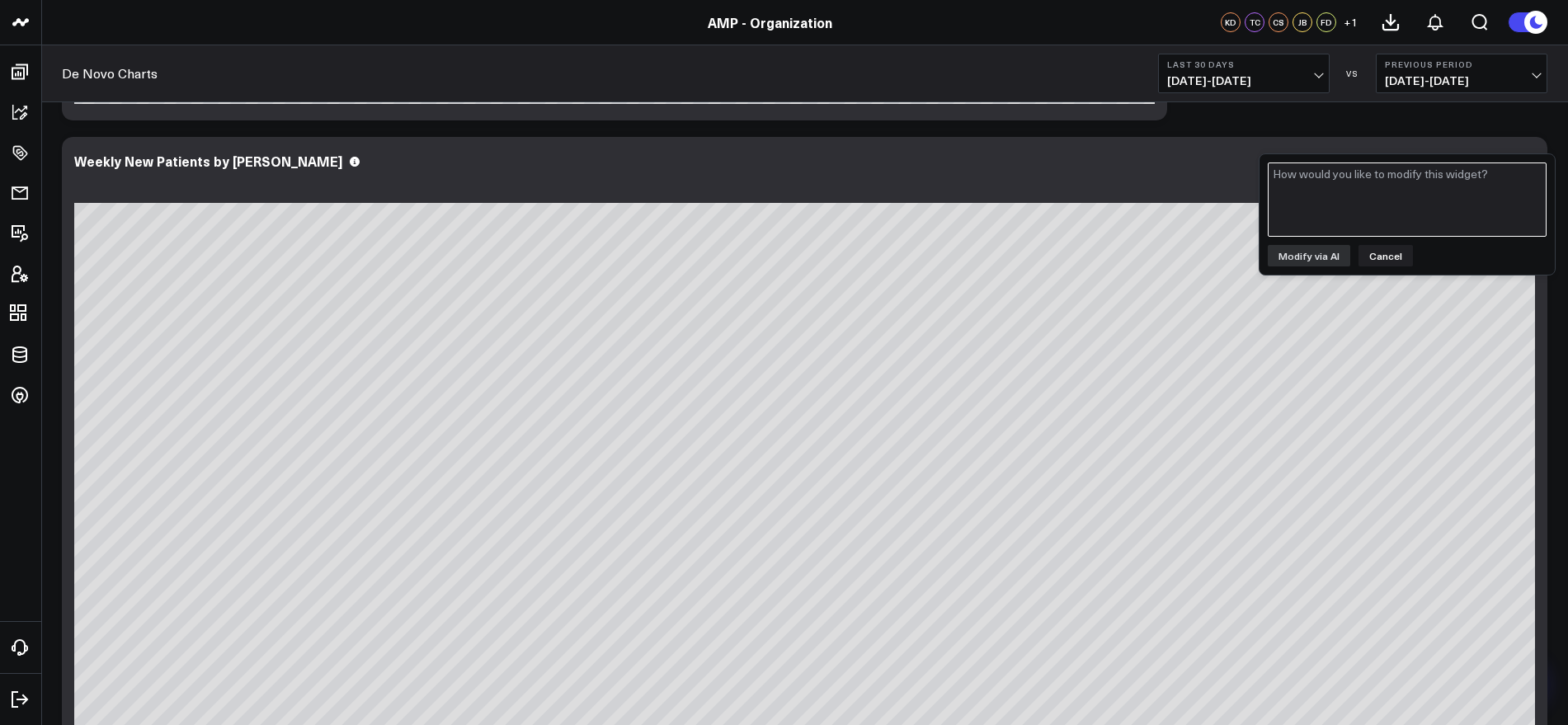 paste on "Change the chart output to have the data ordered in the following sequence: 1) "Living Young - [GEOGRAPHIC_DATA]"; 2) "Pur Skin Clinic - [PERSON_NAME]"; 3) "Living Young - [GEOGRAPHIC_DATA]"; 4) "Curate [GEOGRAPHIC_DATA]"; 5) "Glo - [GEOGRAPHIC_DATA]"; 6) "Blush - Orange"" 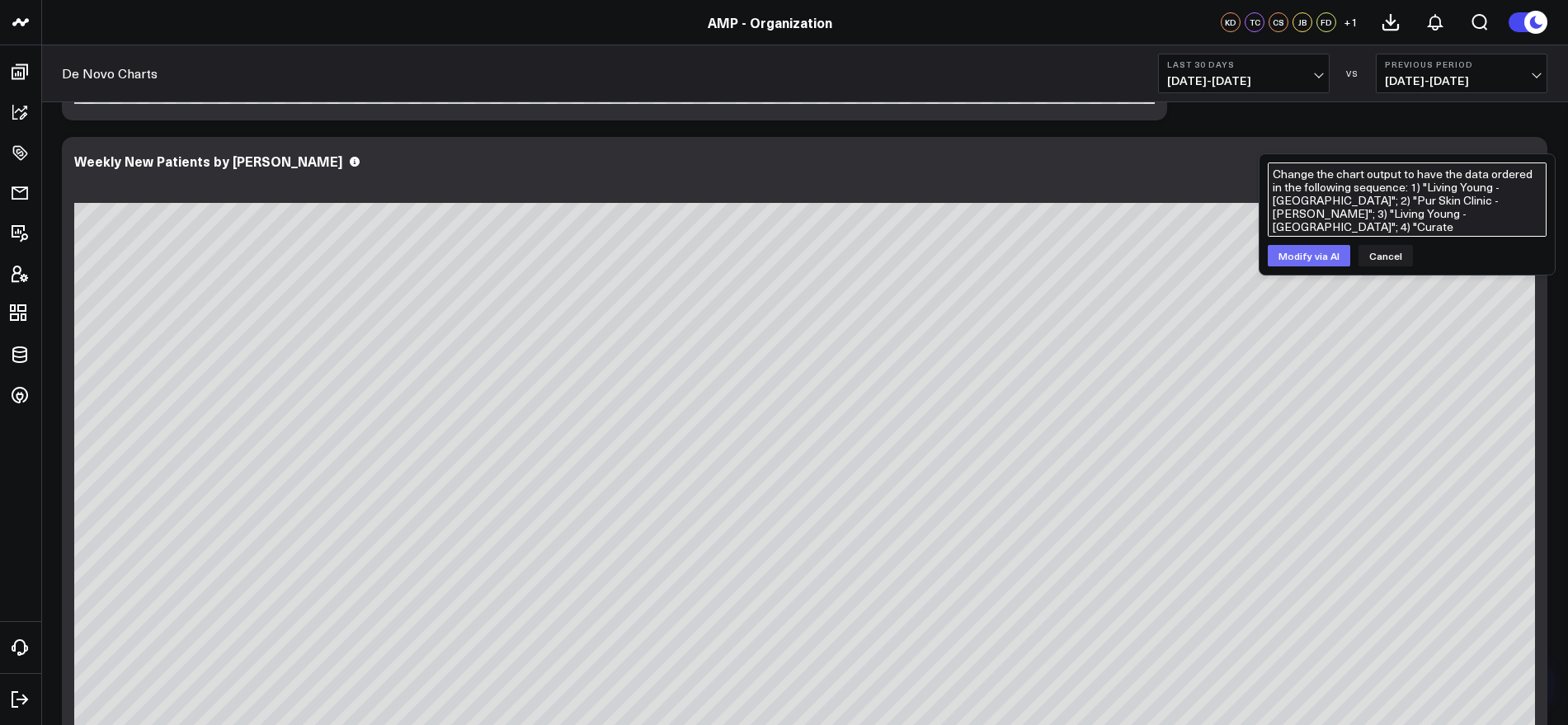 type on "Change the chart output to have the data ordered in the following sequence: 1) "Living Young - [GEOGRAPHIC_DATA]"; 2) "Pur Skin Clinic - [PERSON_NAME]"; 3) "Living Young - [GEOGRAPHIC_DATA]"; 4) "Curate [GEOGRAPHIC_DATA]"; 5) "Glo - [GEOGRAPHIC_DATA]"; 6) "Blush - Orange"" 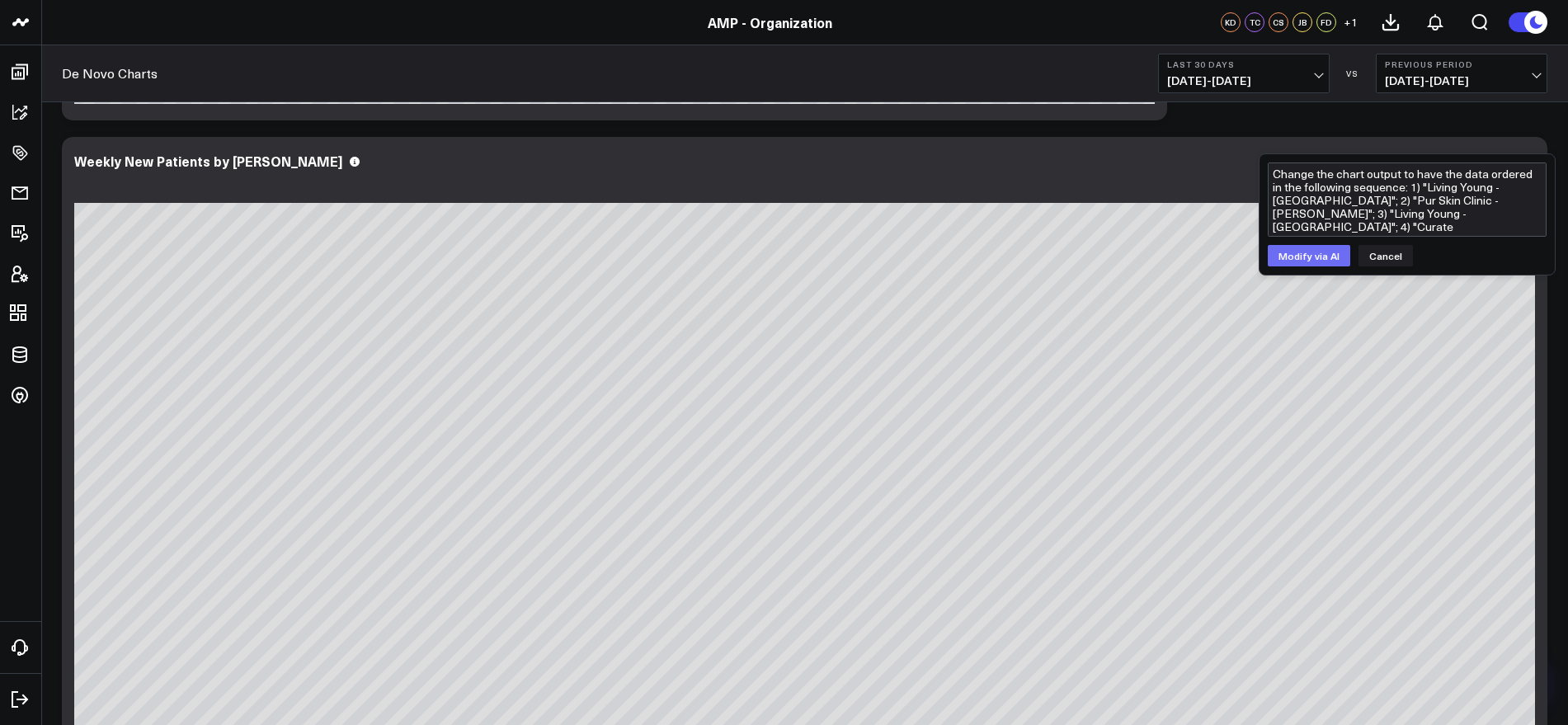 click on "Modify via AI" at bounding box center (1309, 256) 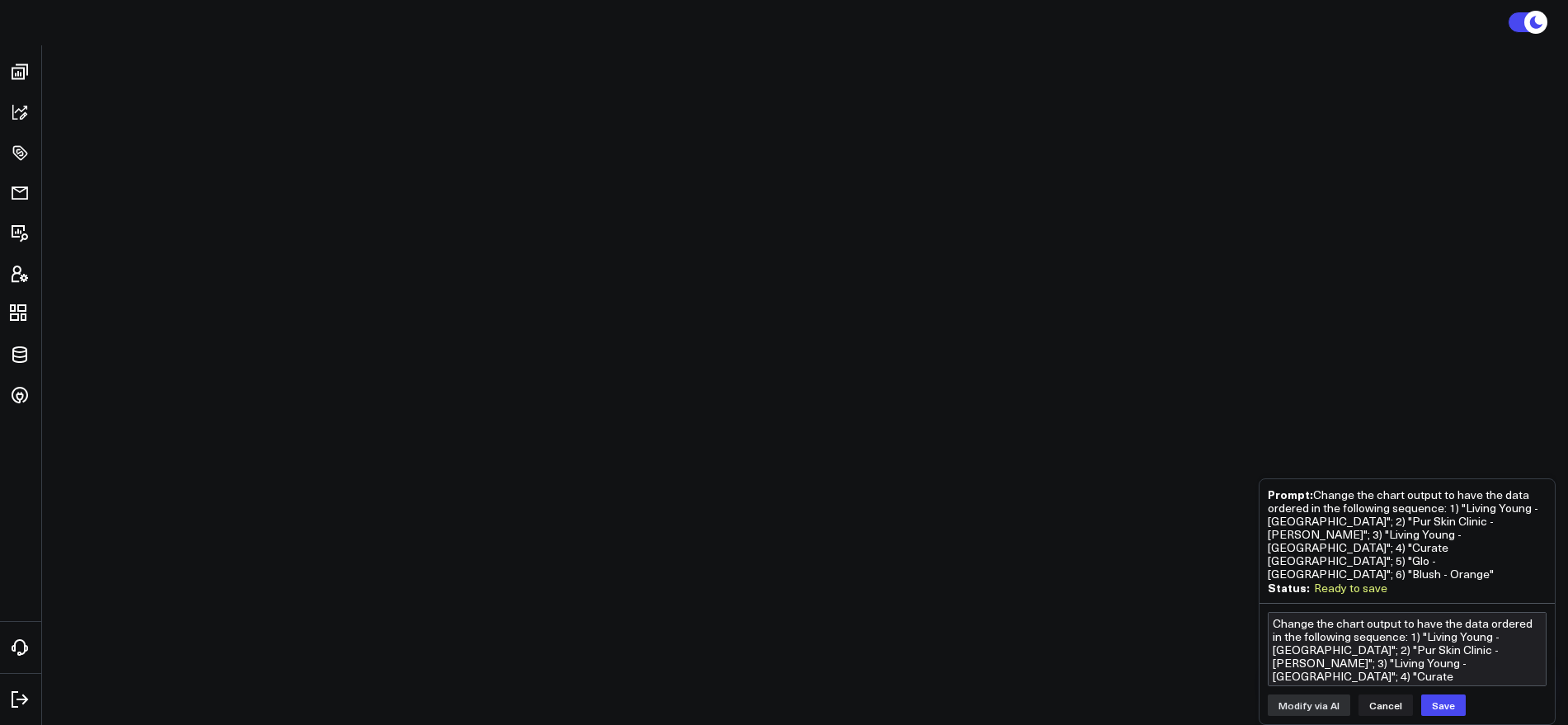 scroll, scrollTop: 4847, scrollLeft: 0, axis: vertical 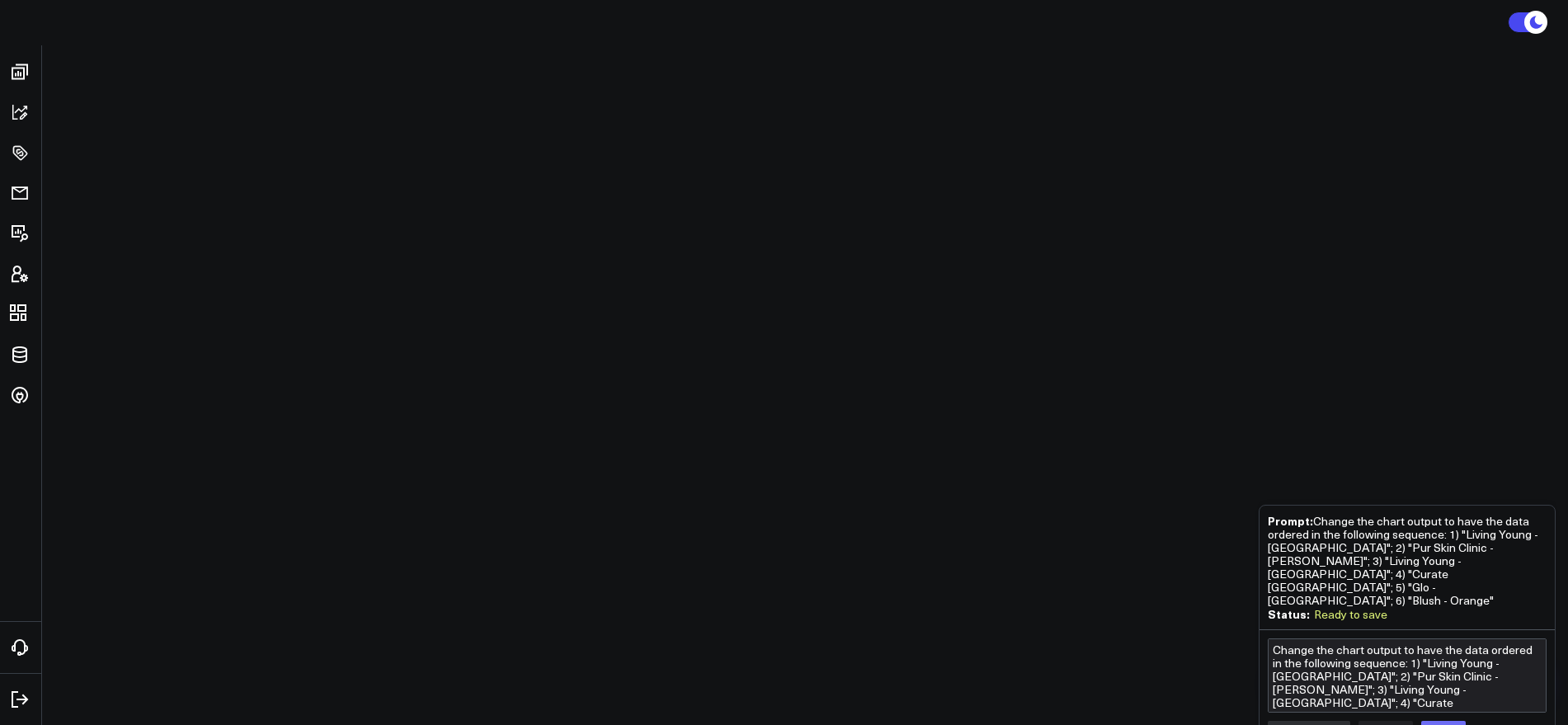 click on "Save" at bounding box center [1443, 732] 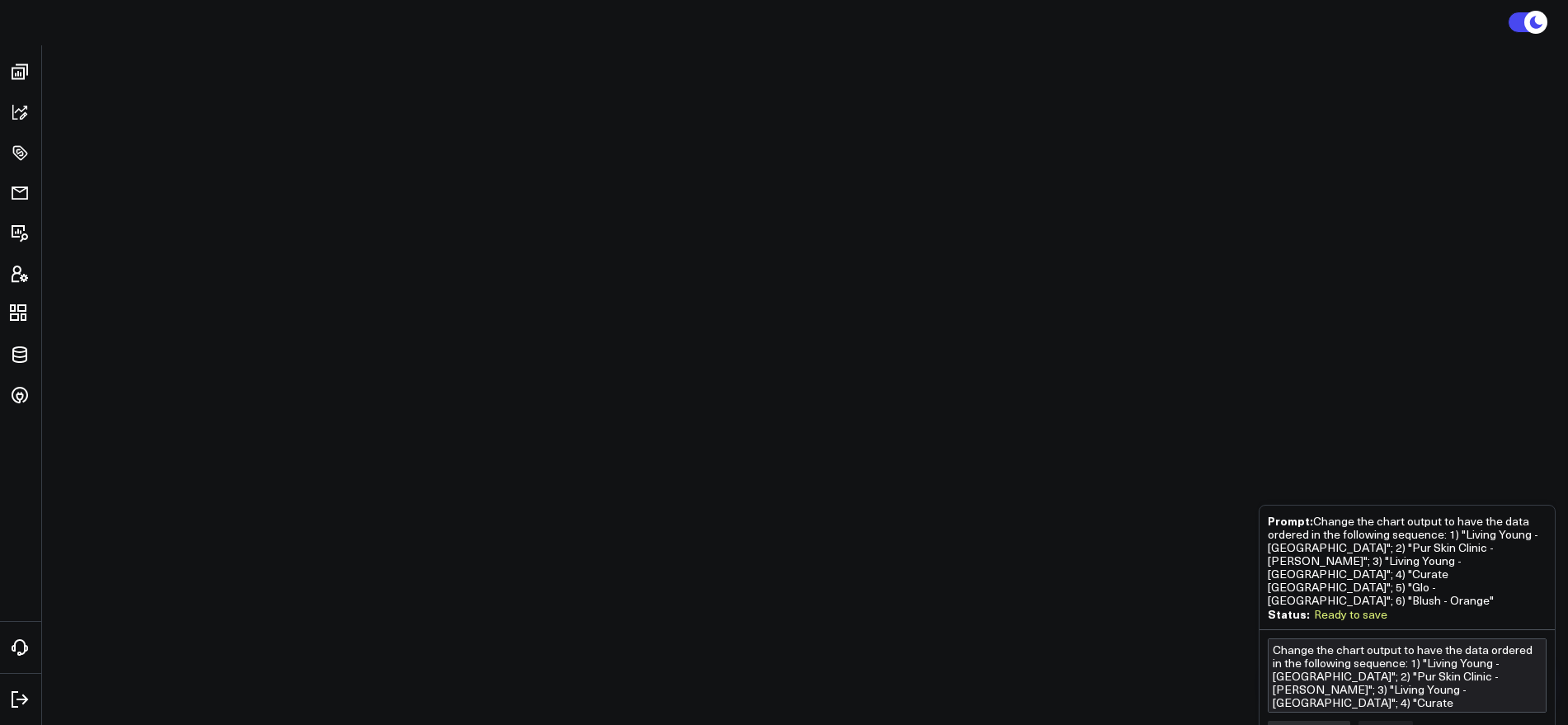click on "AMP AMP - 22 Spa MD AMP - Aesthetic Clinique AMP - Ageless AMP - Back to 30 AMP - Blush AMP - Curate AMP - Destination Aesthetics AMP - EsthetixMD AMP - Ever/Body AMP - Fiorillo AMP - Glo Med Spa AMP - H-MD Medical Spa AMP - Healing Waters AMP - Lift Aesthetics AMP - Living Young AMP - Mainline AMP - New Radiance AMP - Nouveau Day Spa AMP - Organization AMP - Pur Skin AMP - Reflections AMP - Skynbar AMP - Synergy
AMP - Organization
KD TC CS JB FD + 1
Boards
Executive Summary
Inside Sales
Accounting - Expenses
Finance
Operations
Providers
Patient Details
Re-Engagement
Paid Media
Google Ads" at bounding box center (784, -4485) 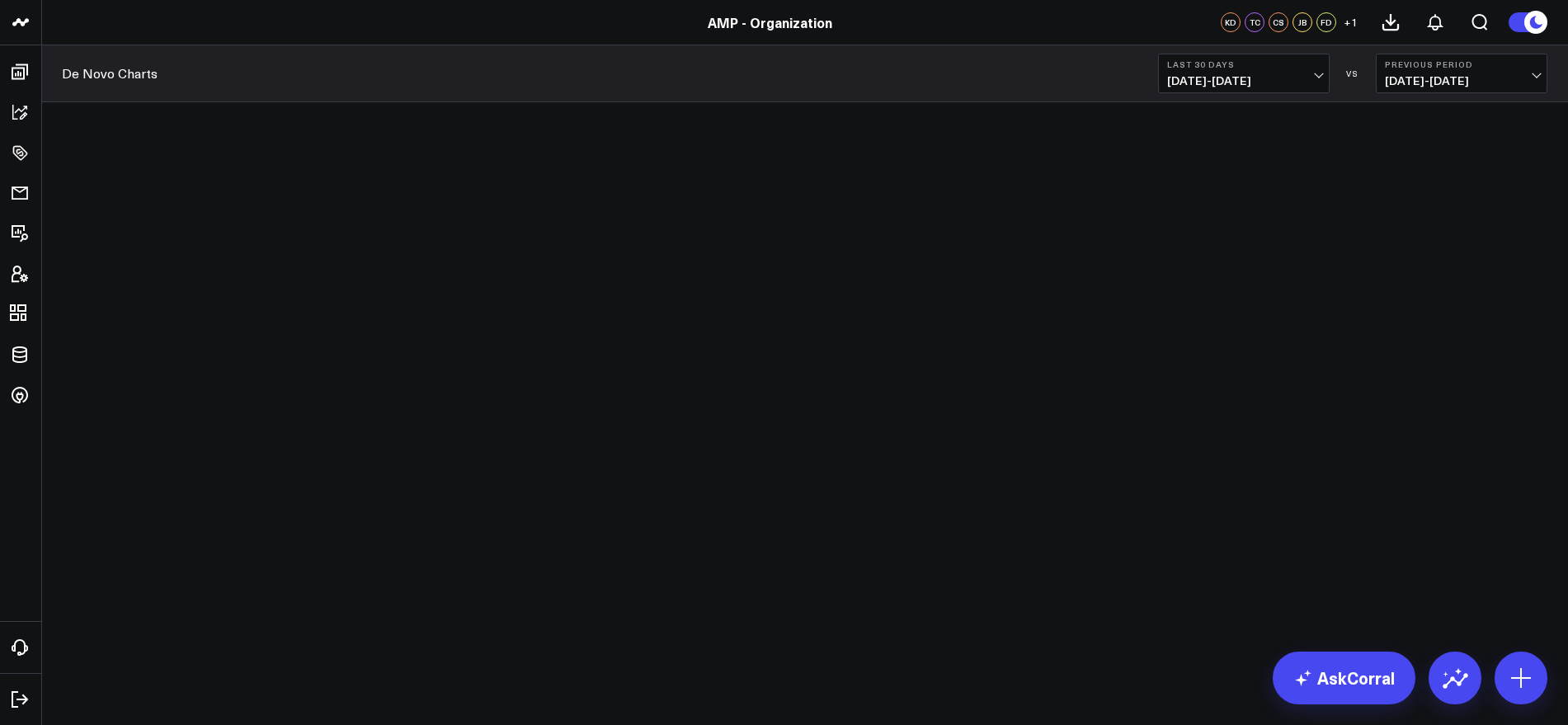 scroll, scrollTop: 0, scrollLeft: 0, axis: both 